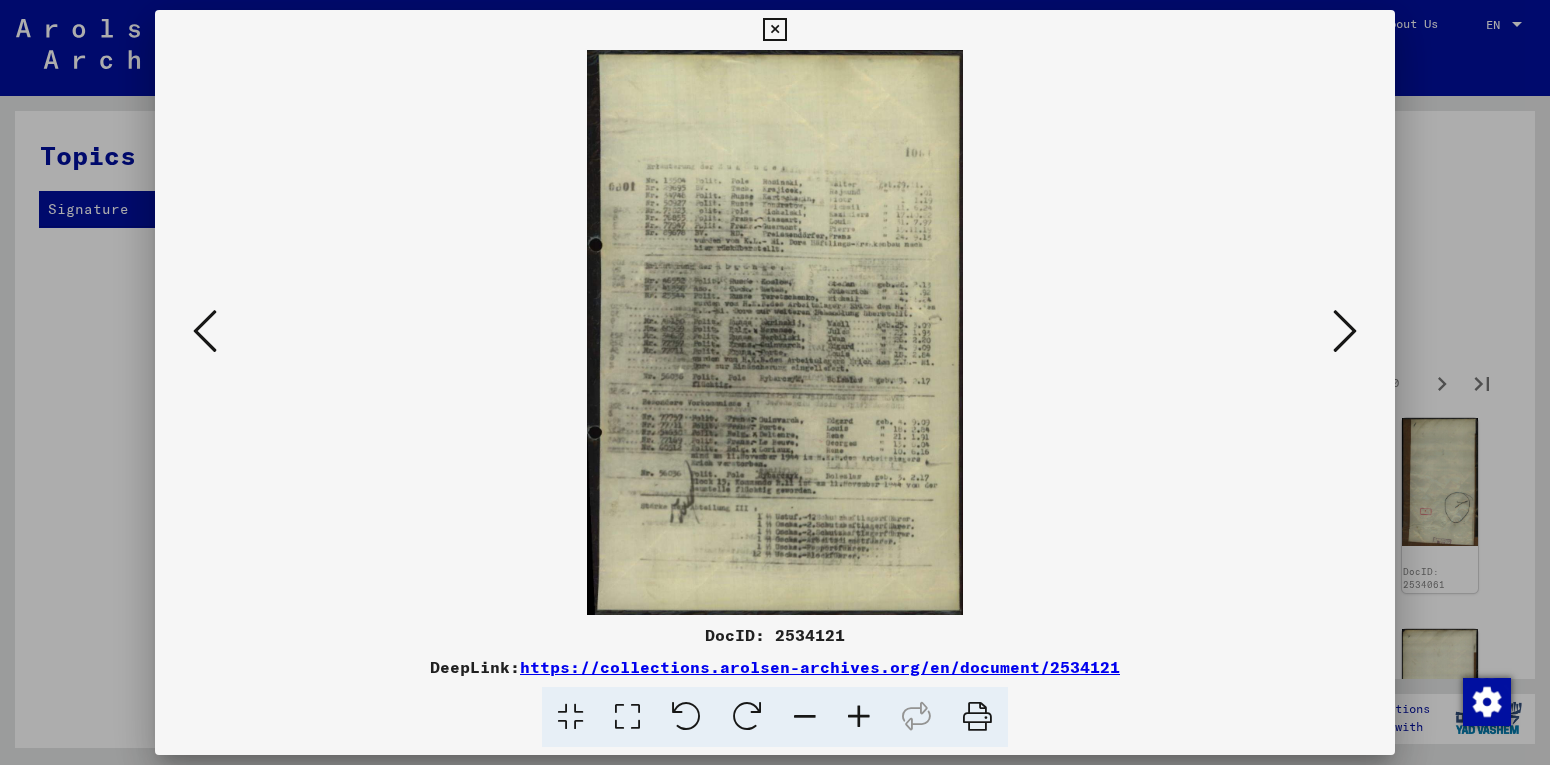 scroll, scrollTop: 0, scrollLeft: 0, axis: both 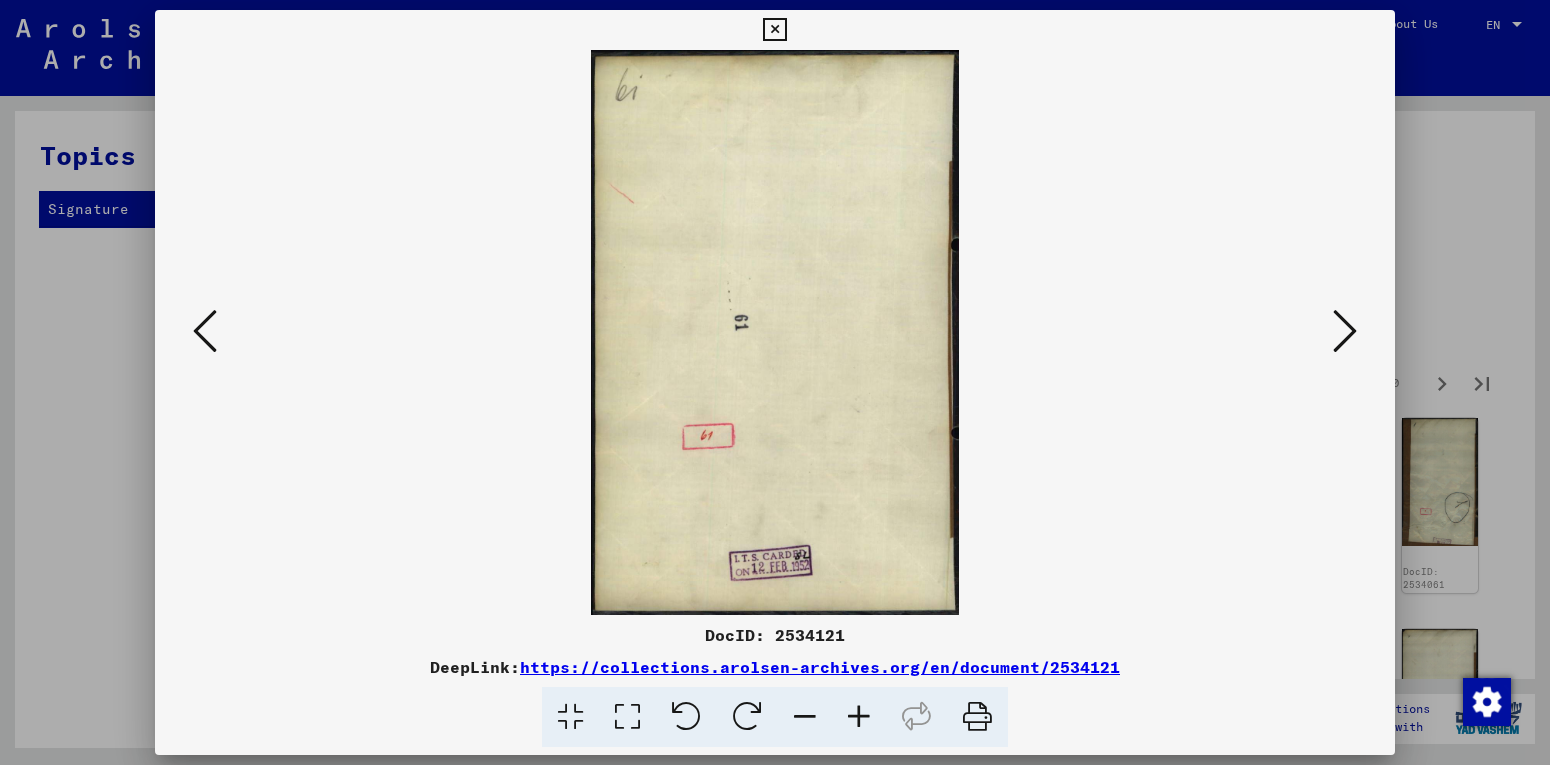 click at bounding box center [1345, 331] 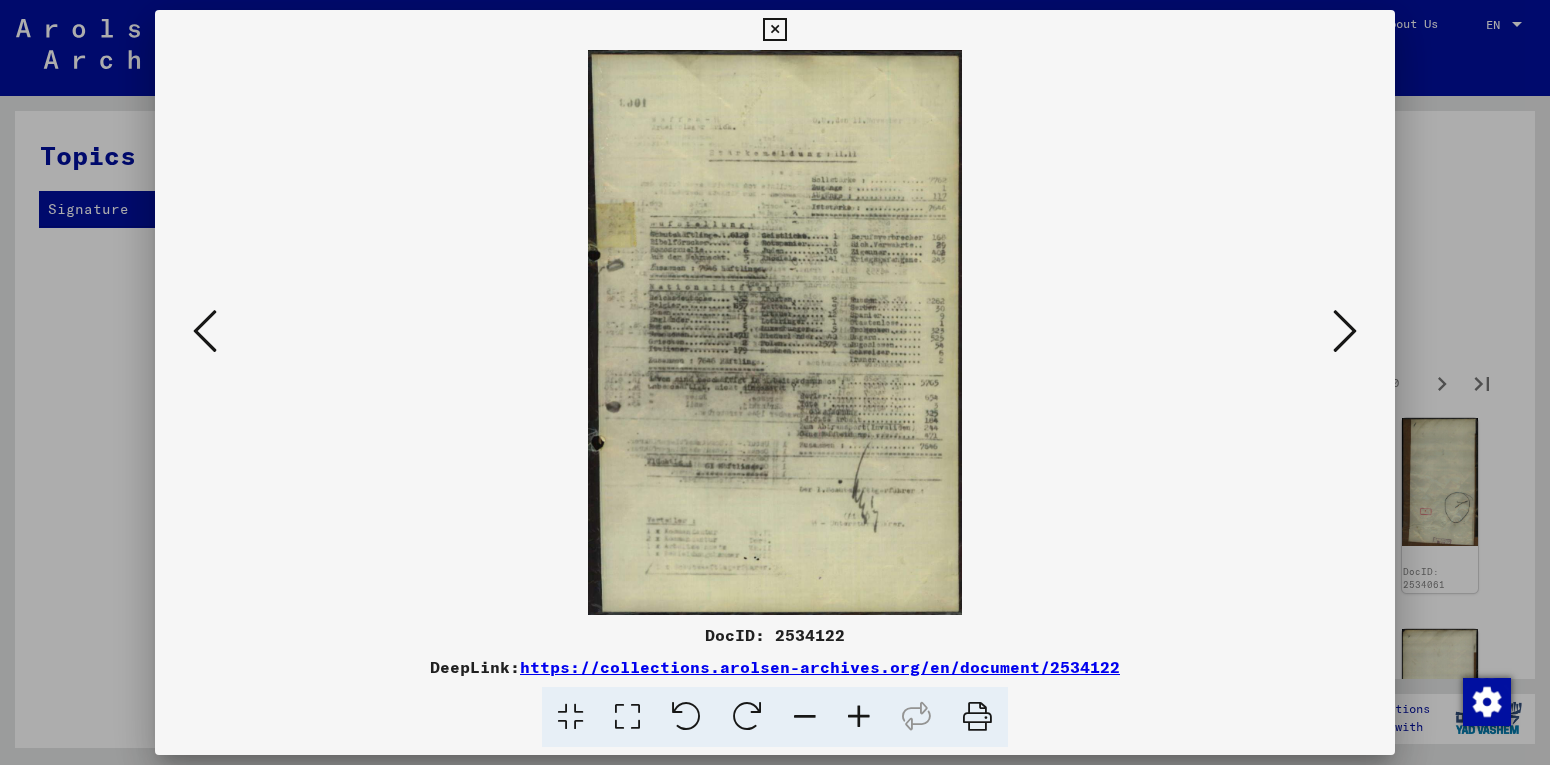 click at bounding box center (1345, 331) 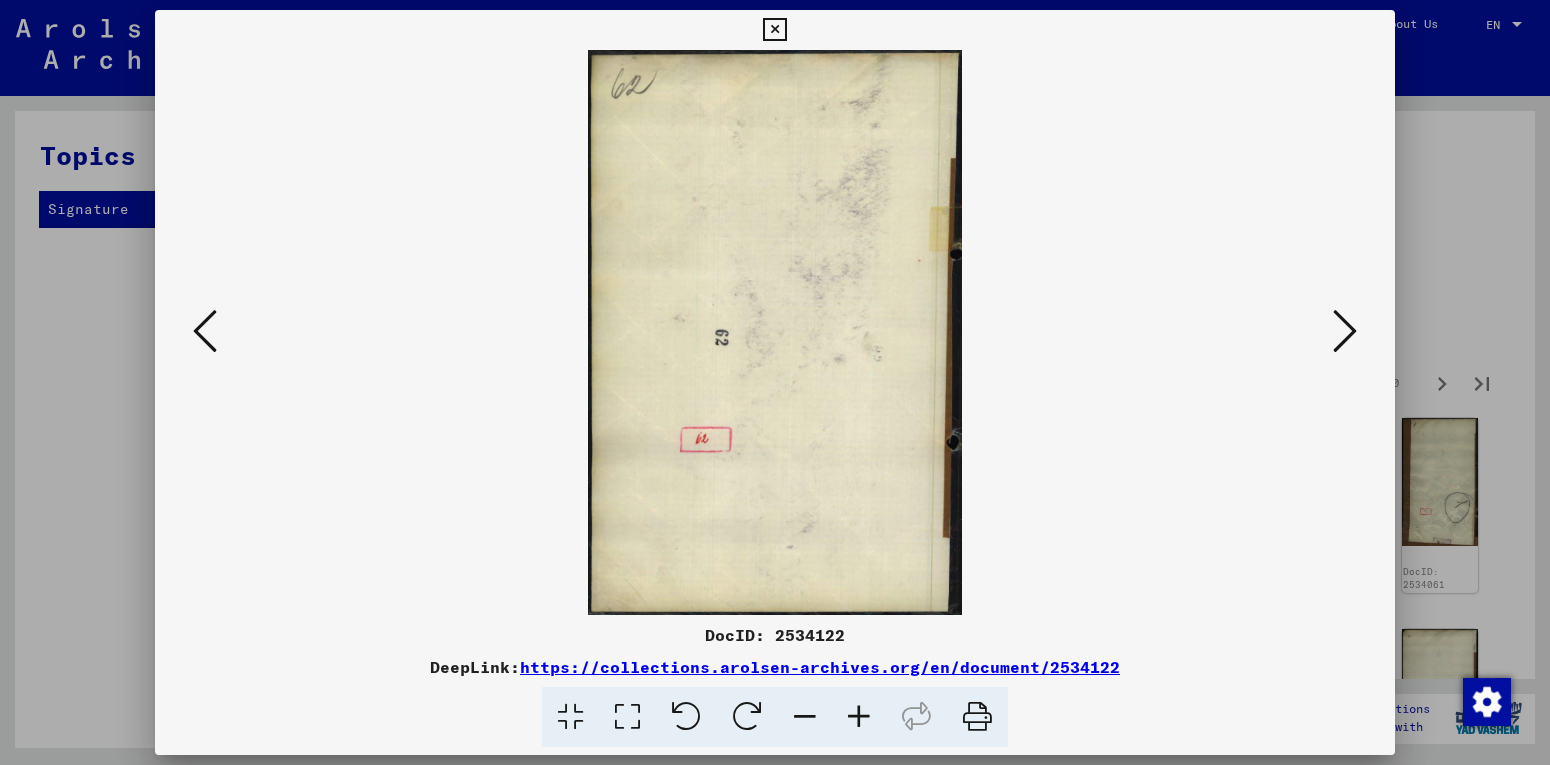 click at bounding box center (1345, 331) 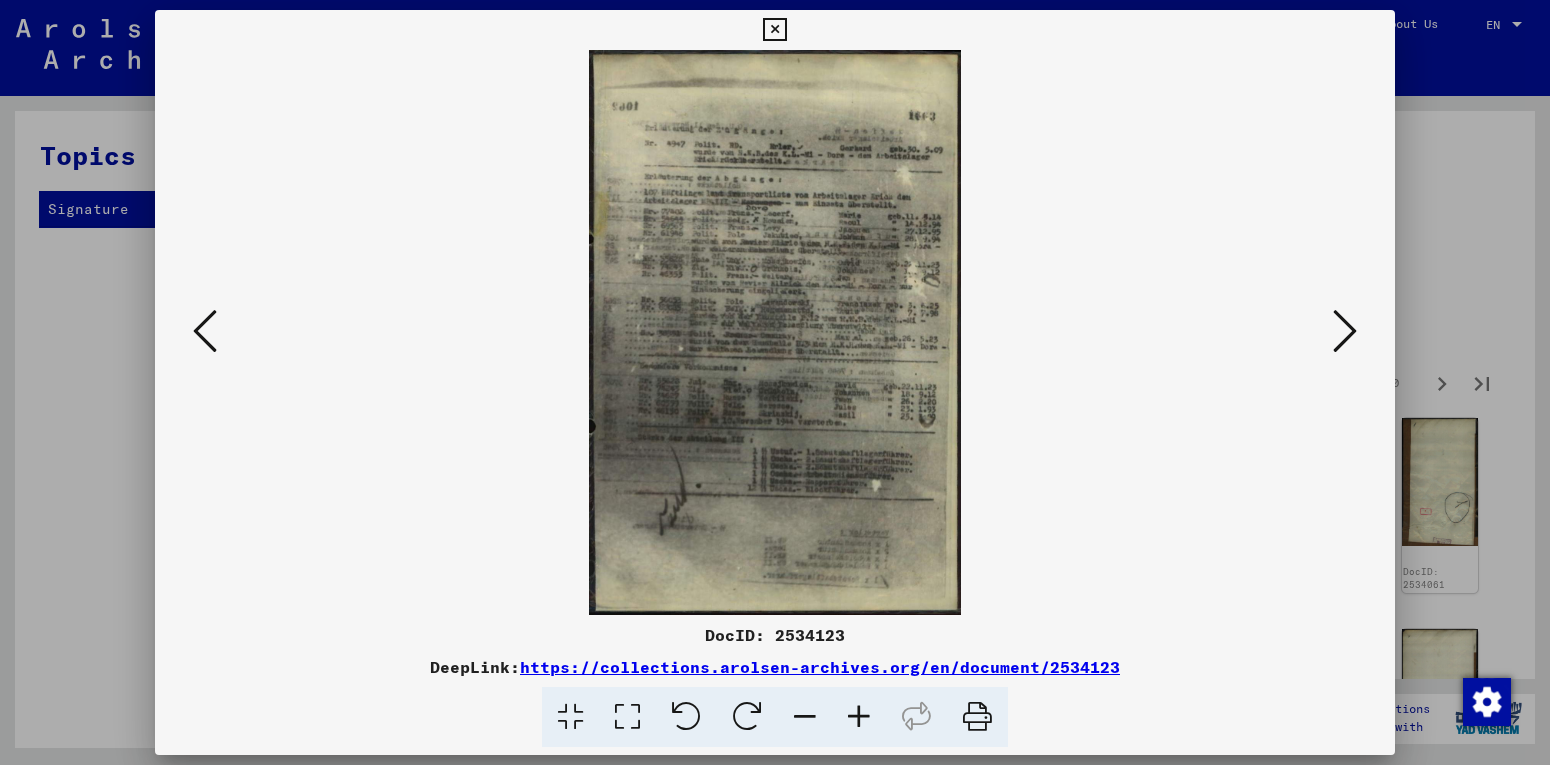 click at bounding box center [1345, 331] 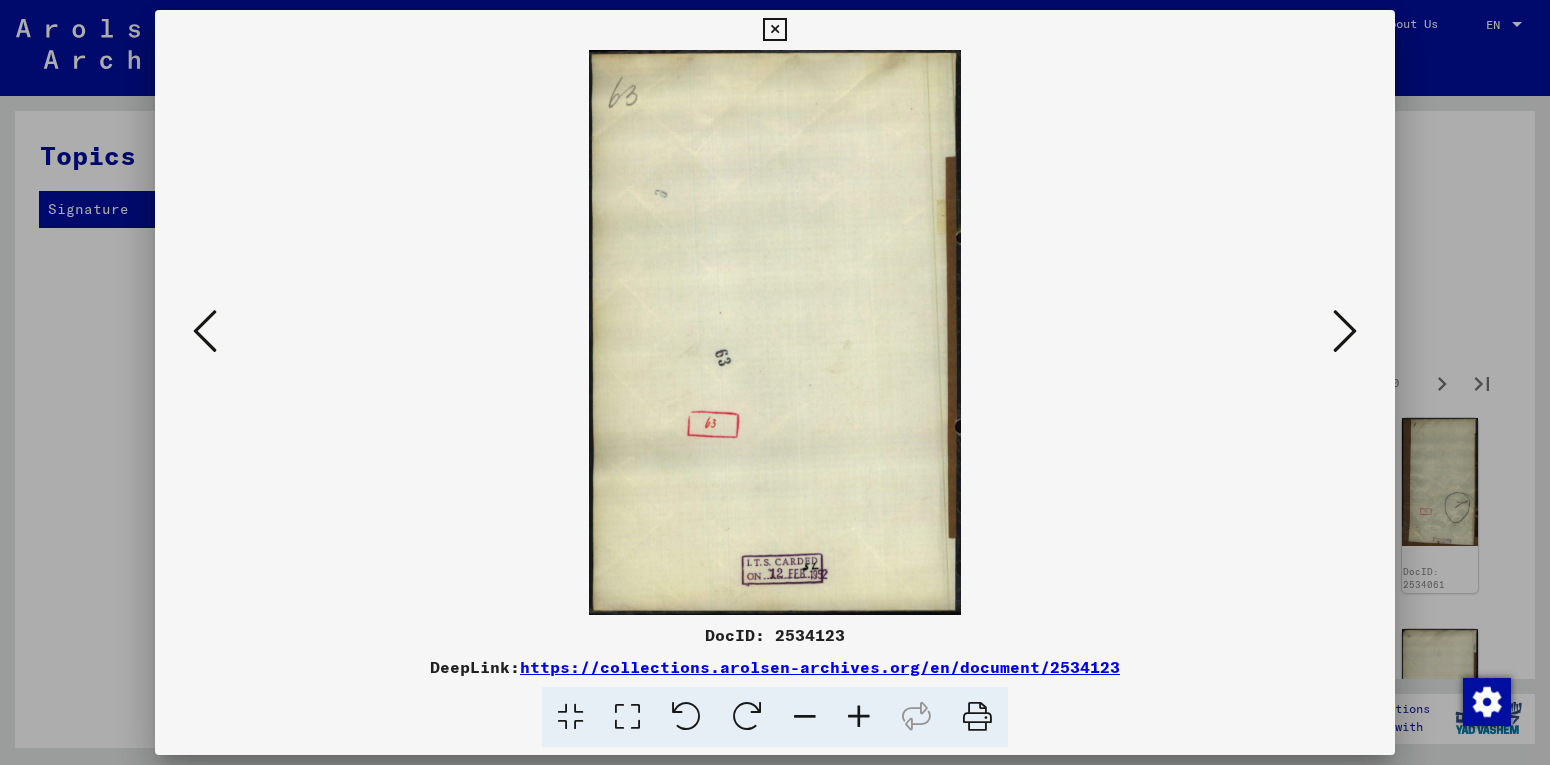 click at bounding box center (775, 332) 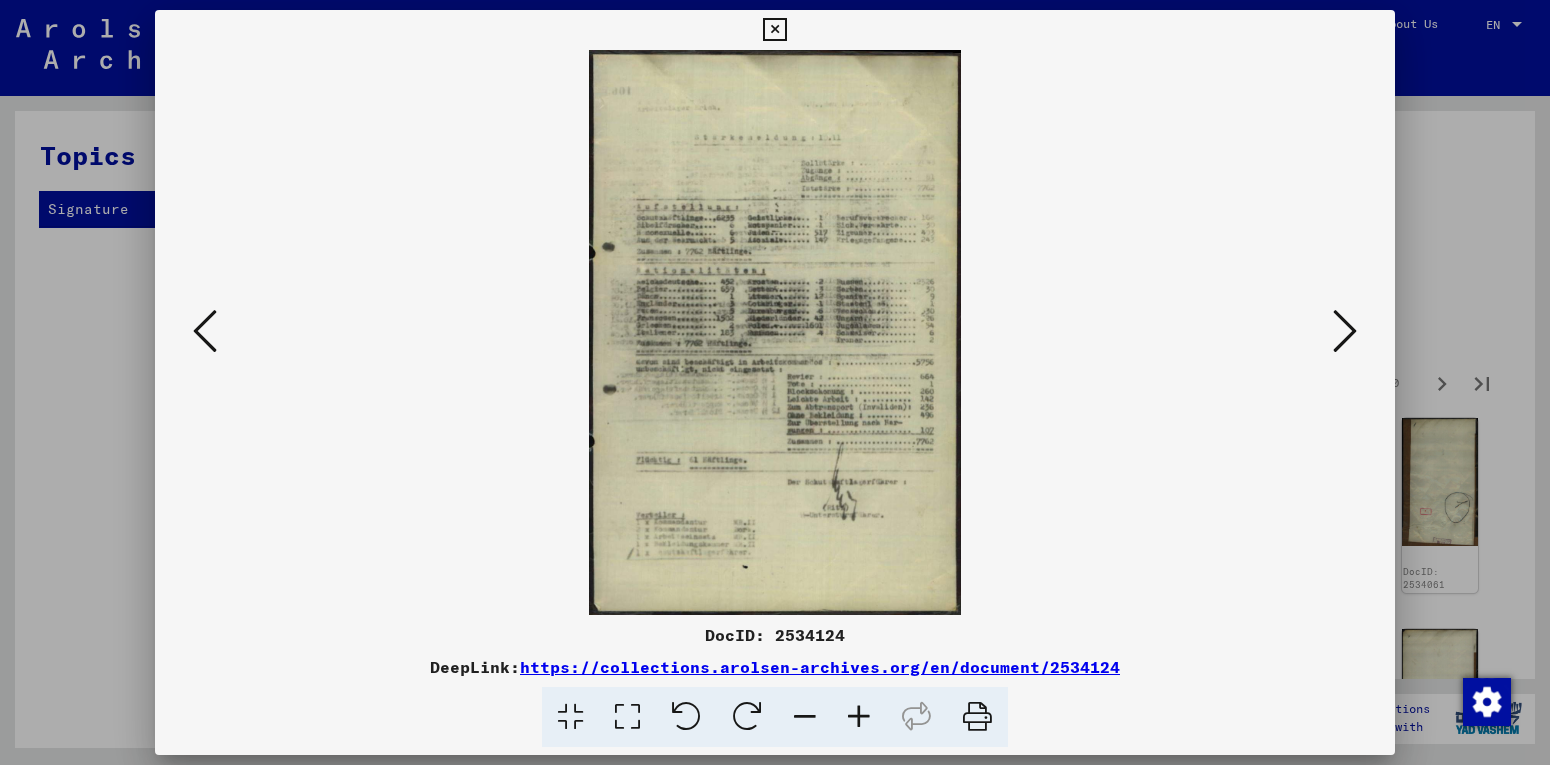 click at bounding box center [1345, 332] 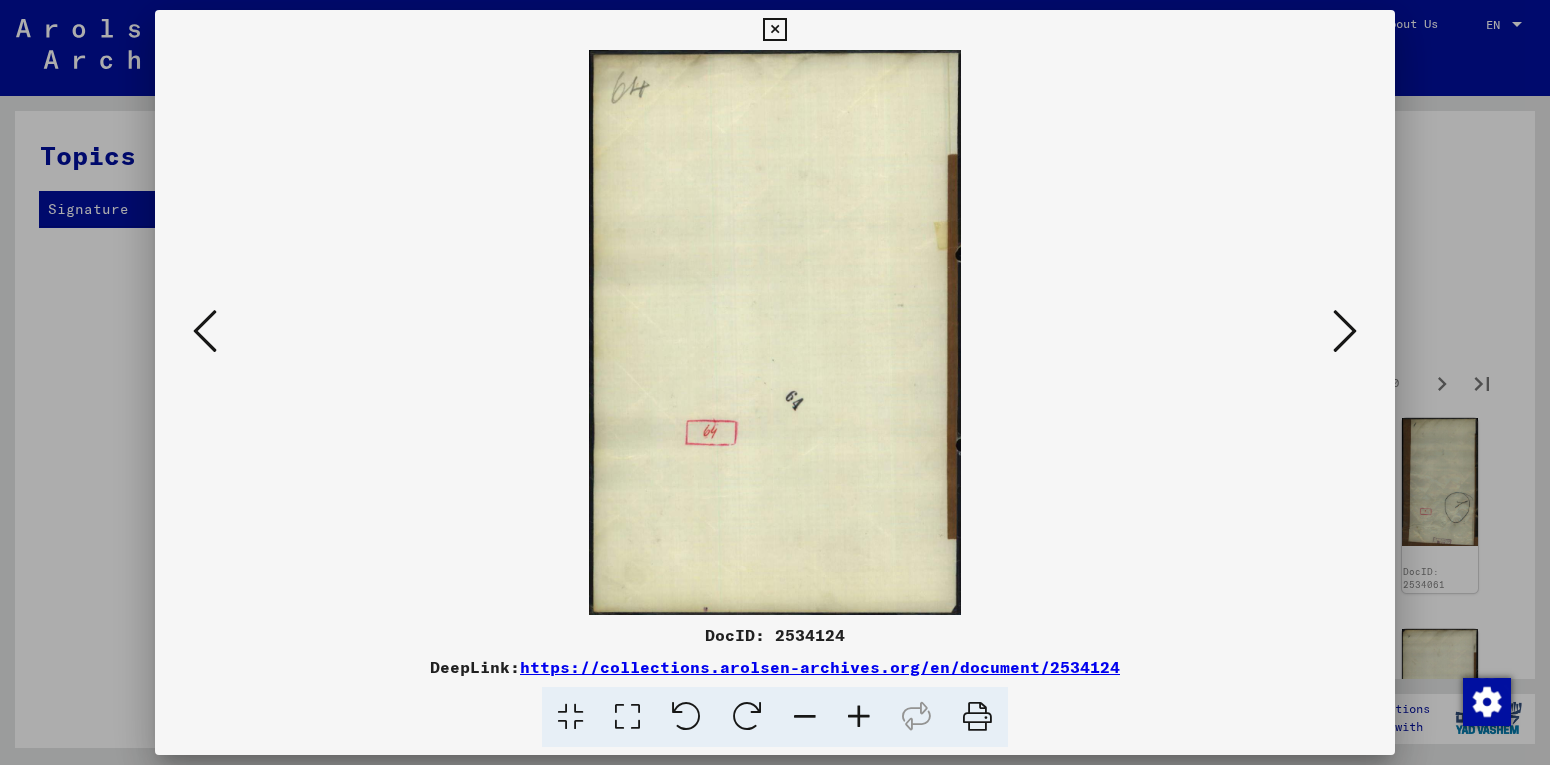 click at bounding box center [1345, 331] 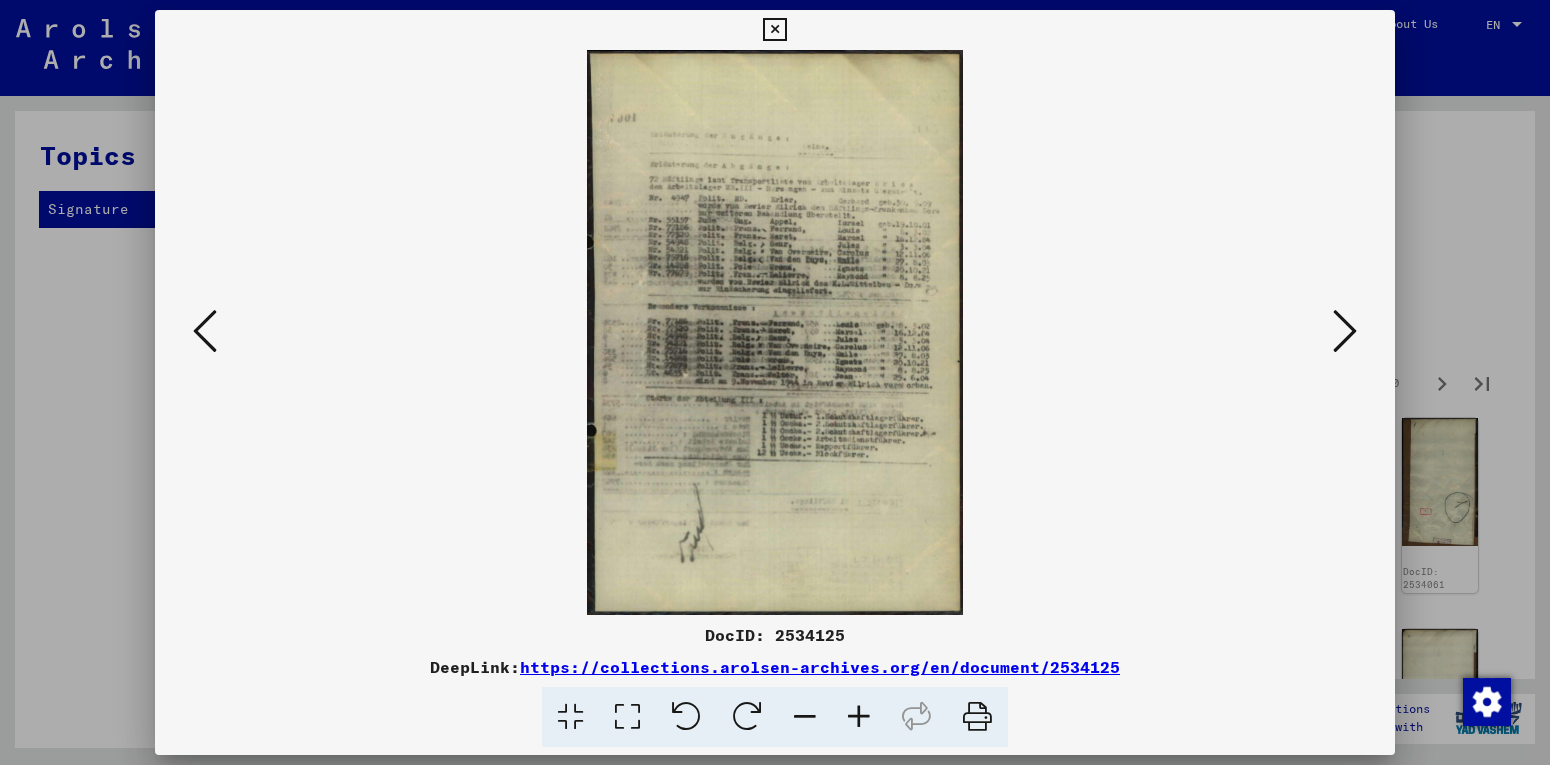 click at bounding box center [1345, 331] 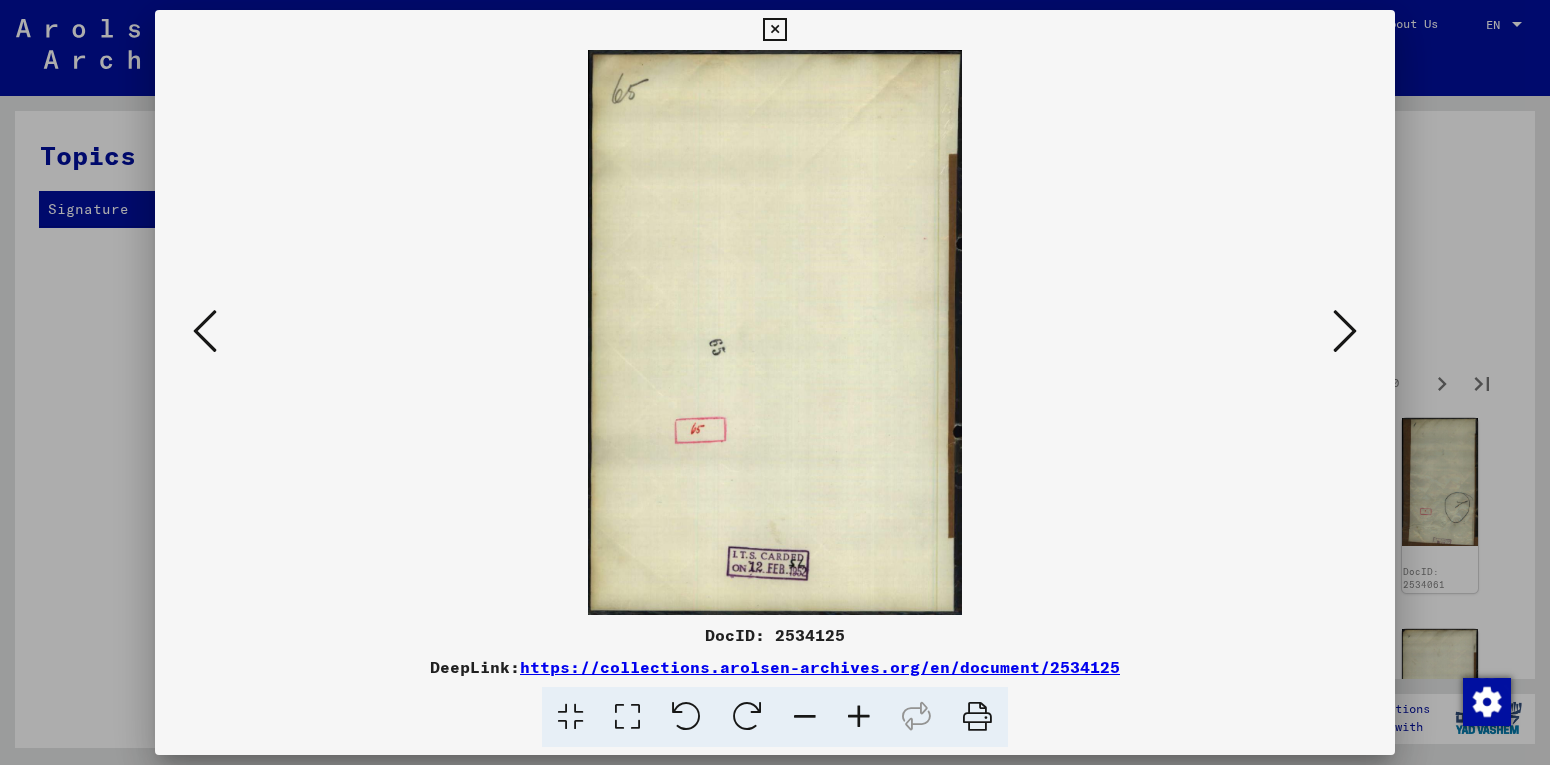click at bounding box center [1345, 331] 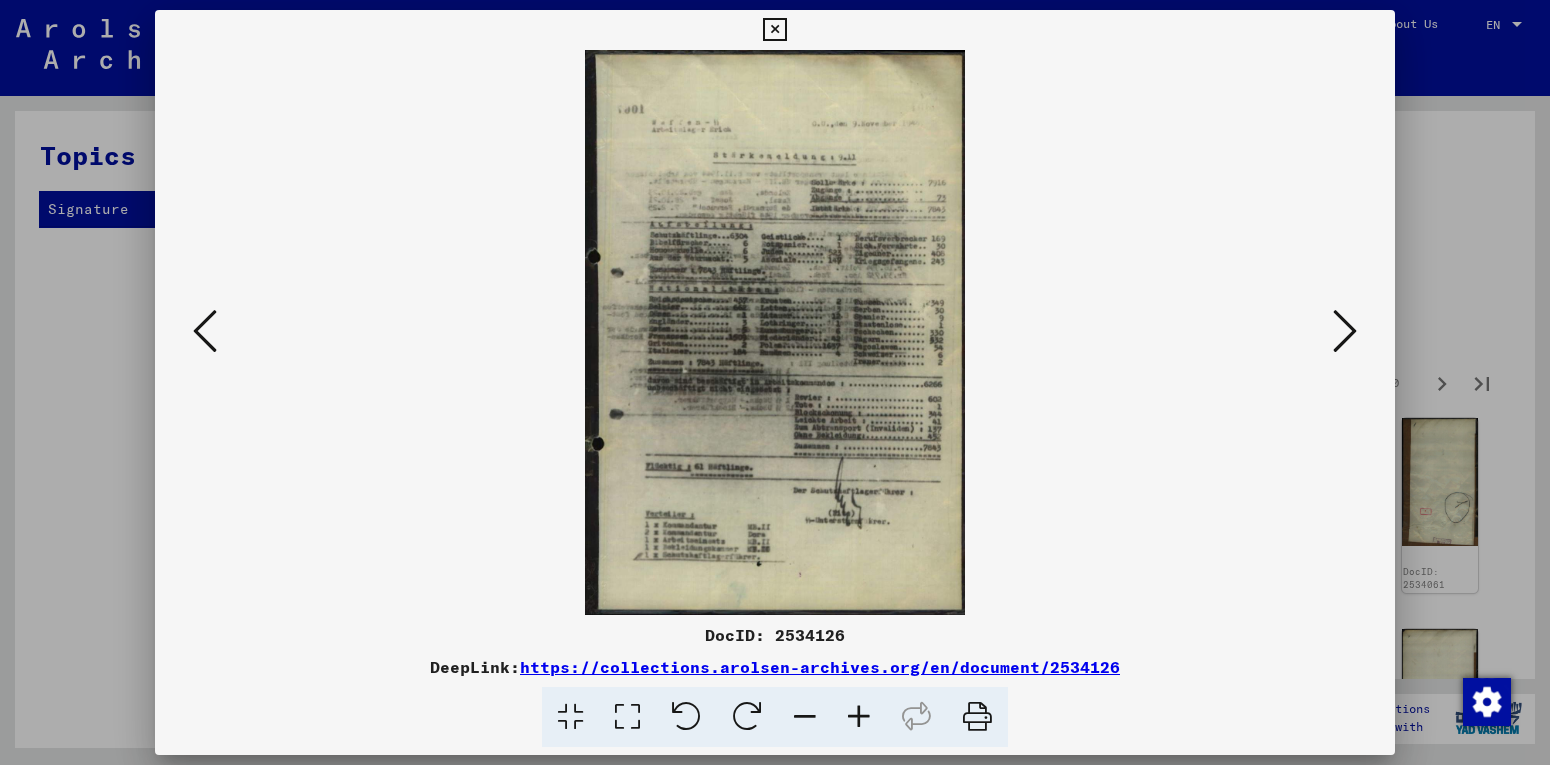 click at bounding box center (1345, 331) 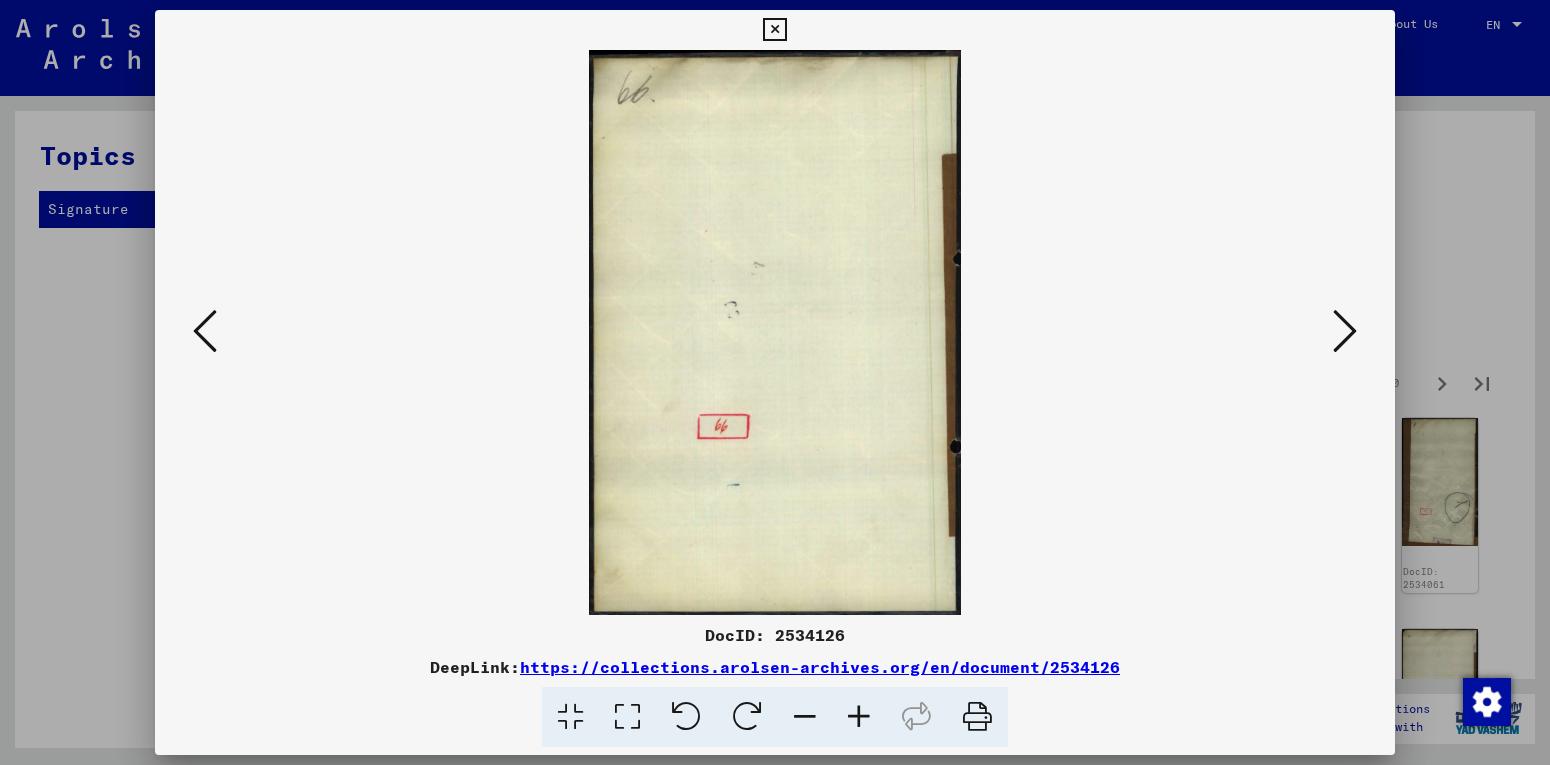 click at bounding box center [1345, 332] 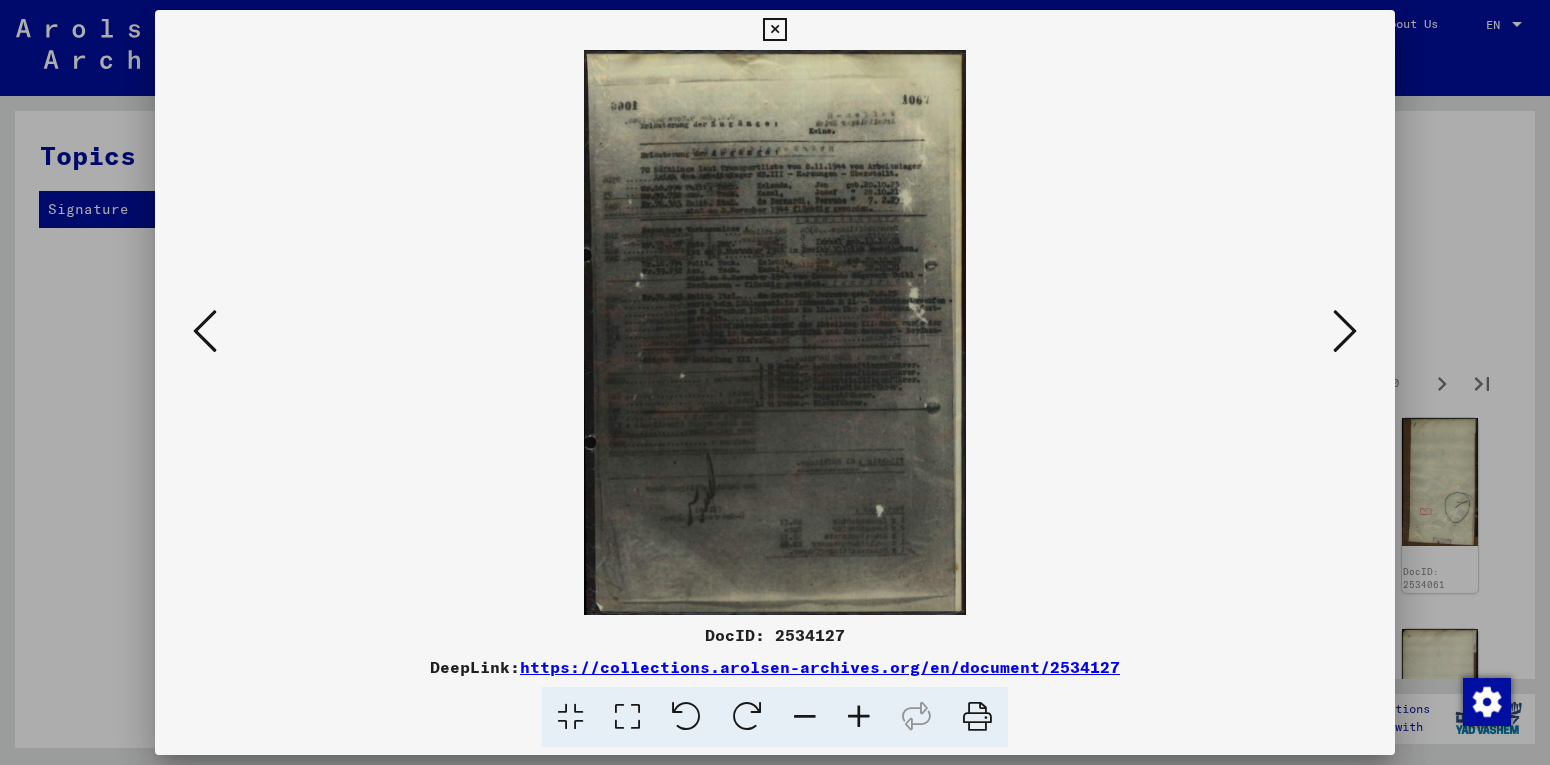 click at bounding box center (1345, 331) 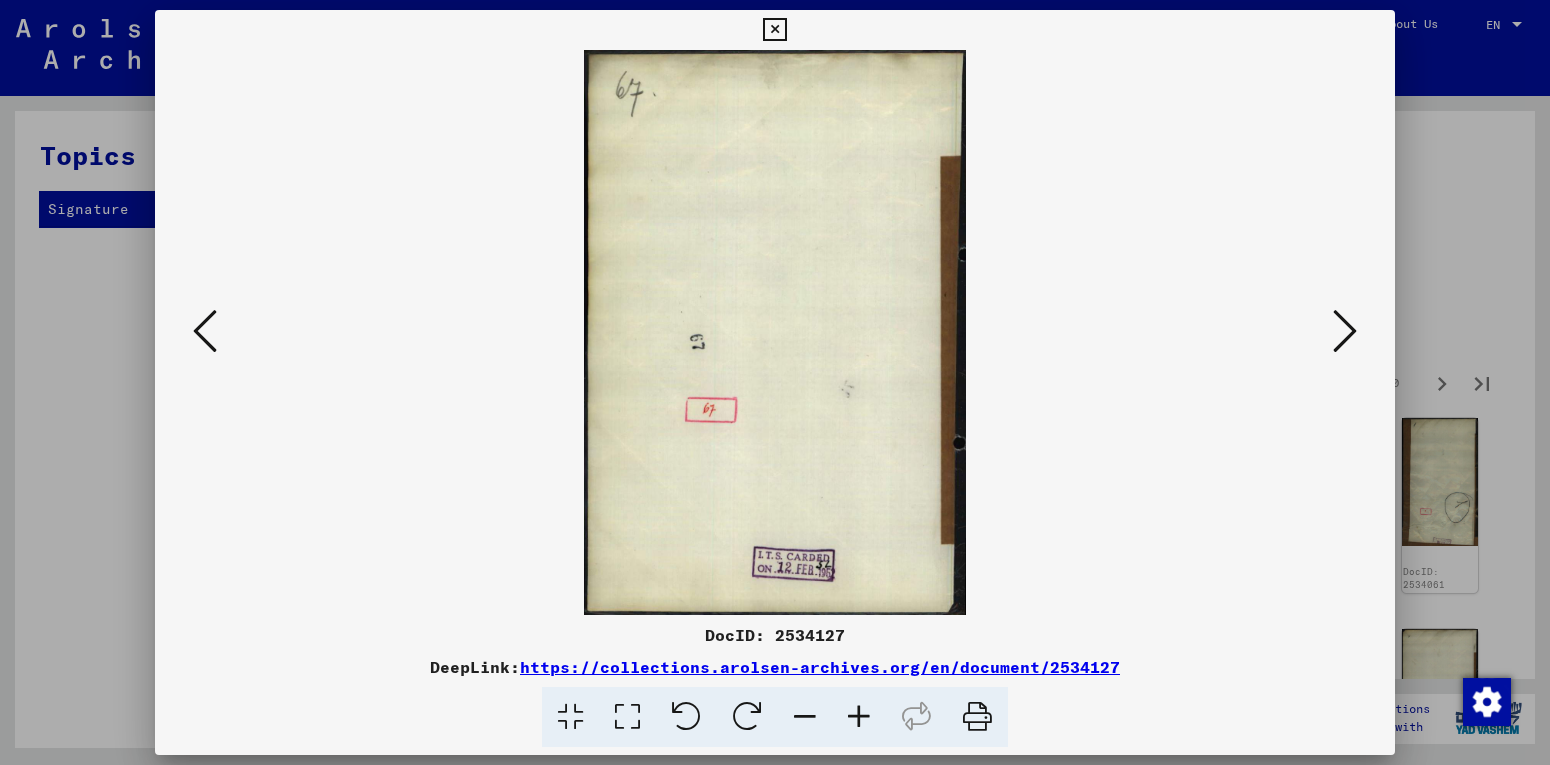 click at bounding box center (1345, 331) 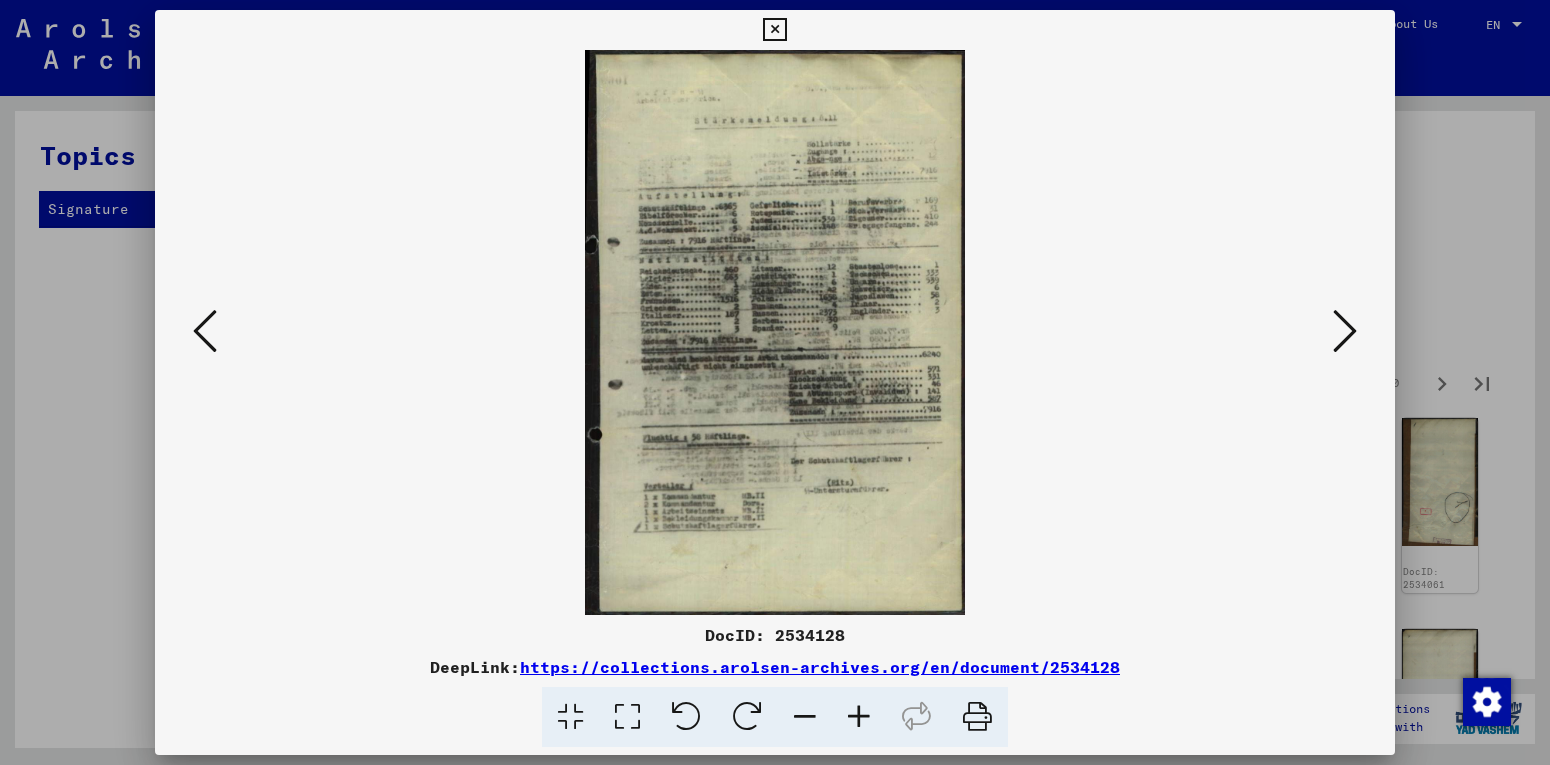 click at bounding box center [1345, 331] 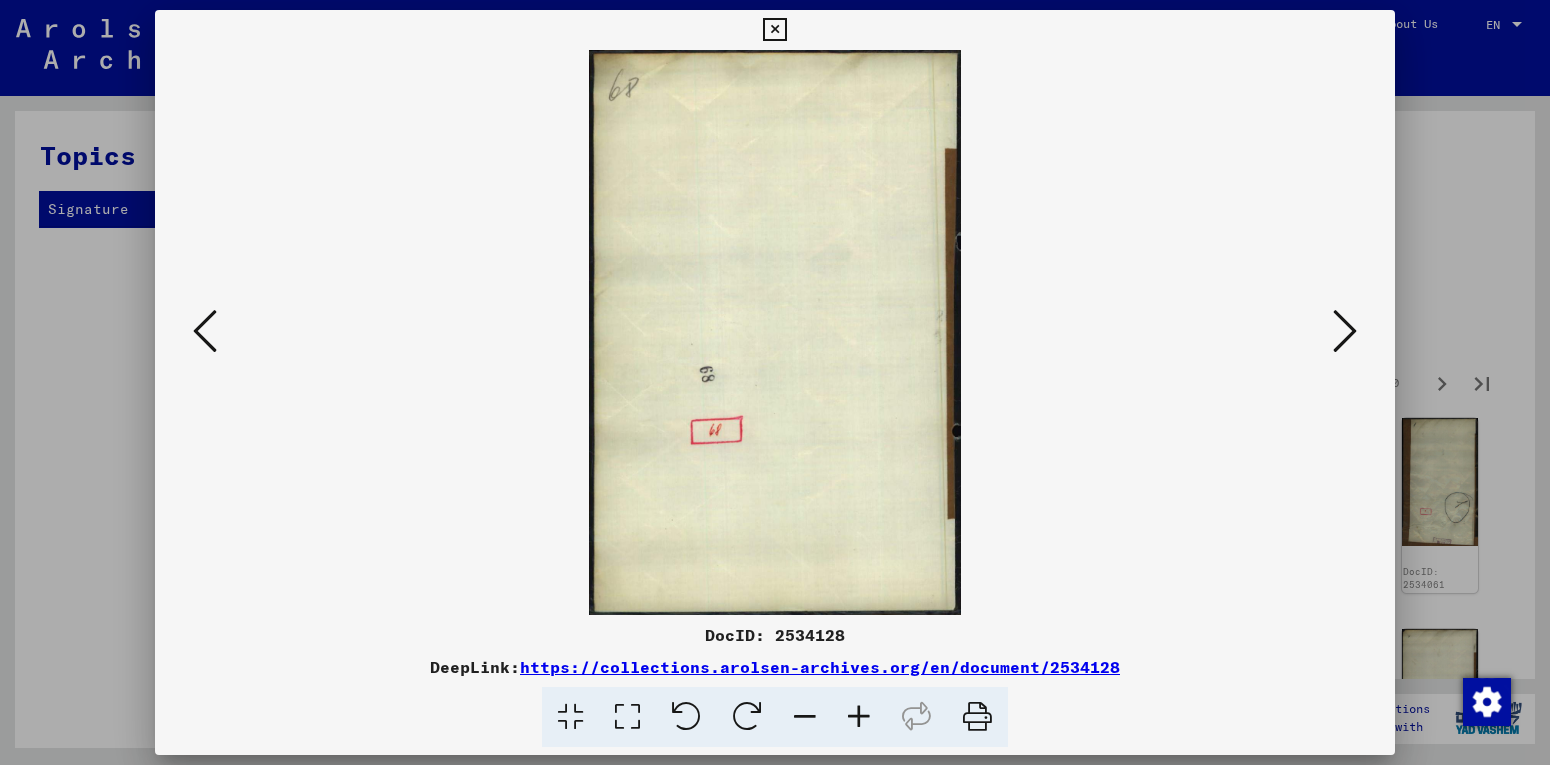 click at bounding box center [1345, 331] 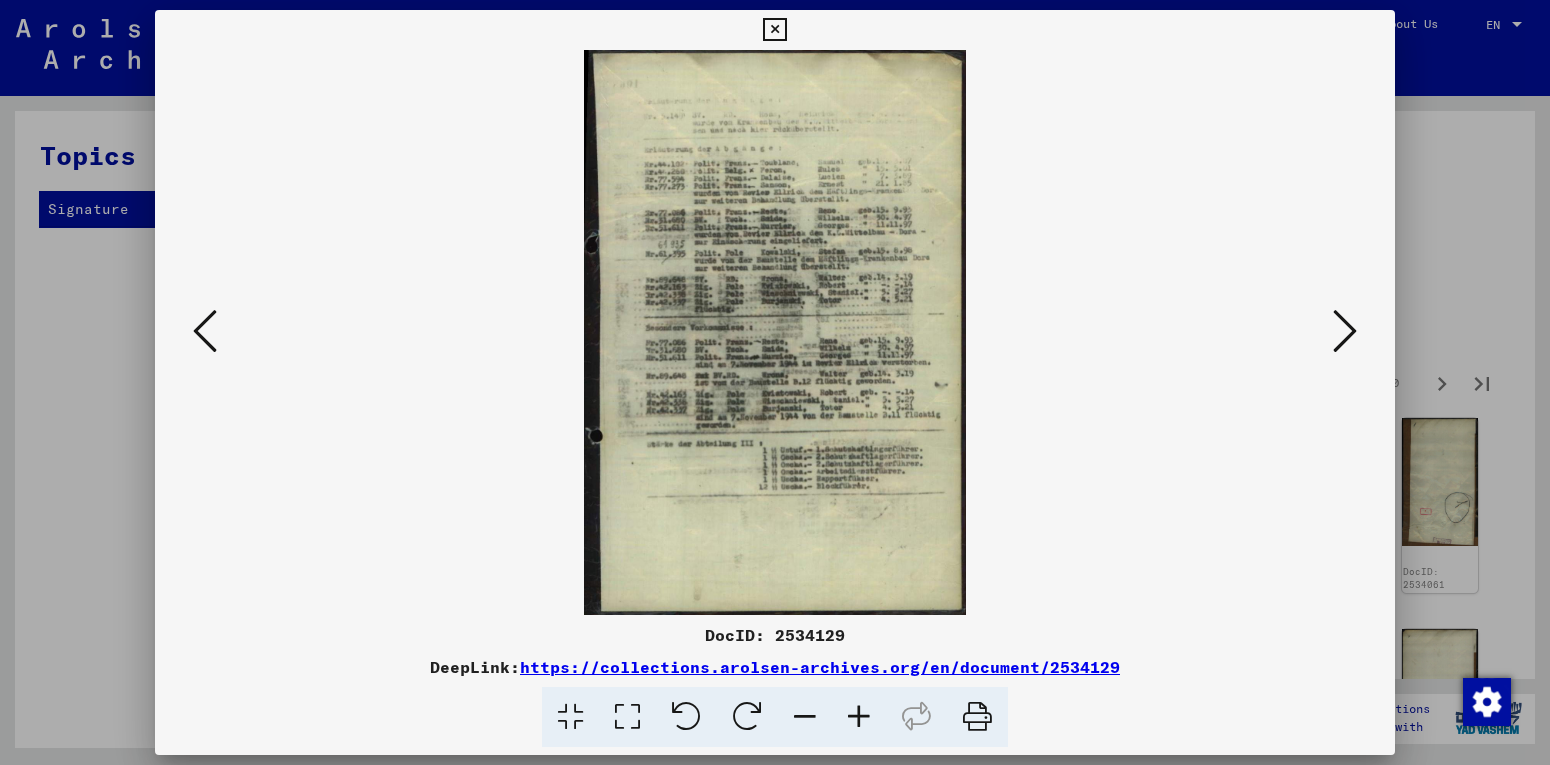 click at bounding box center (1345, 331) 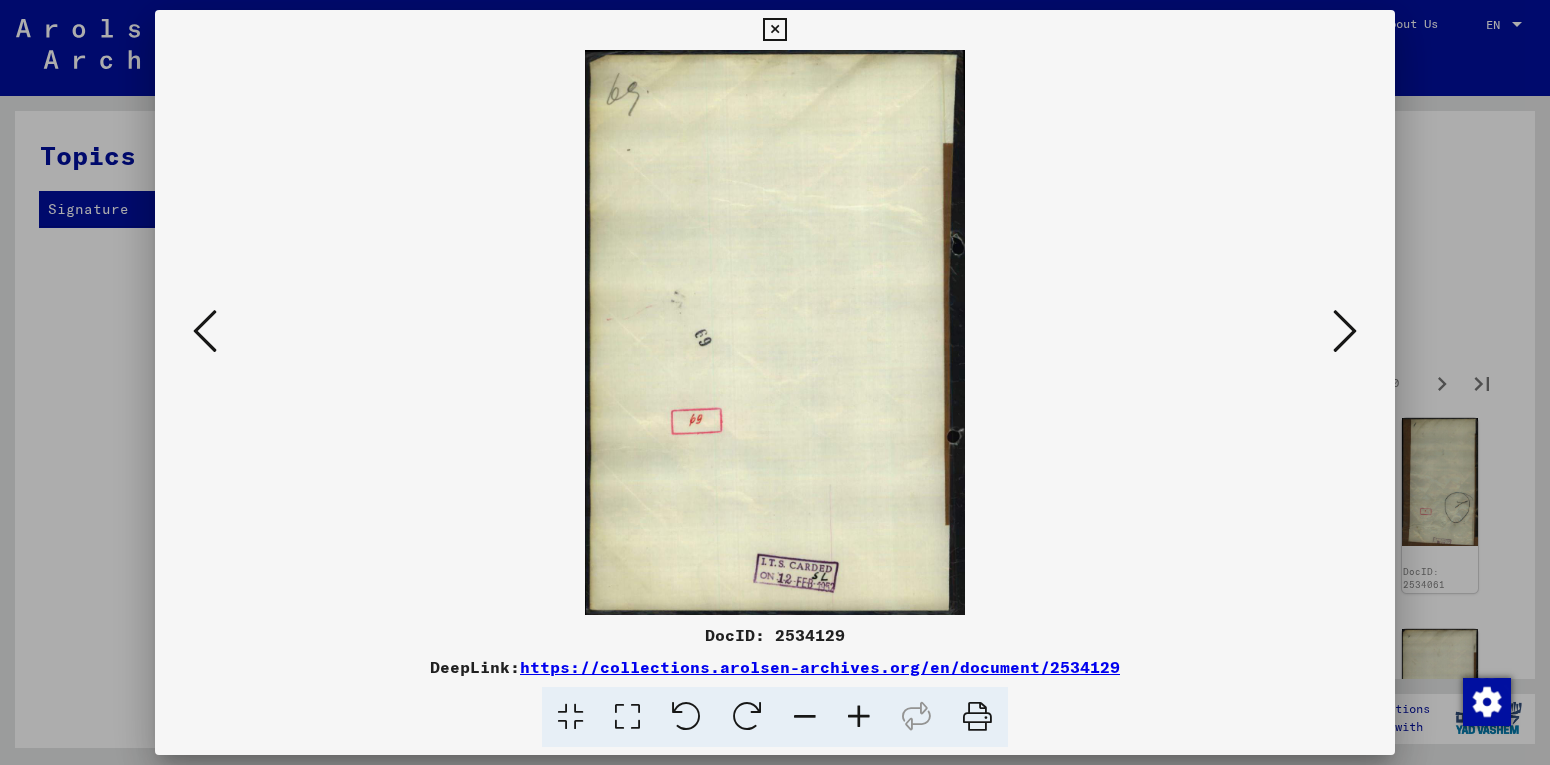 drag, startPoint x: 1347, startPoint y: 322, endPoint x: 1129, endPoint y: 321, distance: 218.00229 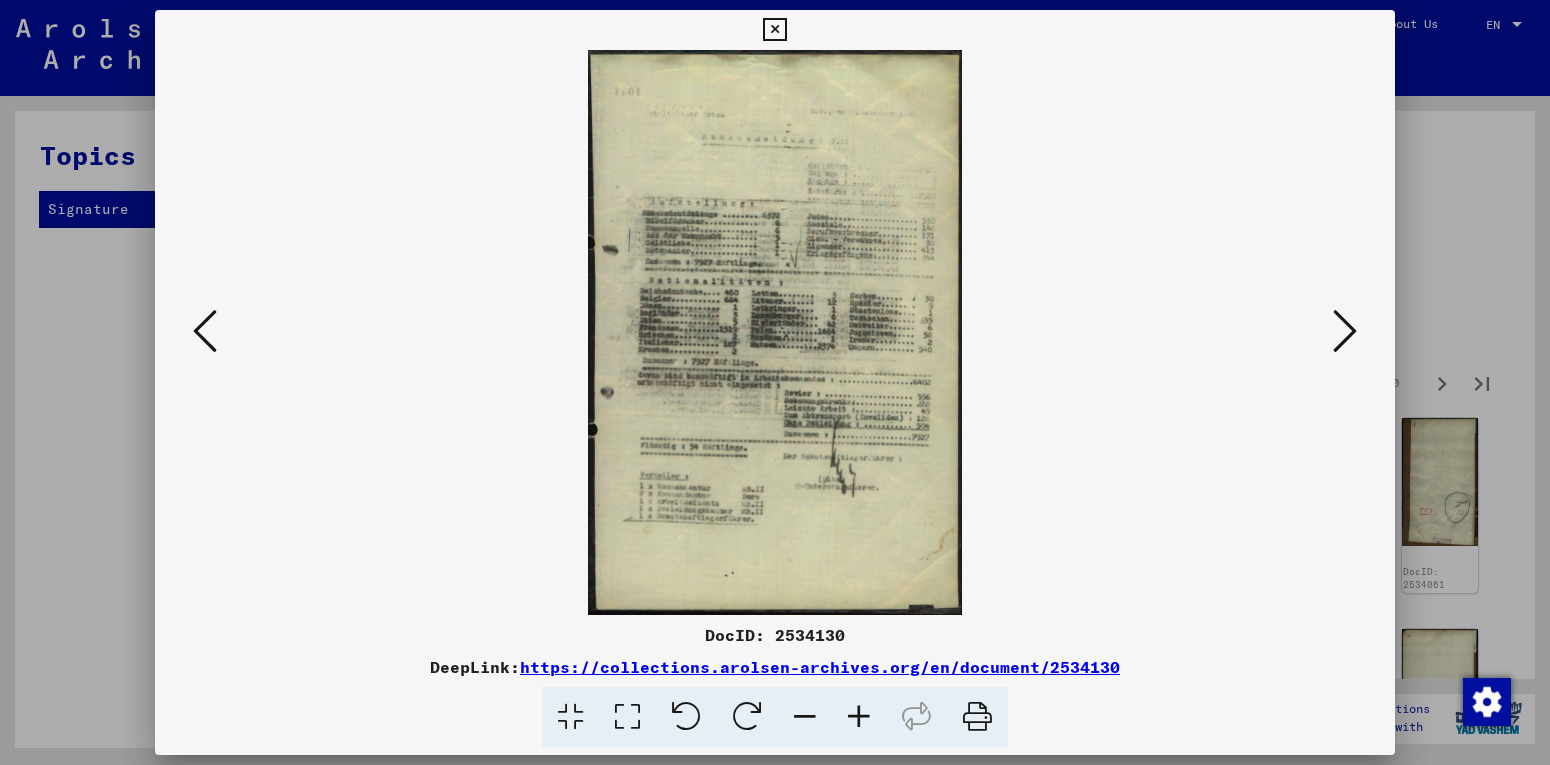 click at bounding box center [1345, 331] 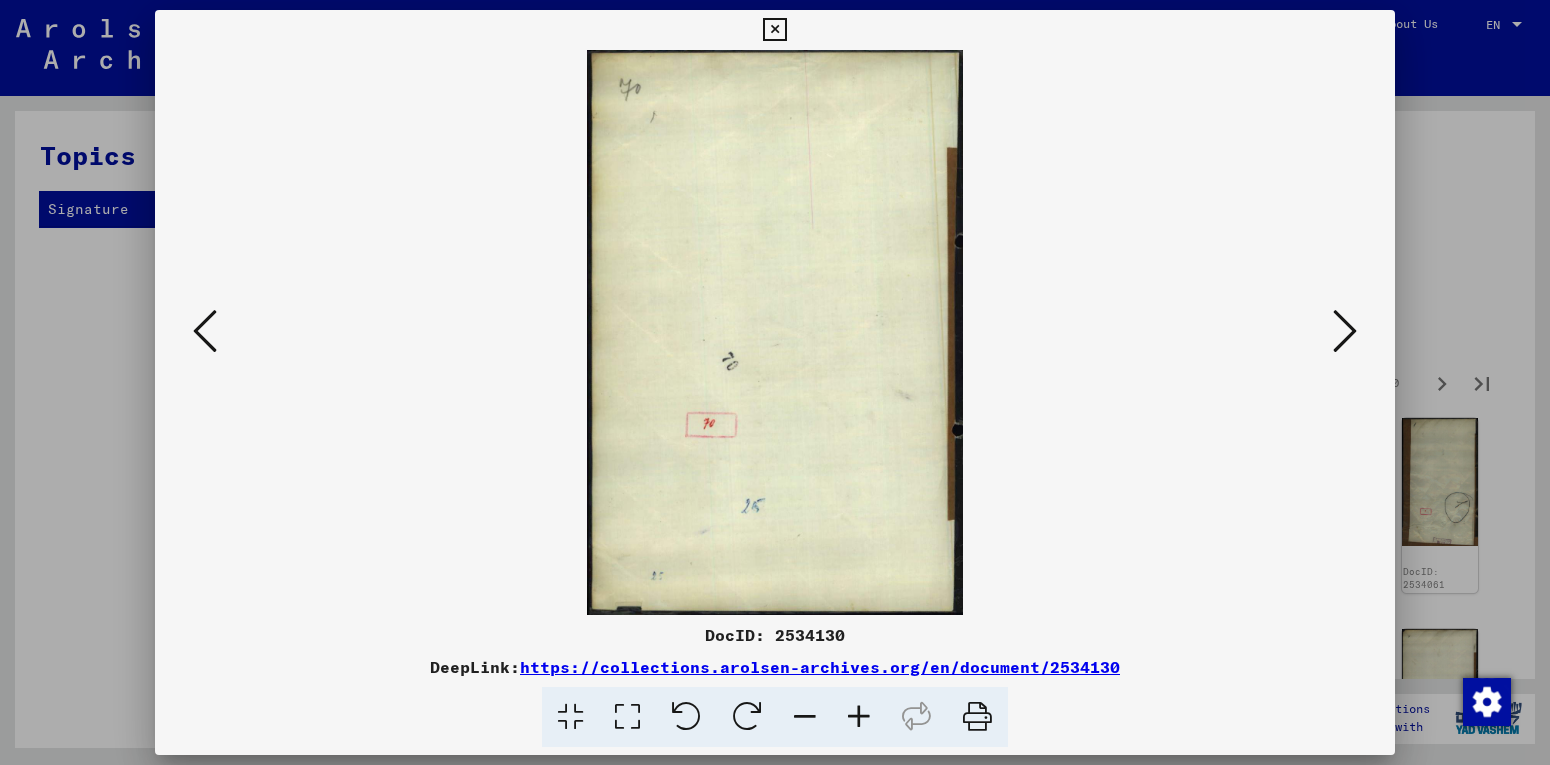 click at bounding box center [1345, 331] 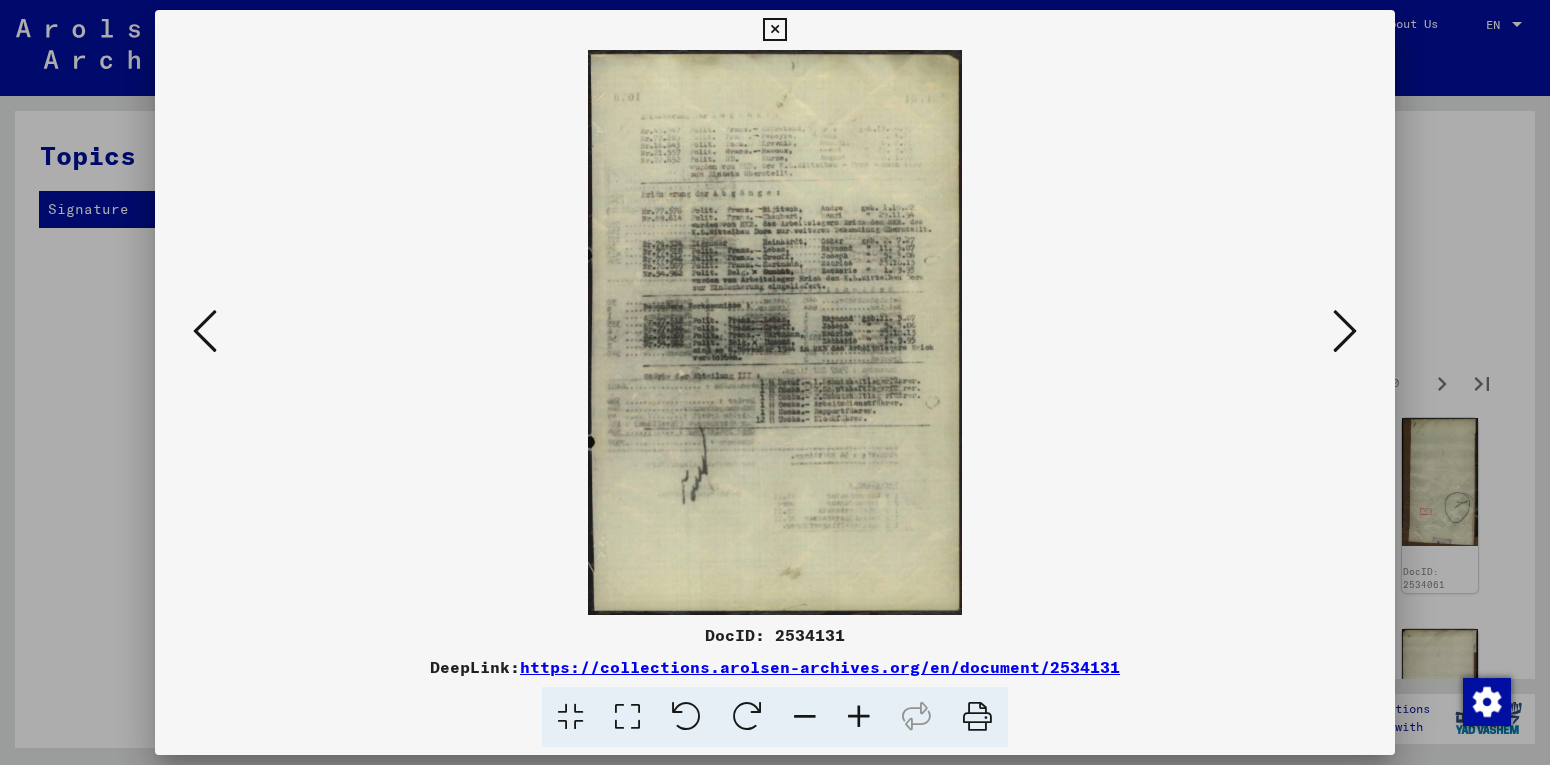 click at bounding box center (1345, 332) 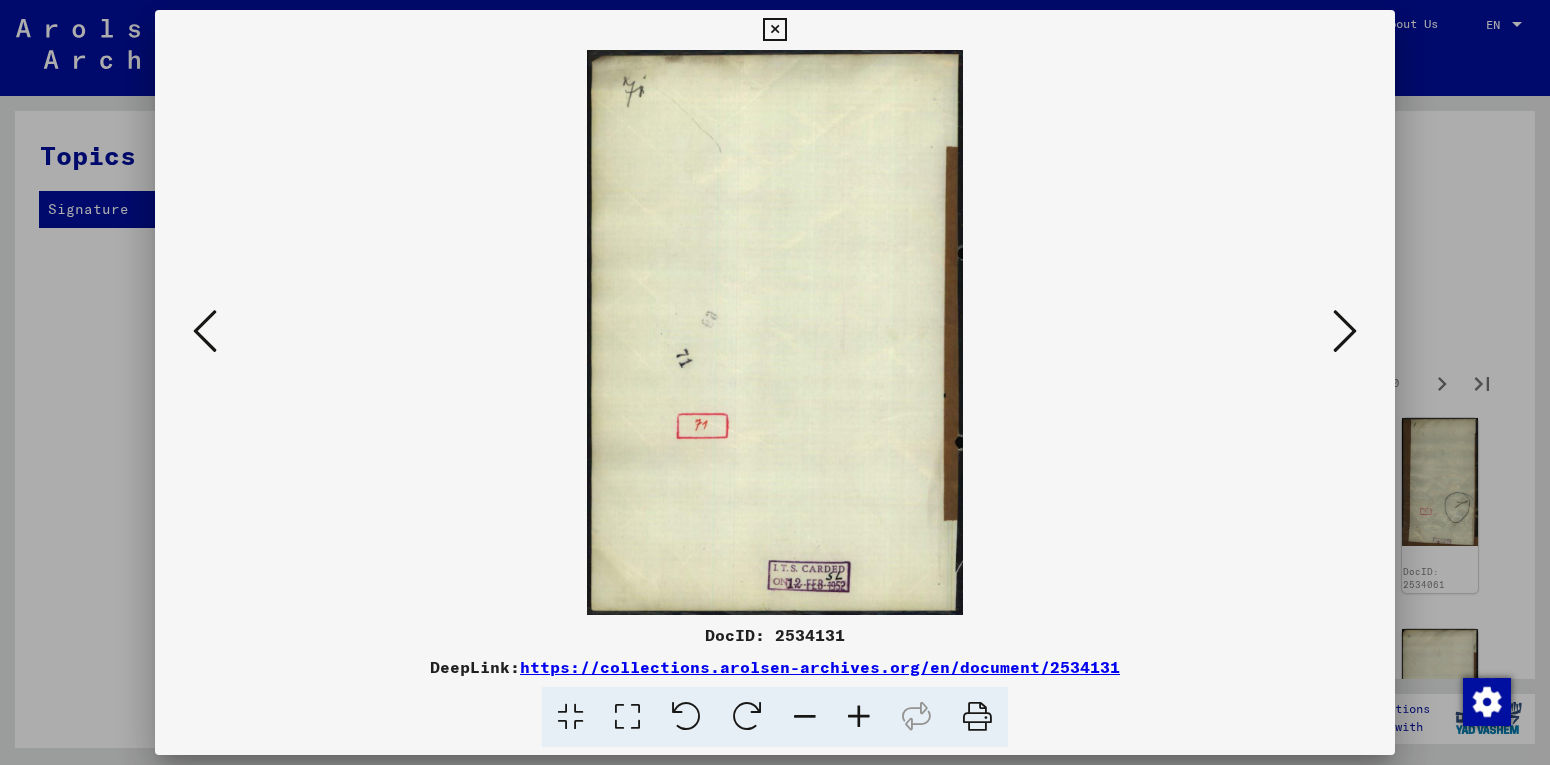 click at bounding box center (1345, 331) 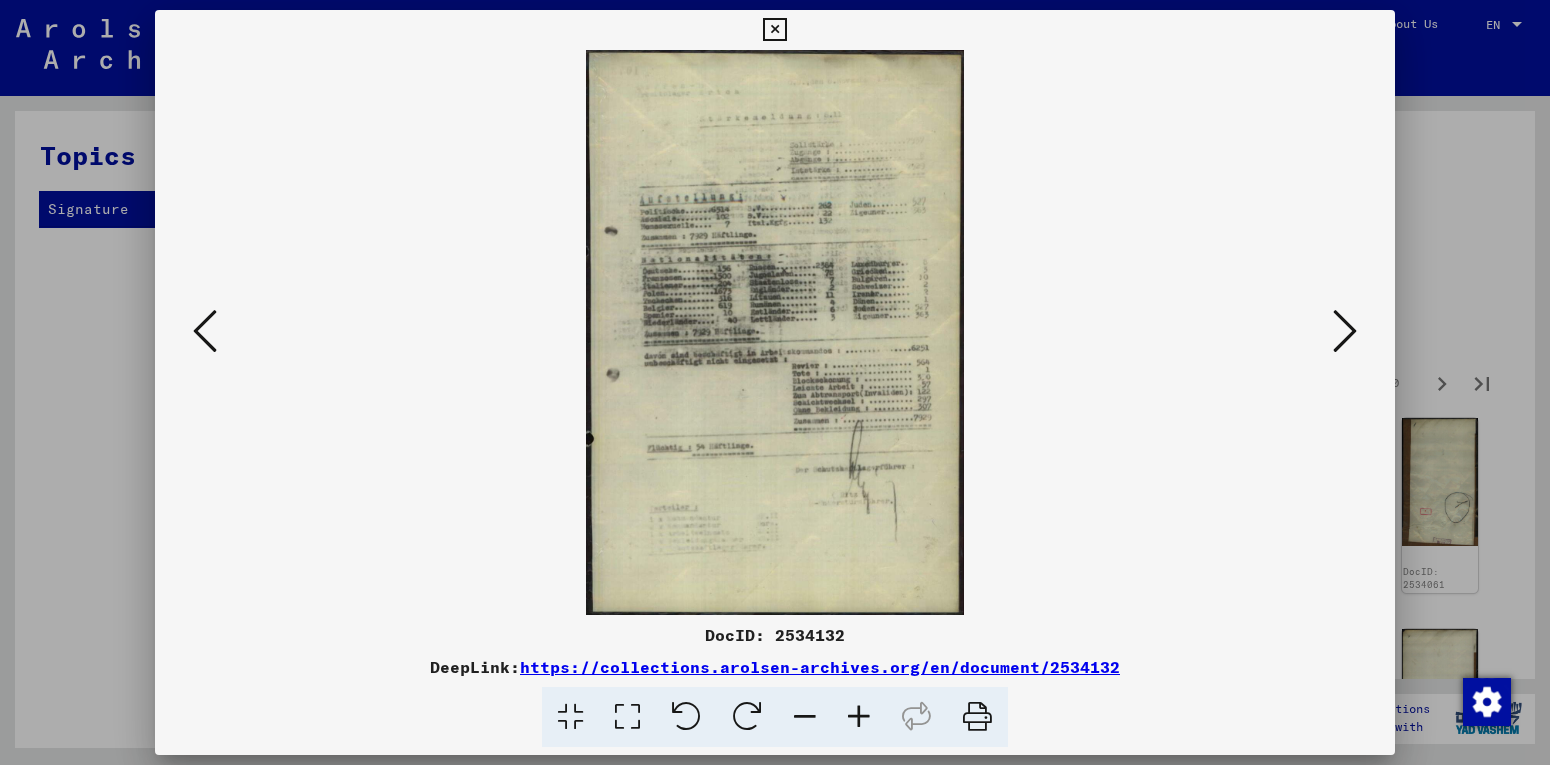 click at bounding box center [1345, 331] 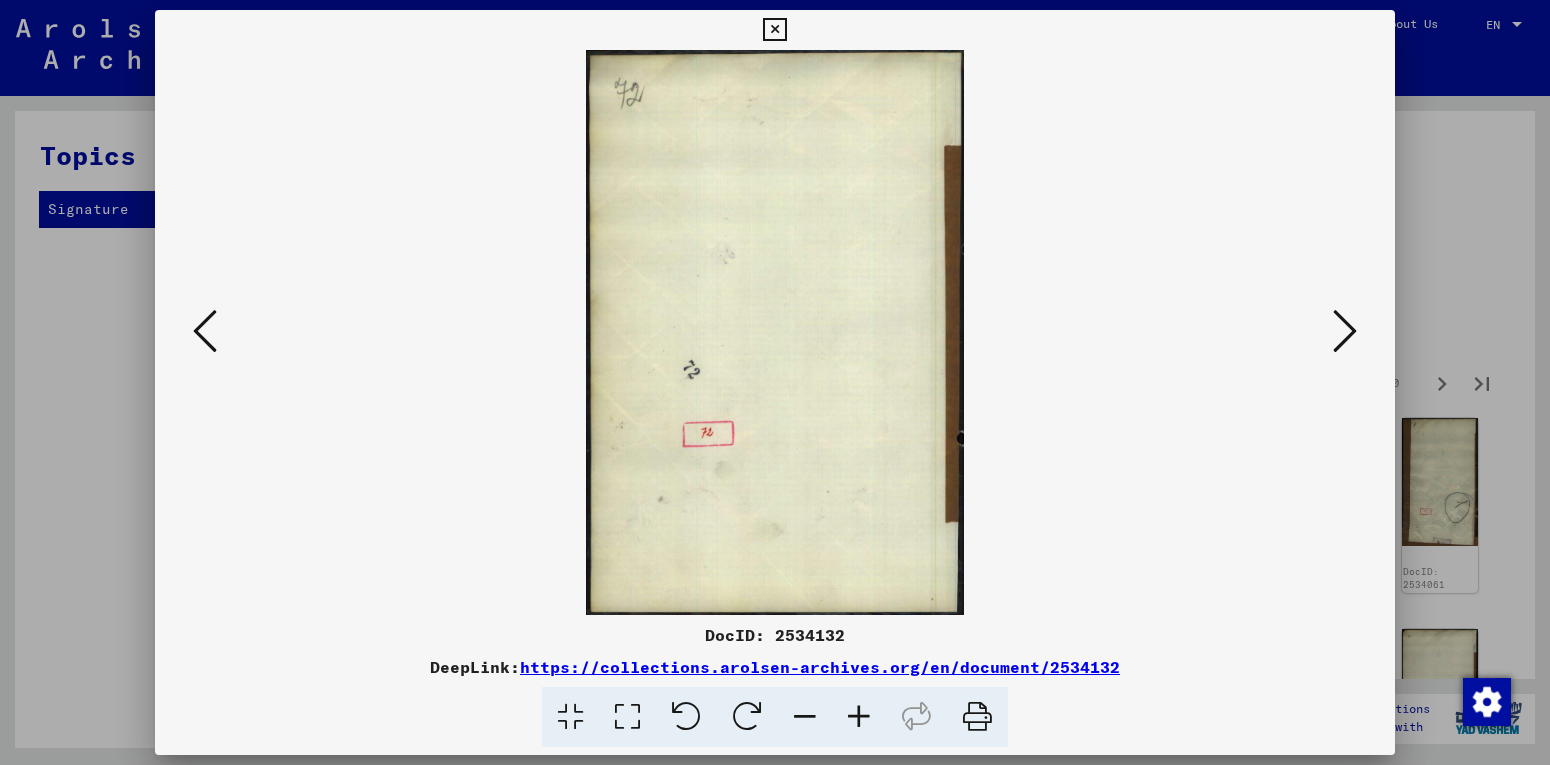 click at bounding box center (1345, 331) 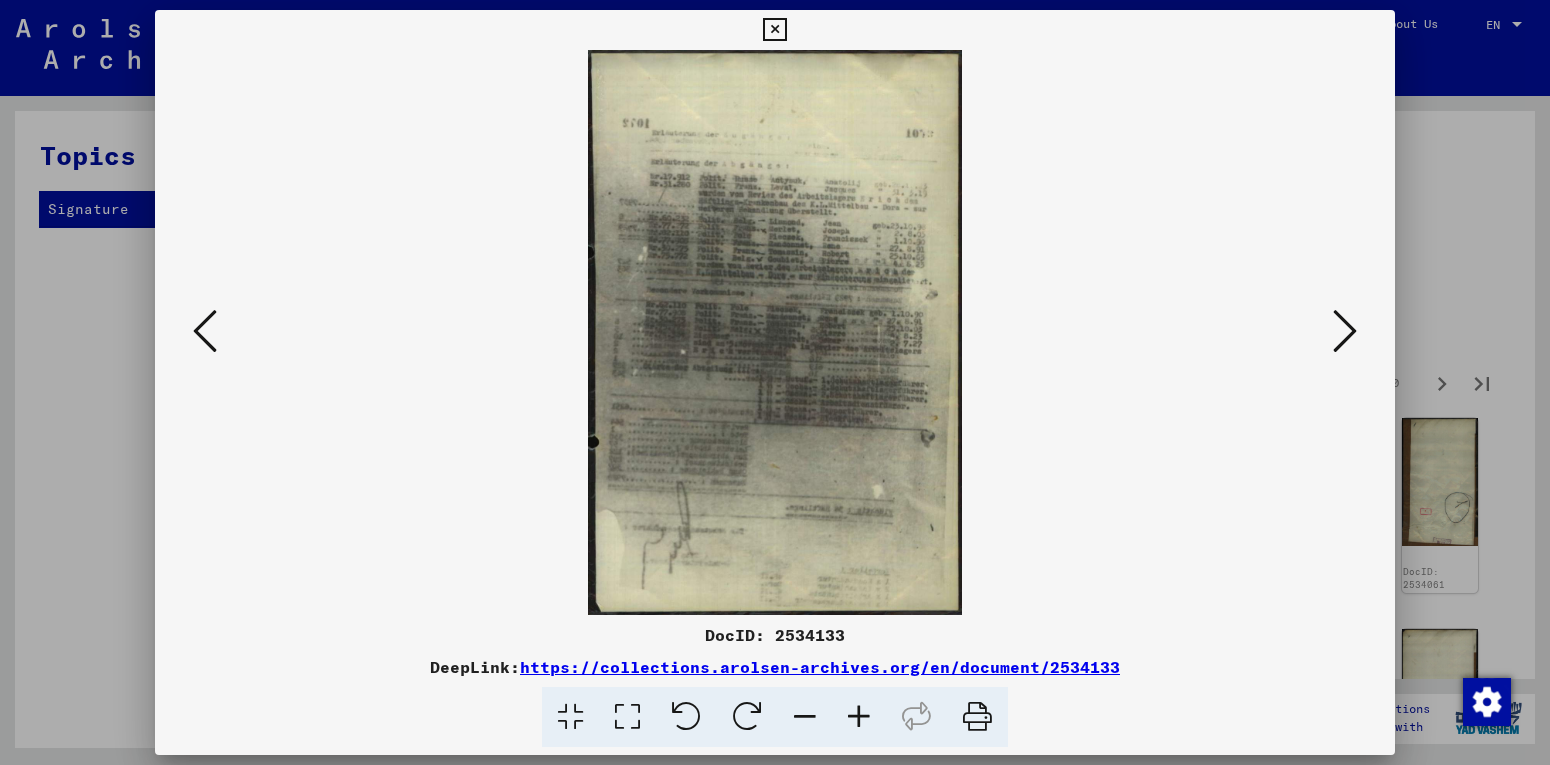 click at bounding box center [1345, 331] 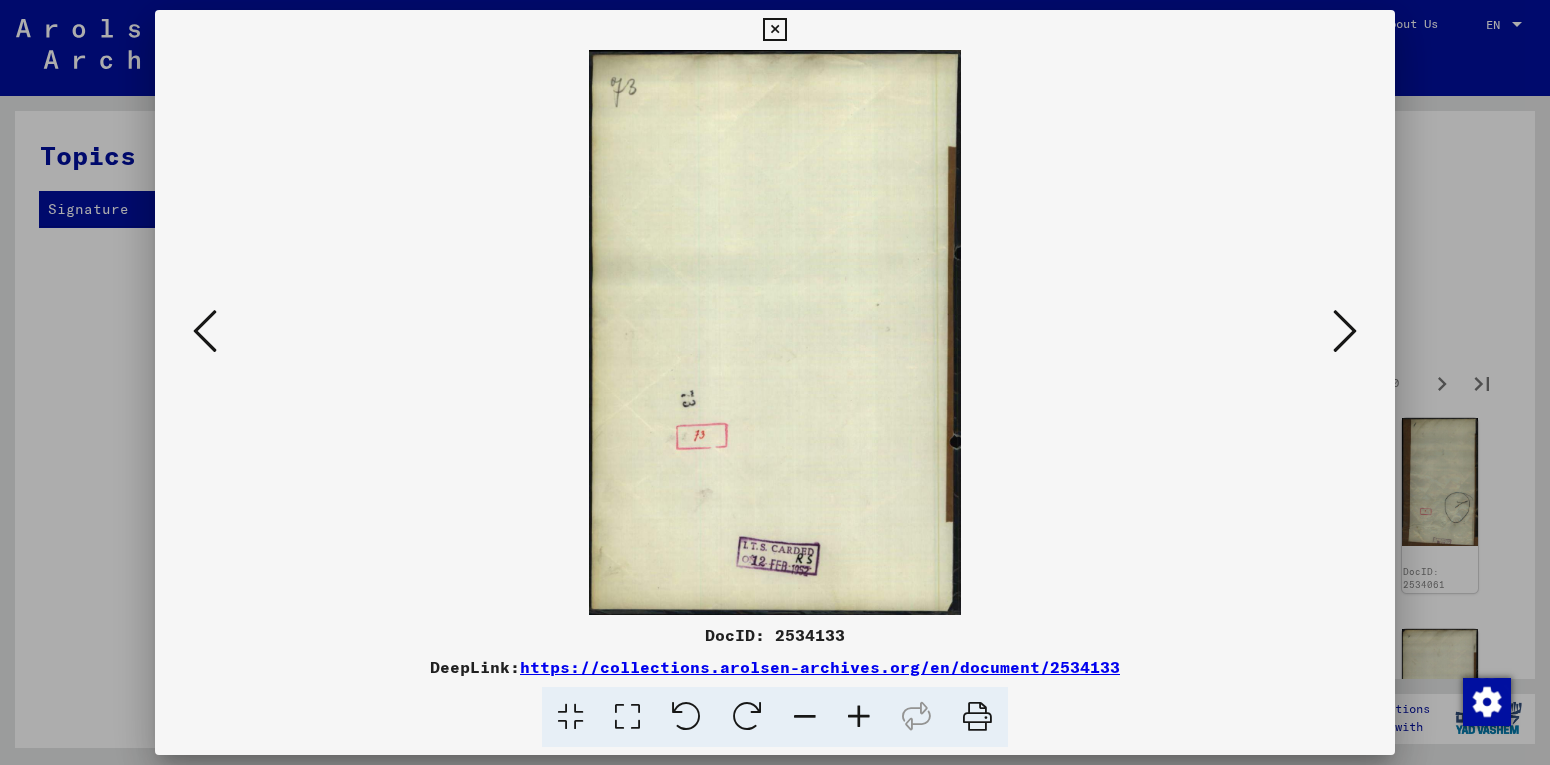 click at bounding box center (1345, 331) 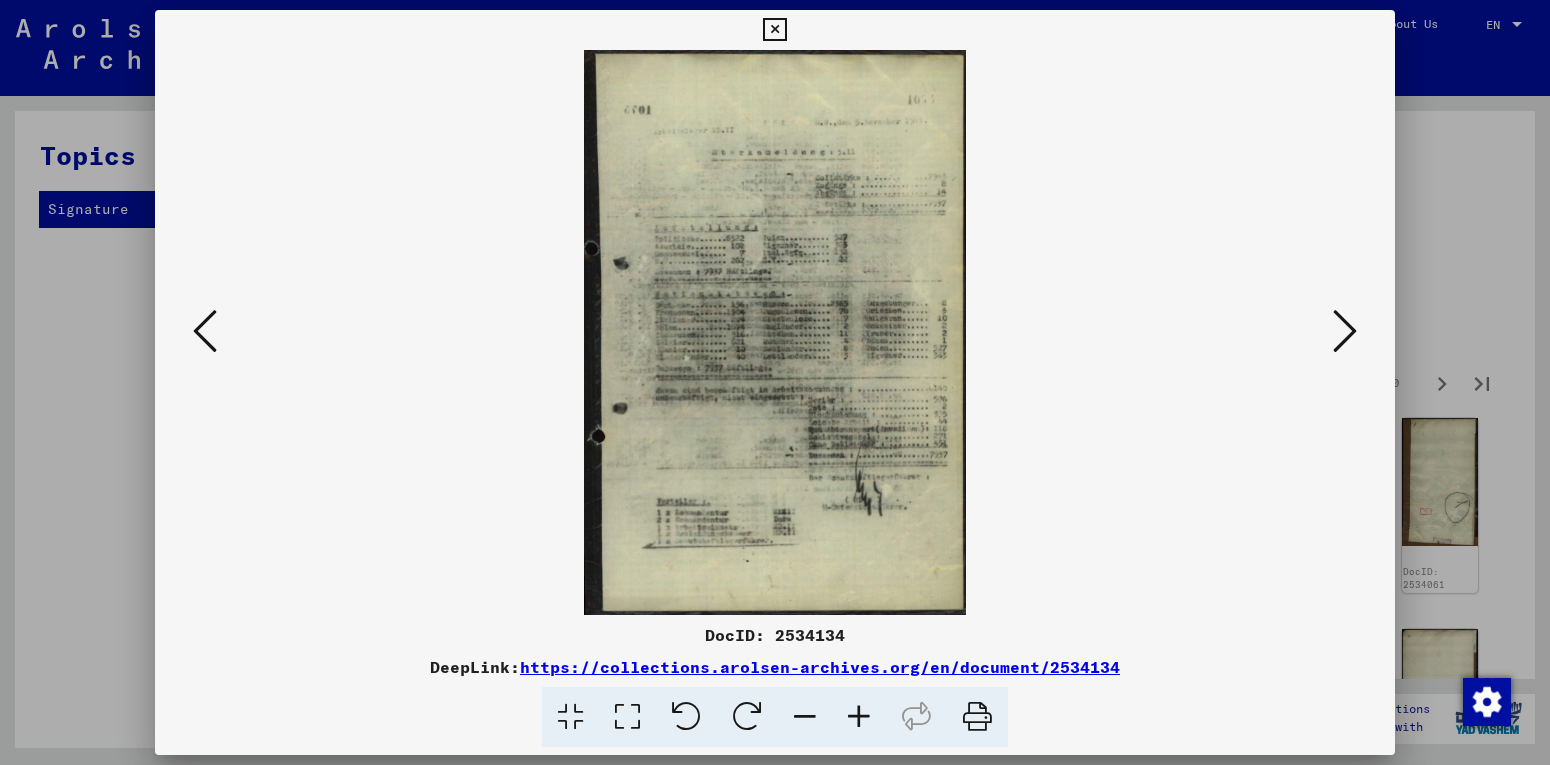 click at bounding box center [1345, 331] 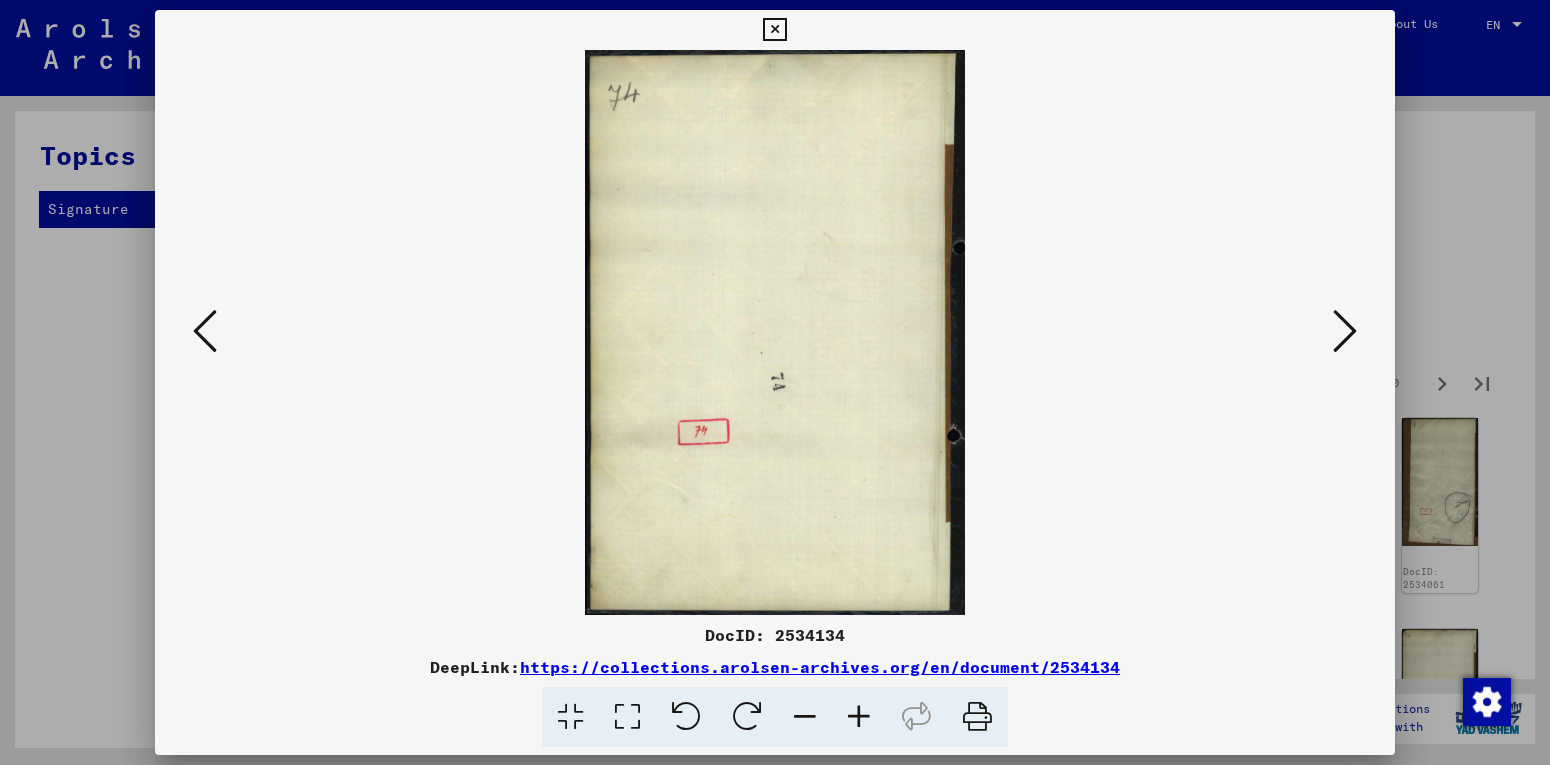 click at bounding box center (1345, 331) 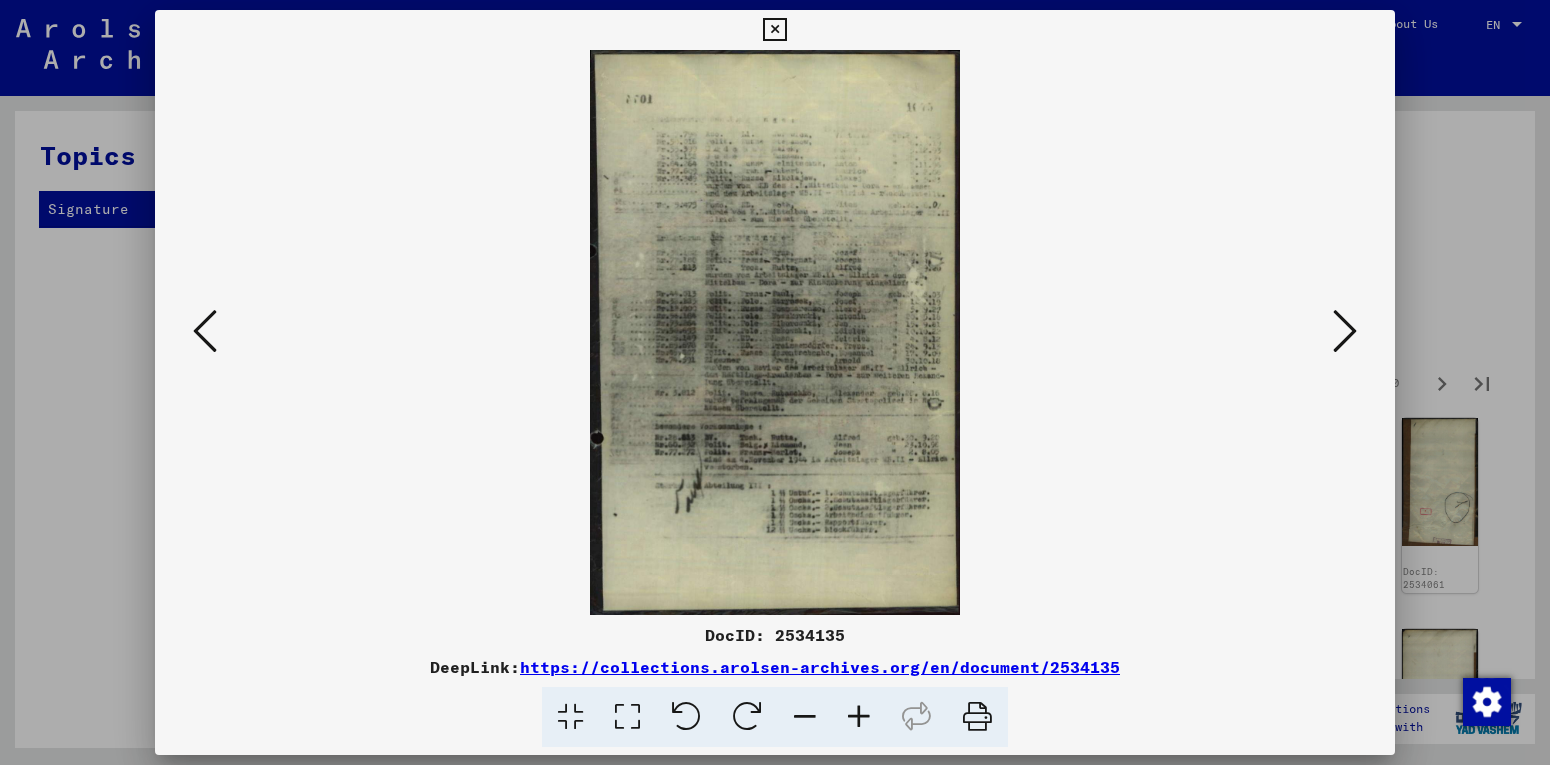 click at bounding box center [1345, 332] 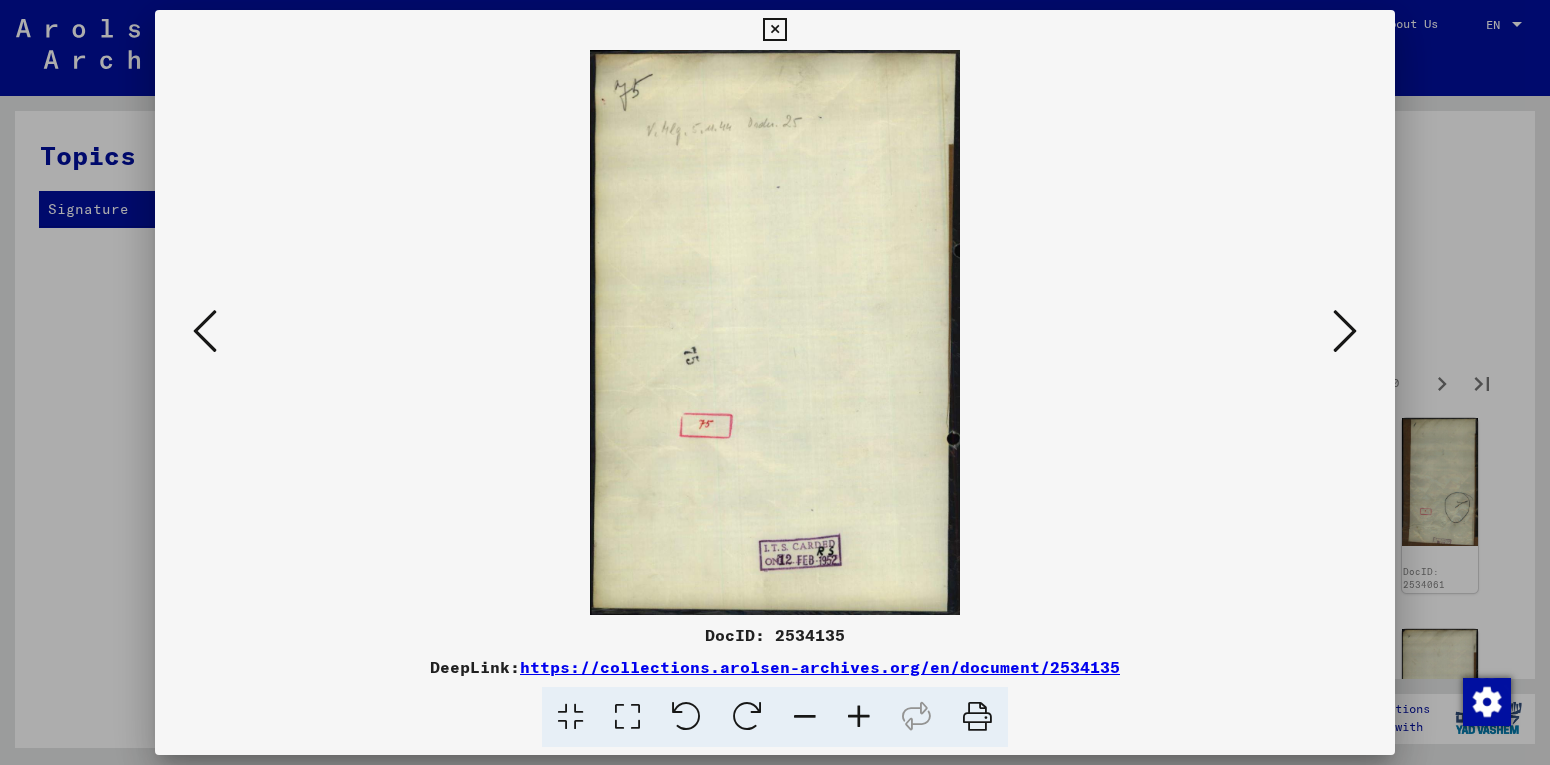 click at bounding box center (1345, 331) 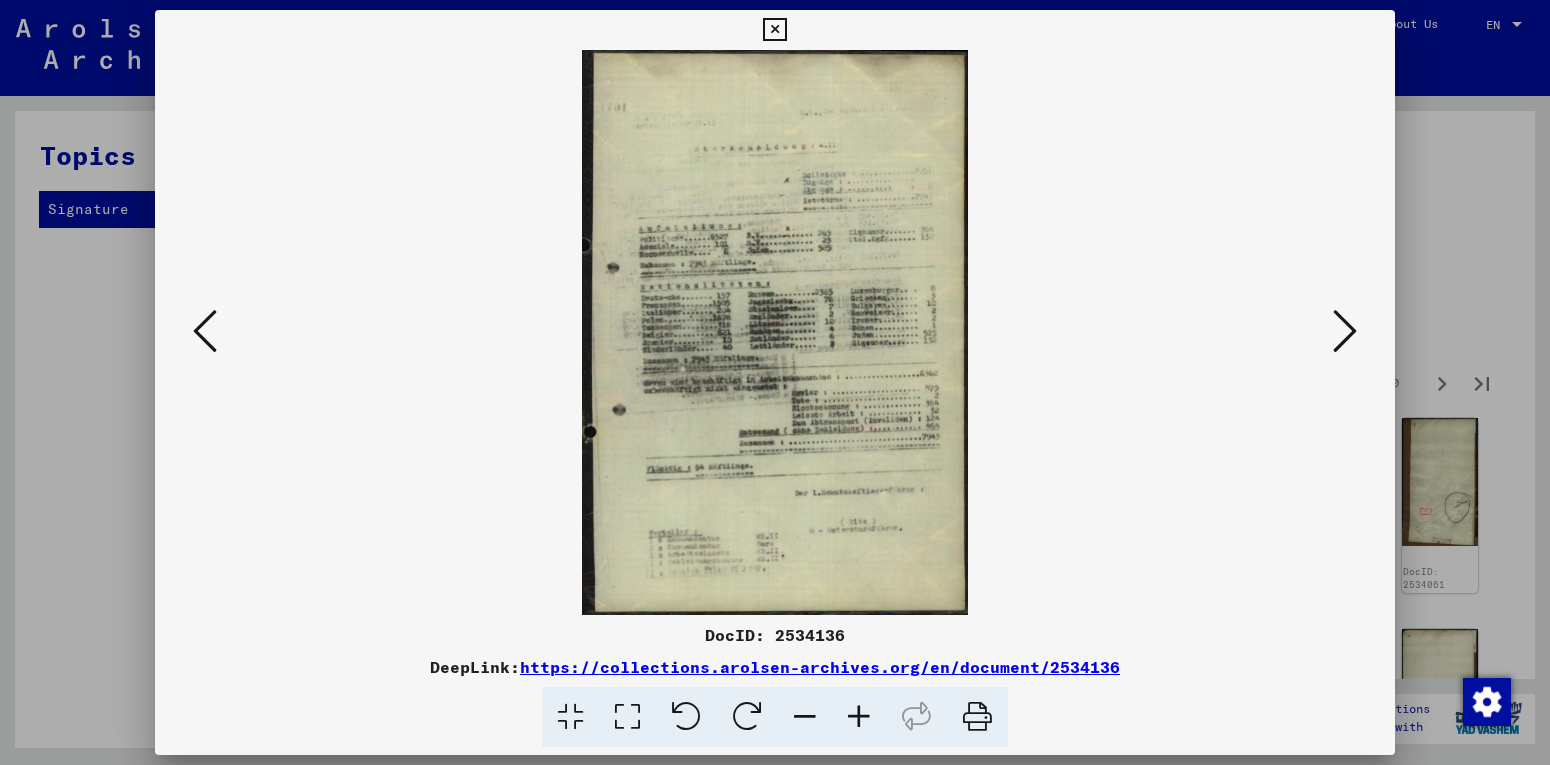 click at bounding box center [1345, 331] 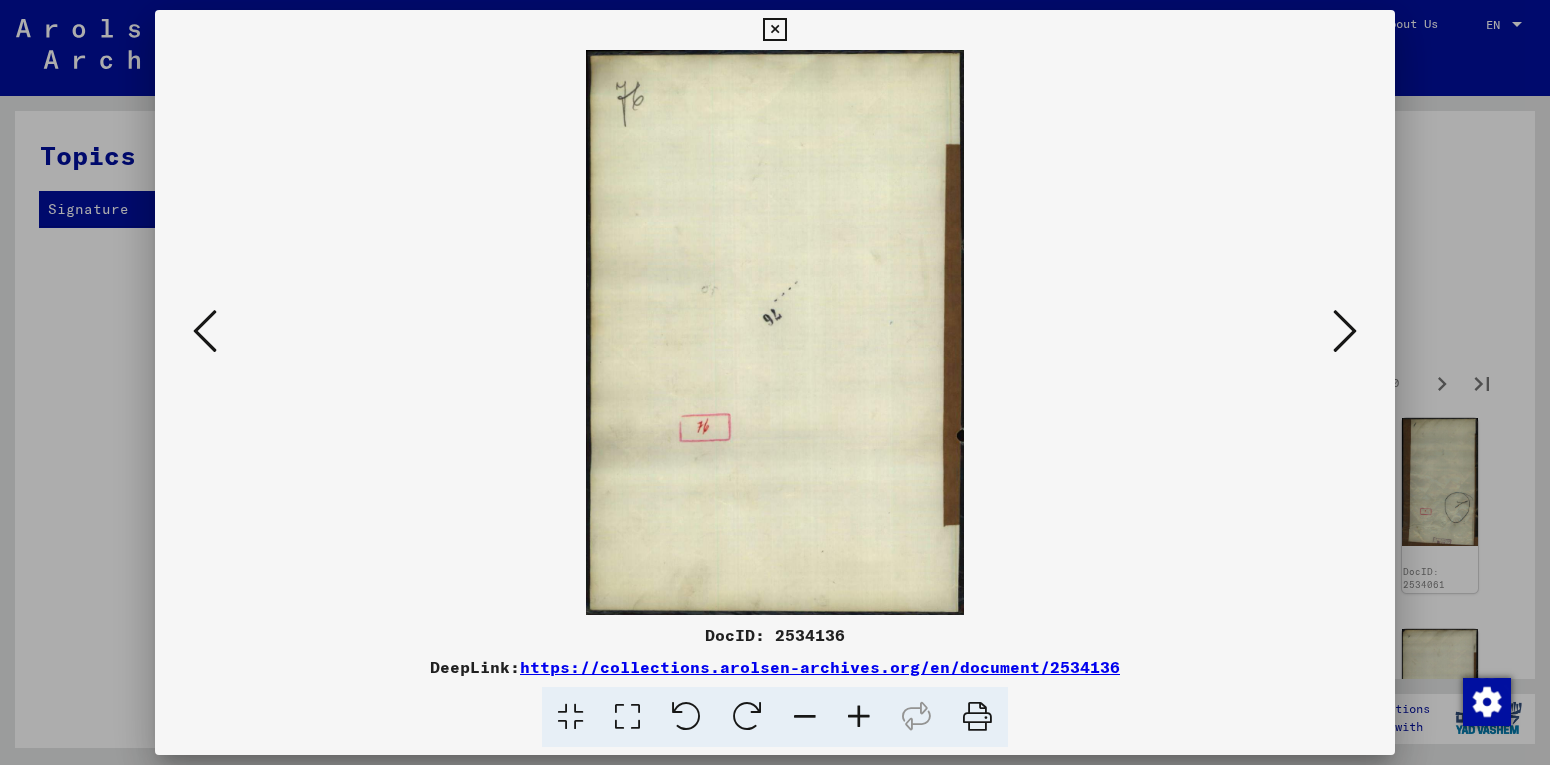 click at bounding box center [1345, 331] 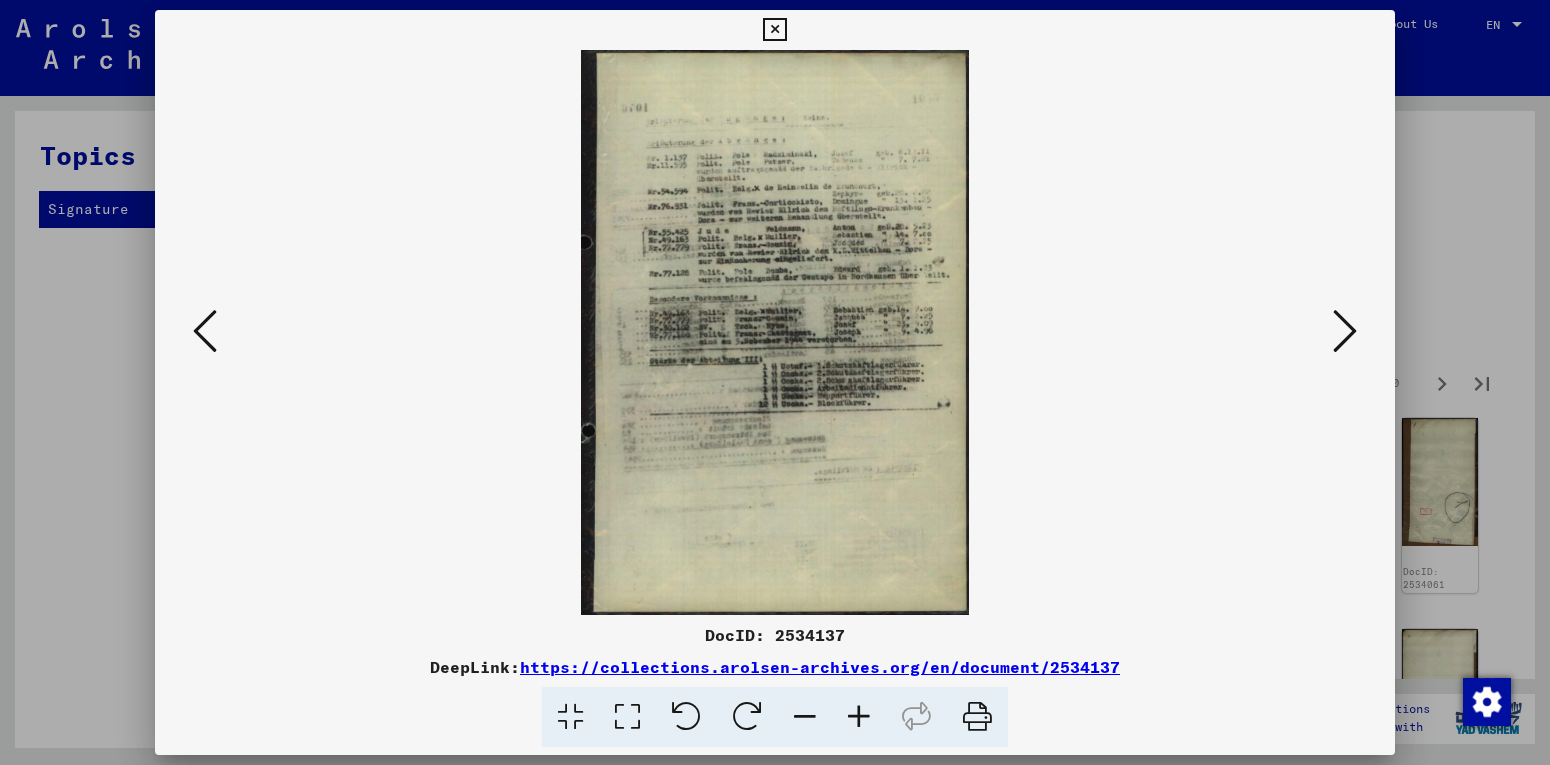 click at bounding box center [1345, 331] 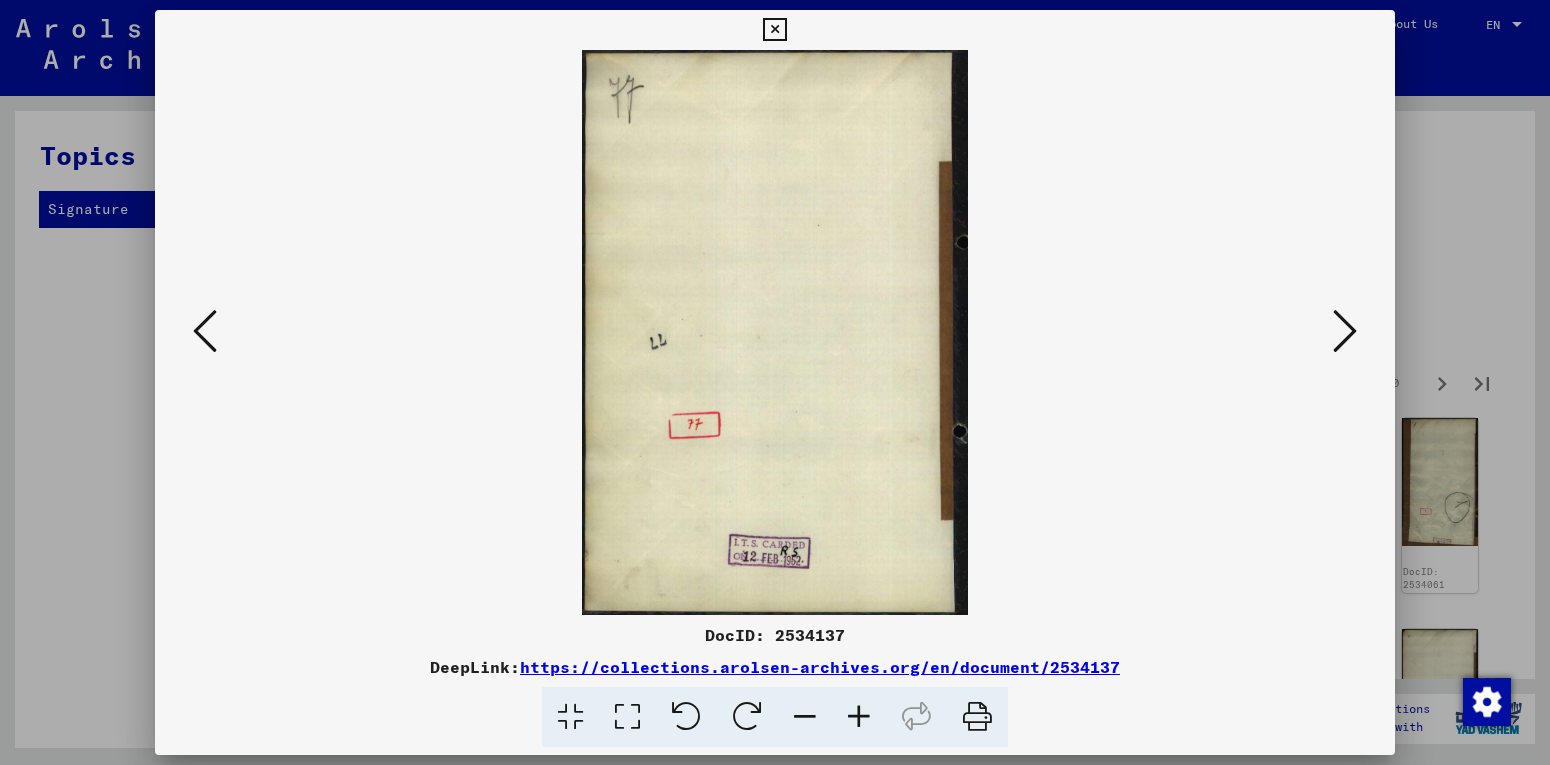 click at bounding box center (1345, 331) 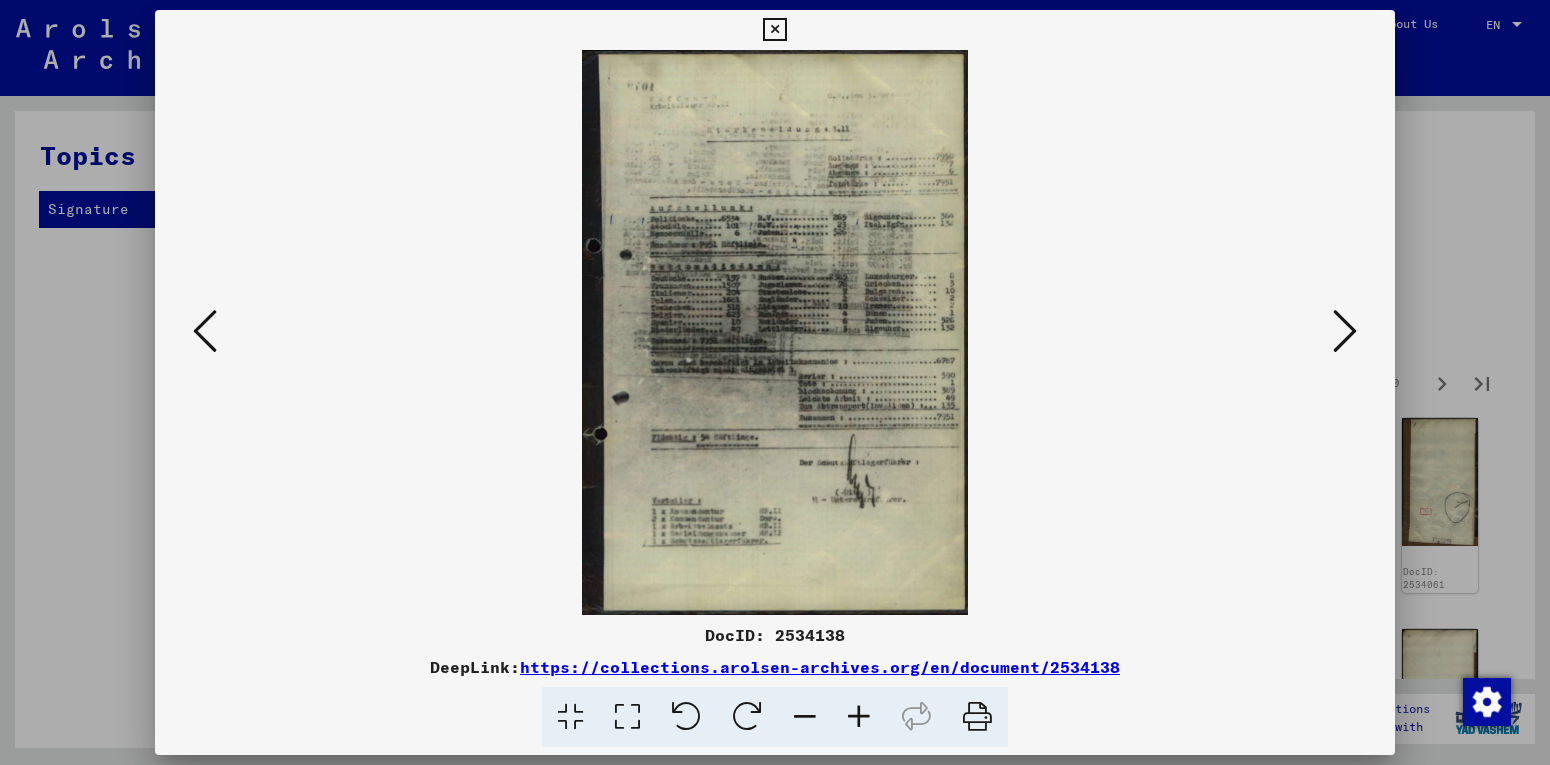 click at bounding box center (1345, 331) 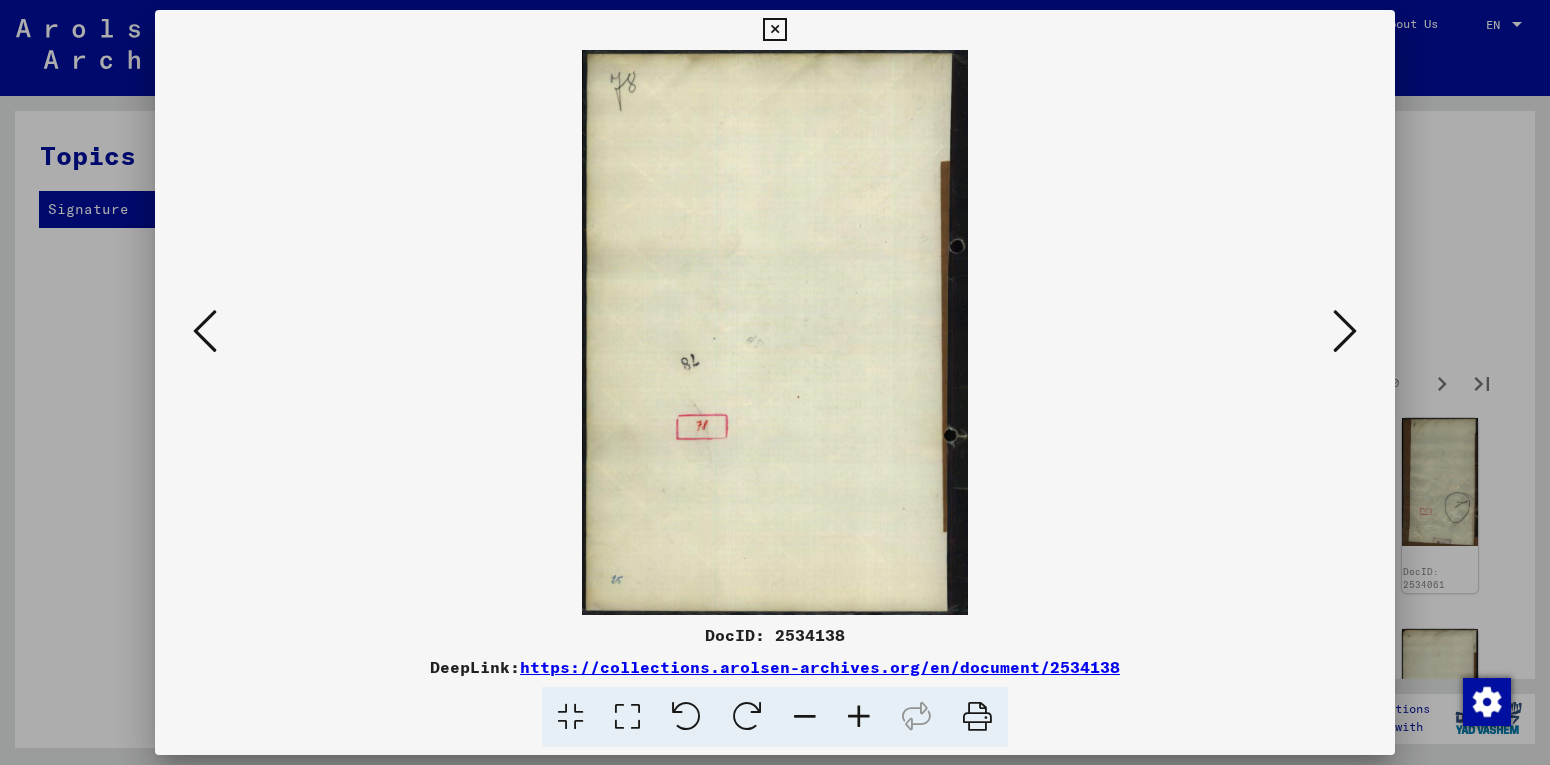 click at bounding box center (1345, 331) 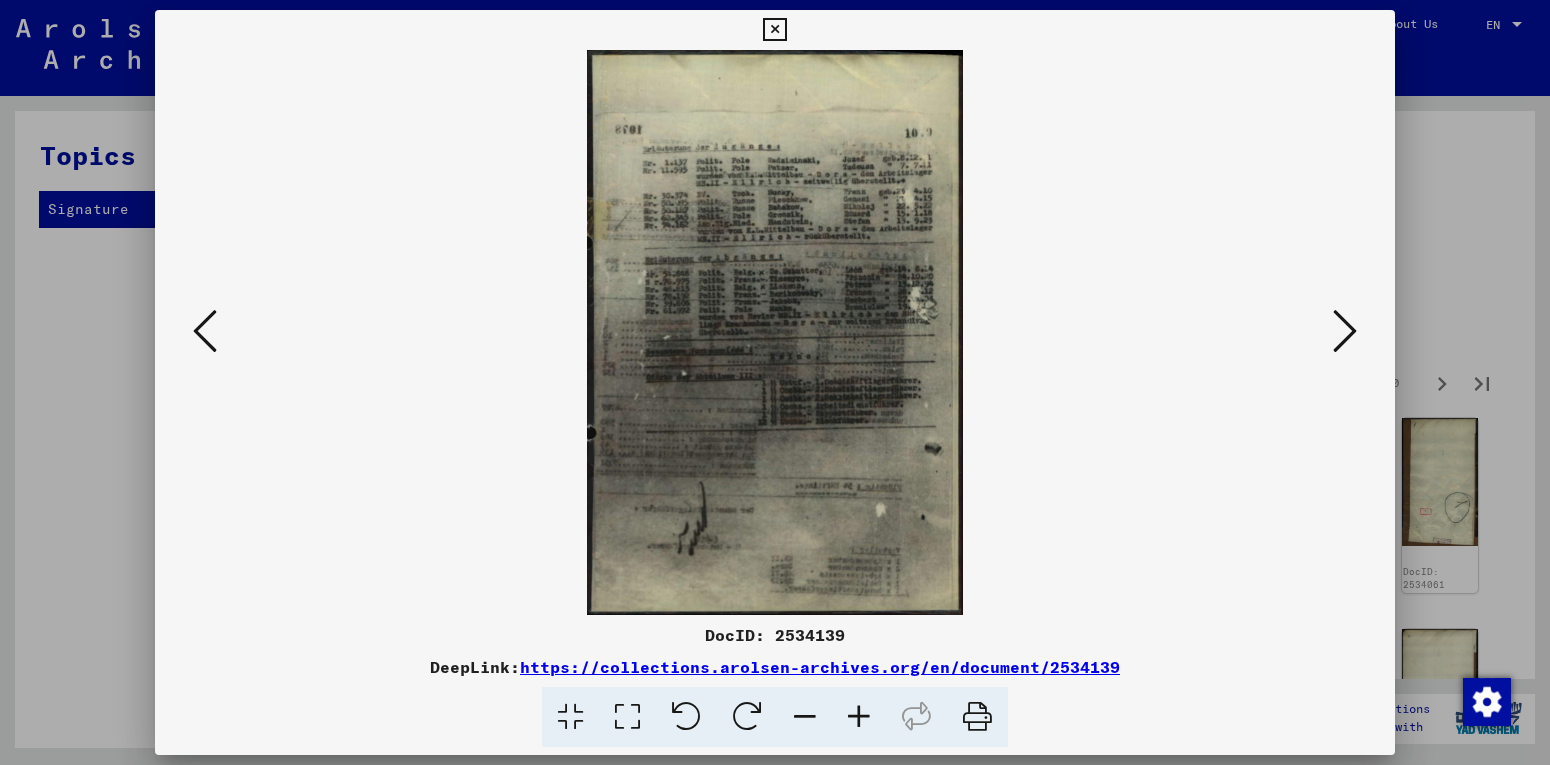 click at bounding box center (1345, 331) 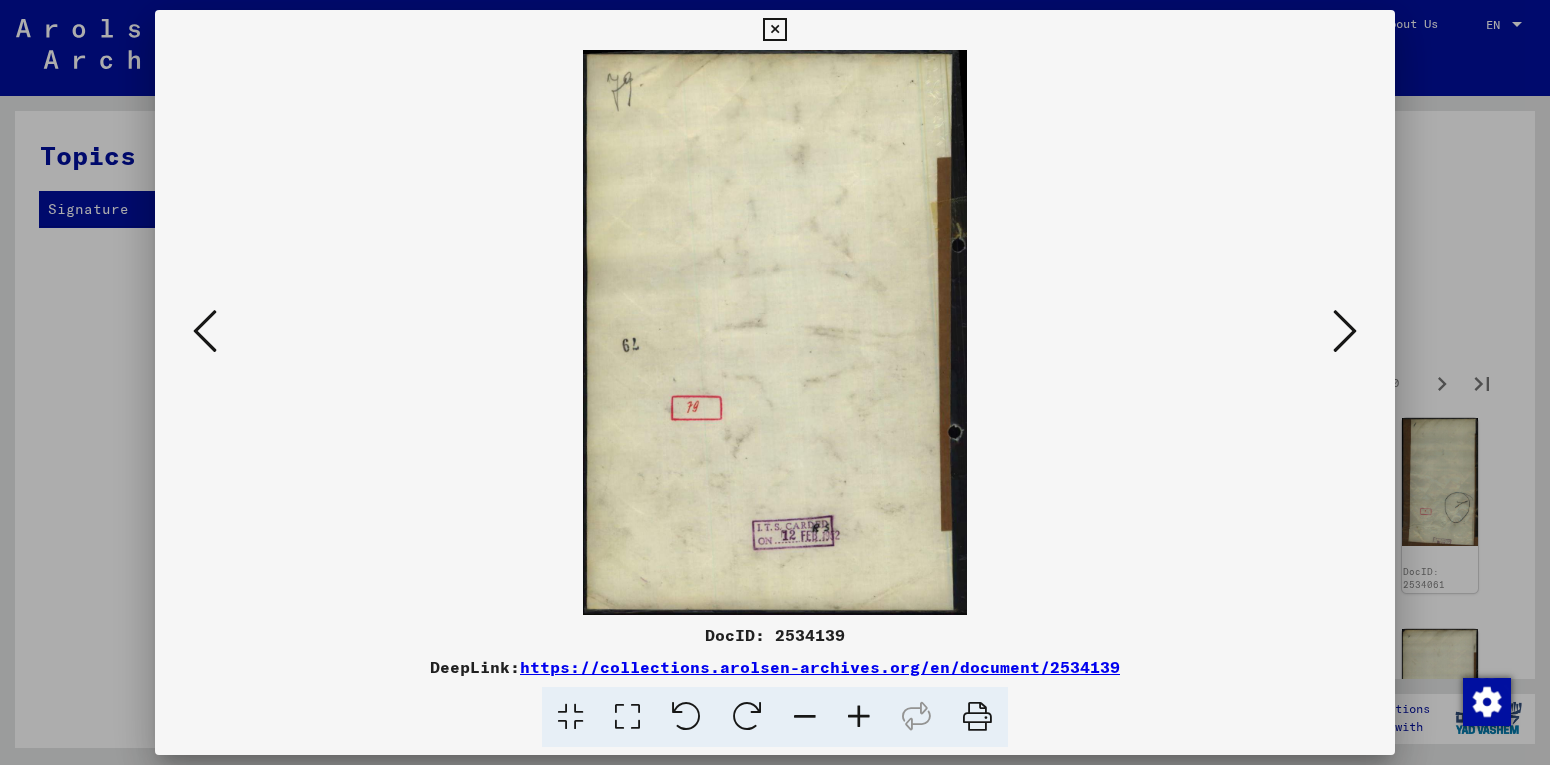 click at bounding box center [1345, 331] 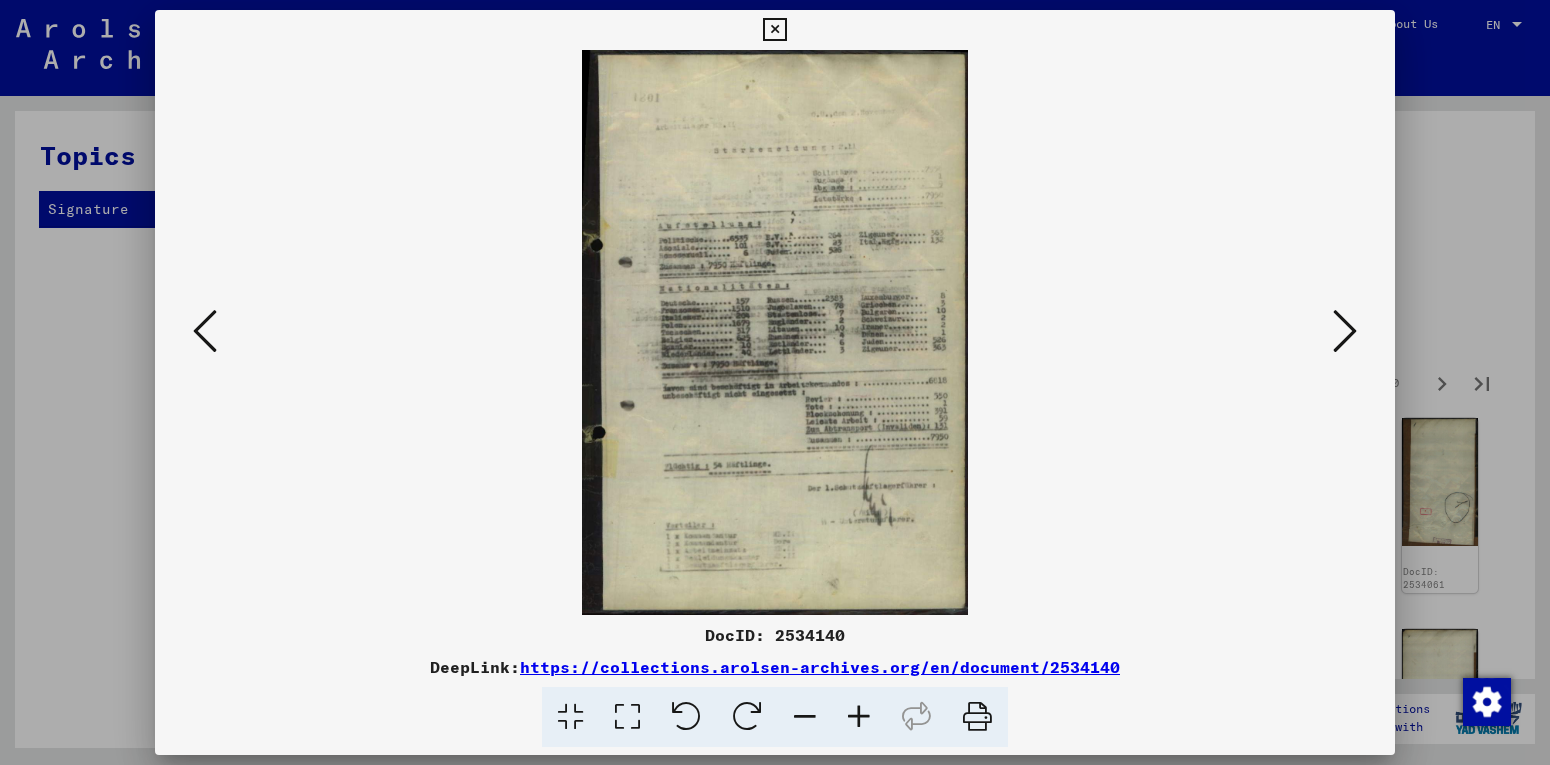 click at bounding box center (1345, 331) 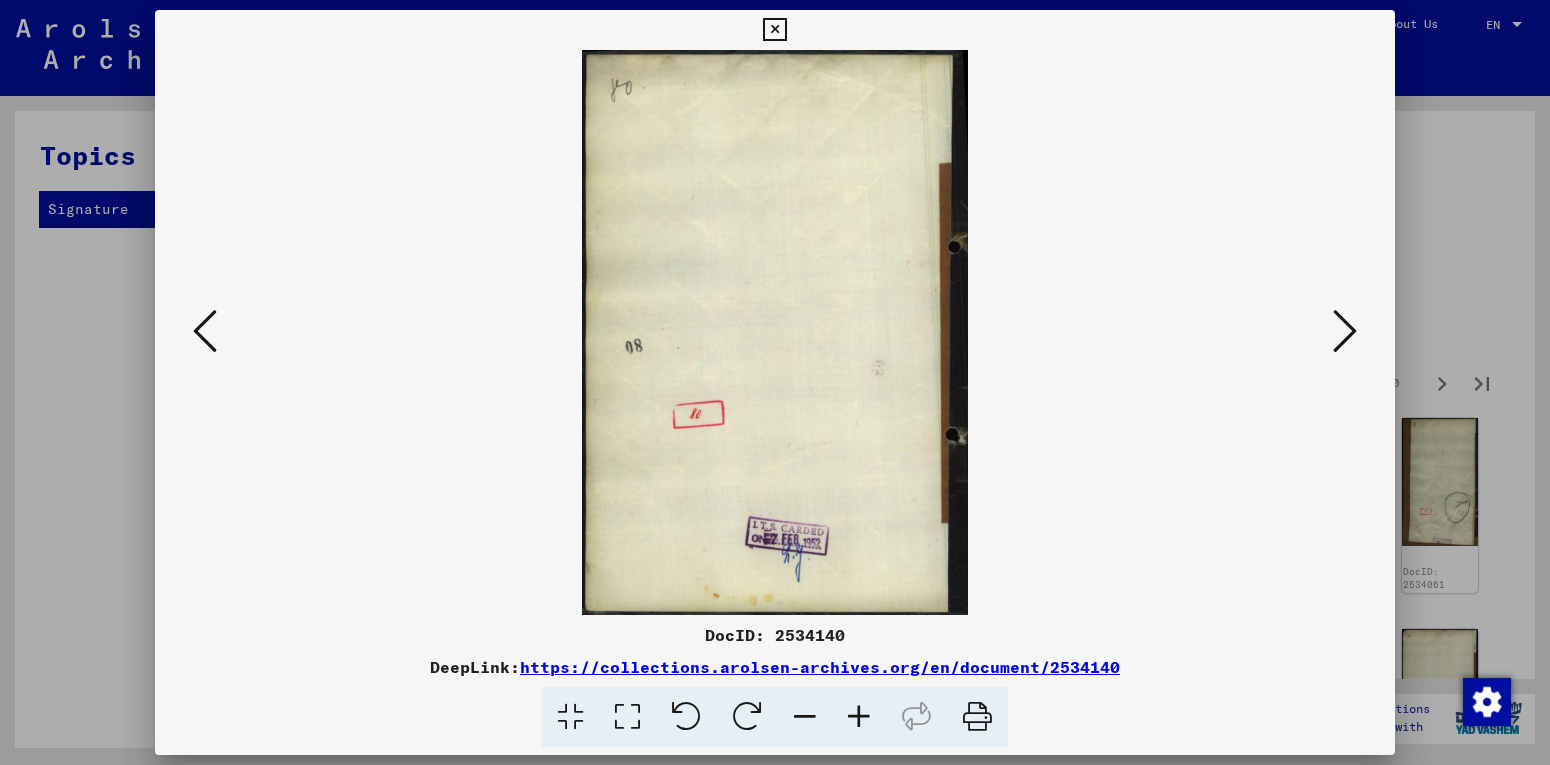 click at bounding box center (1345, 331) 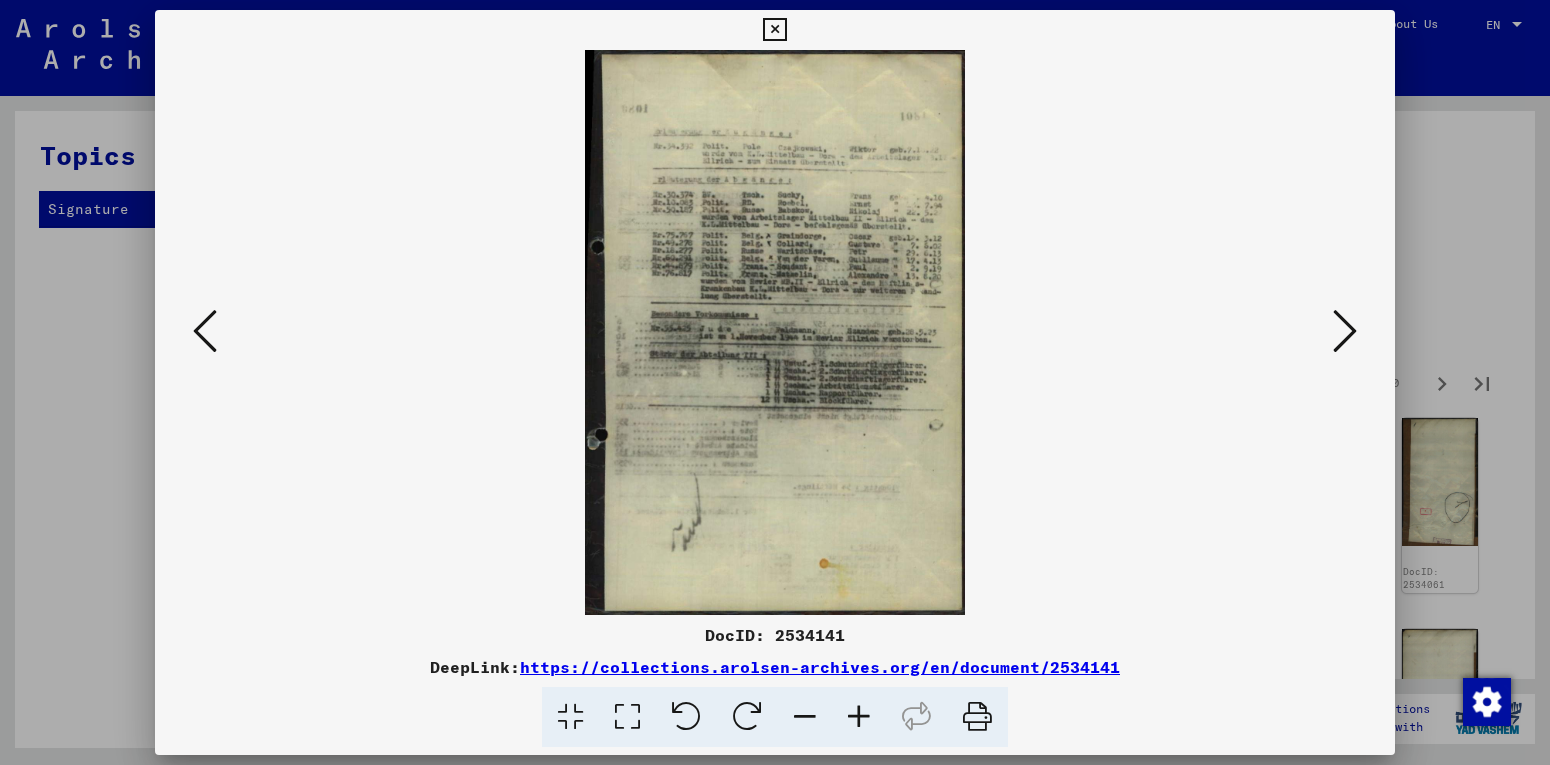 click at bounding box center [1345, 331] 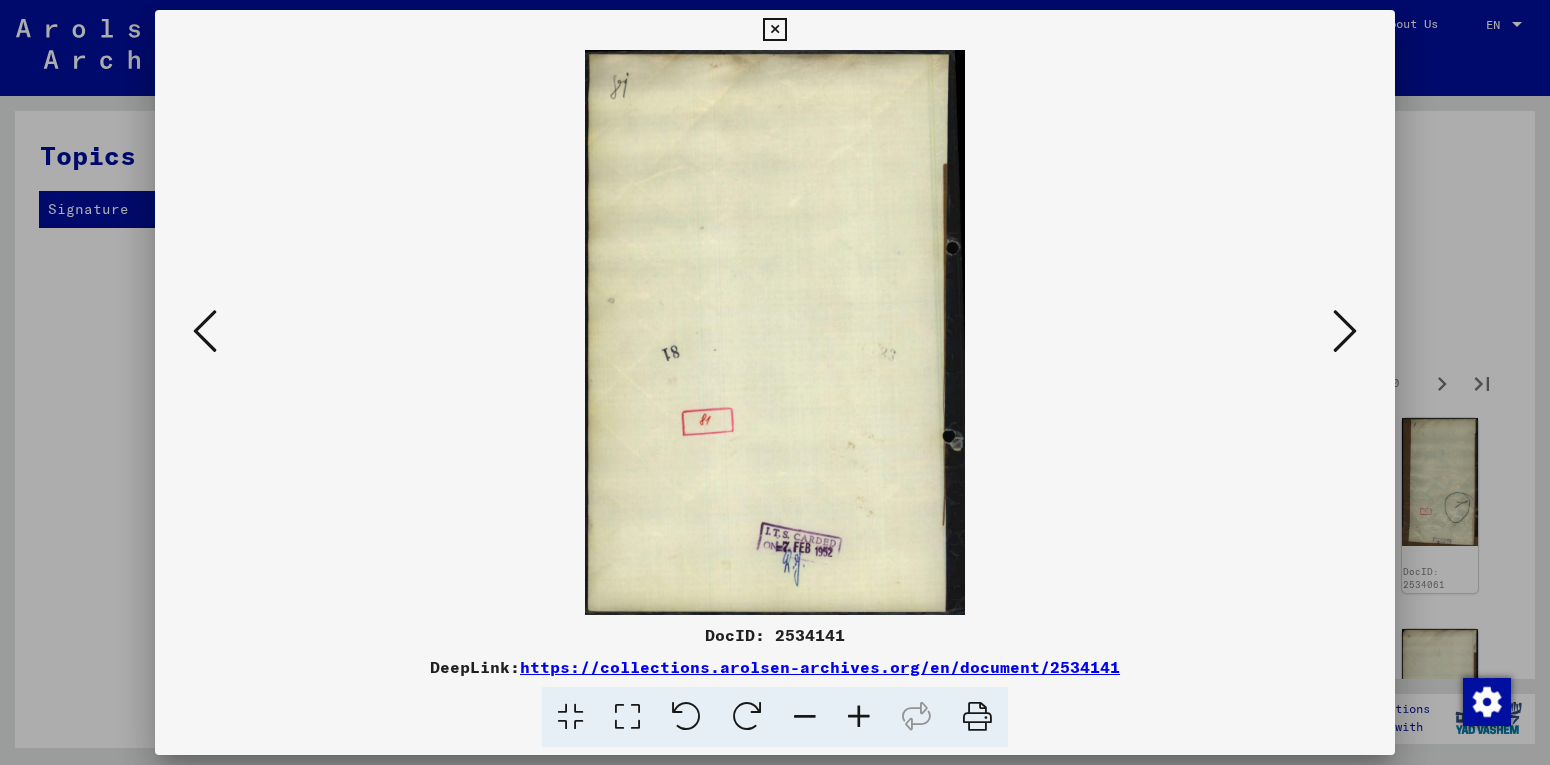 click at bounding box center (775, 332) 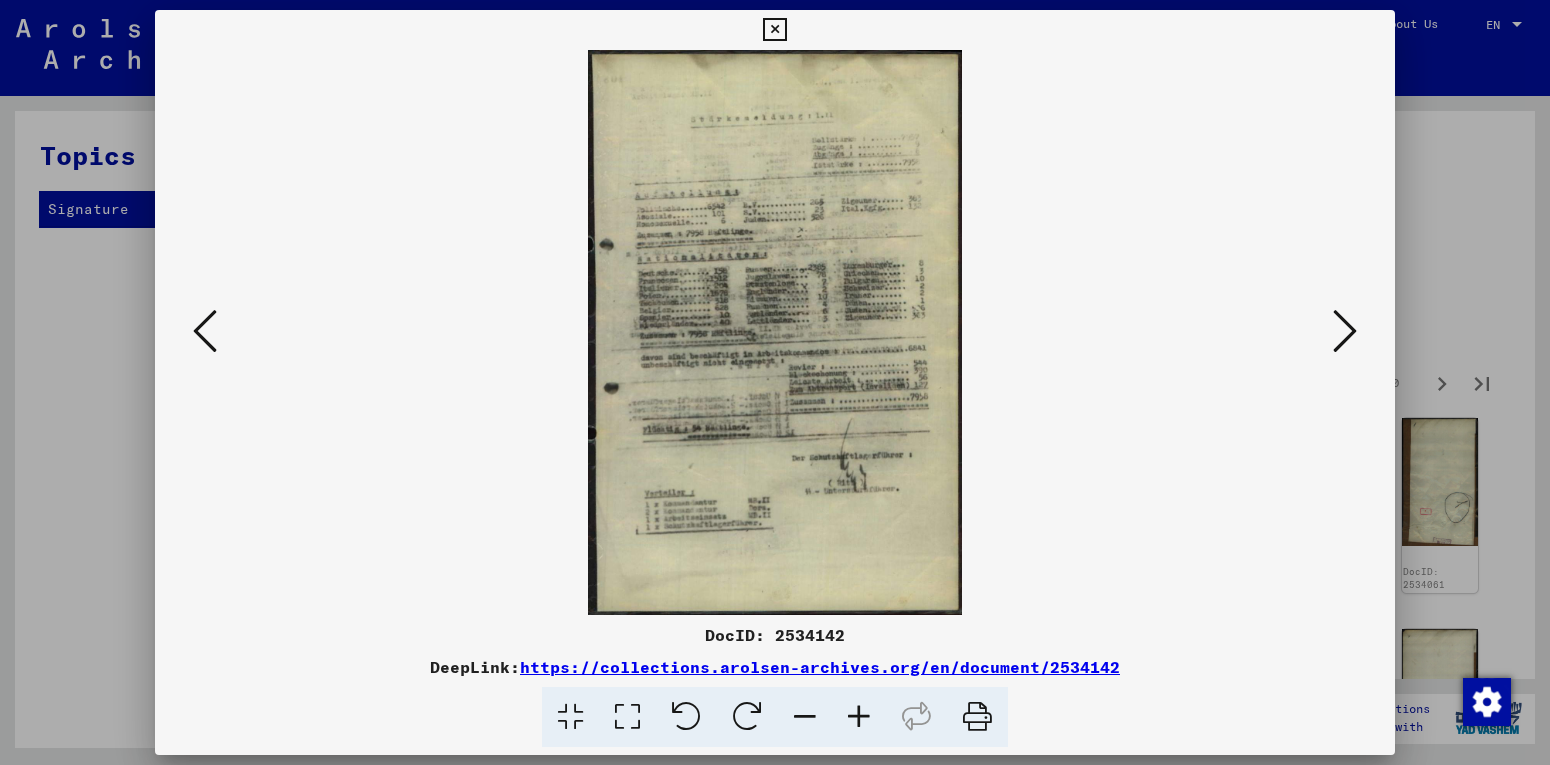 click at bounding box center (1345, 331) 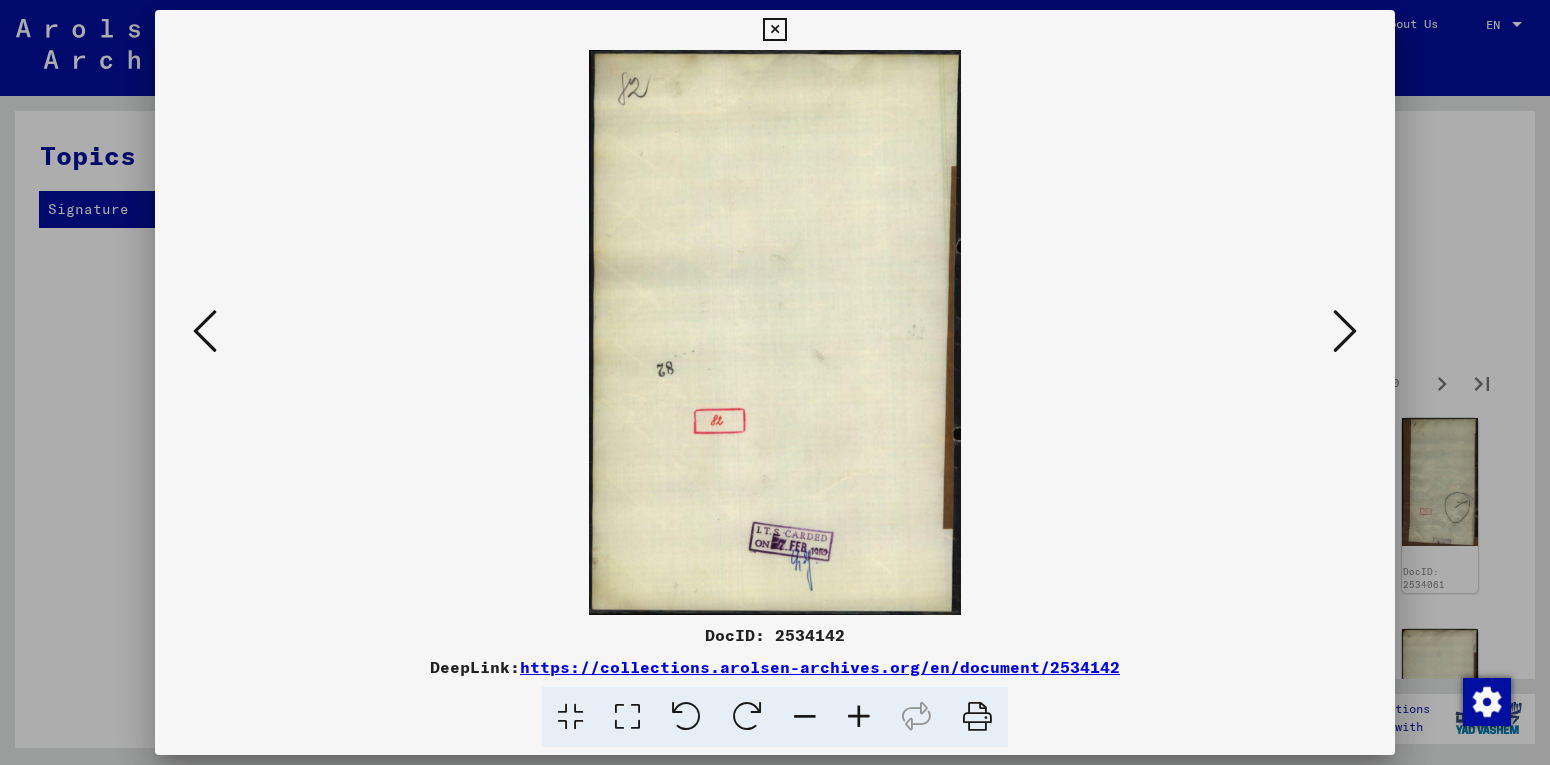 click at bounding box center [1345, 331] 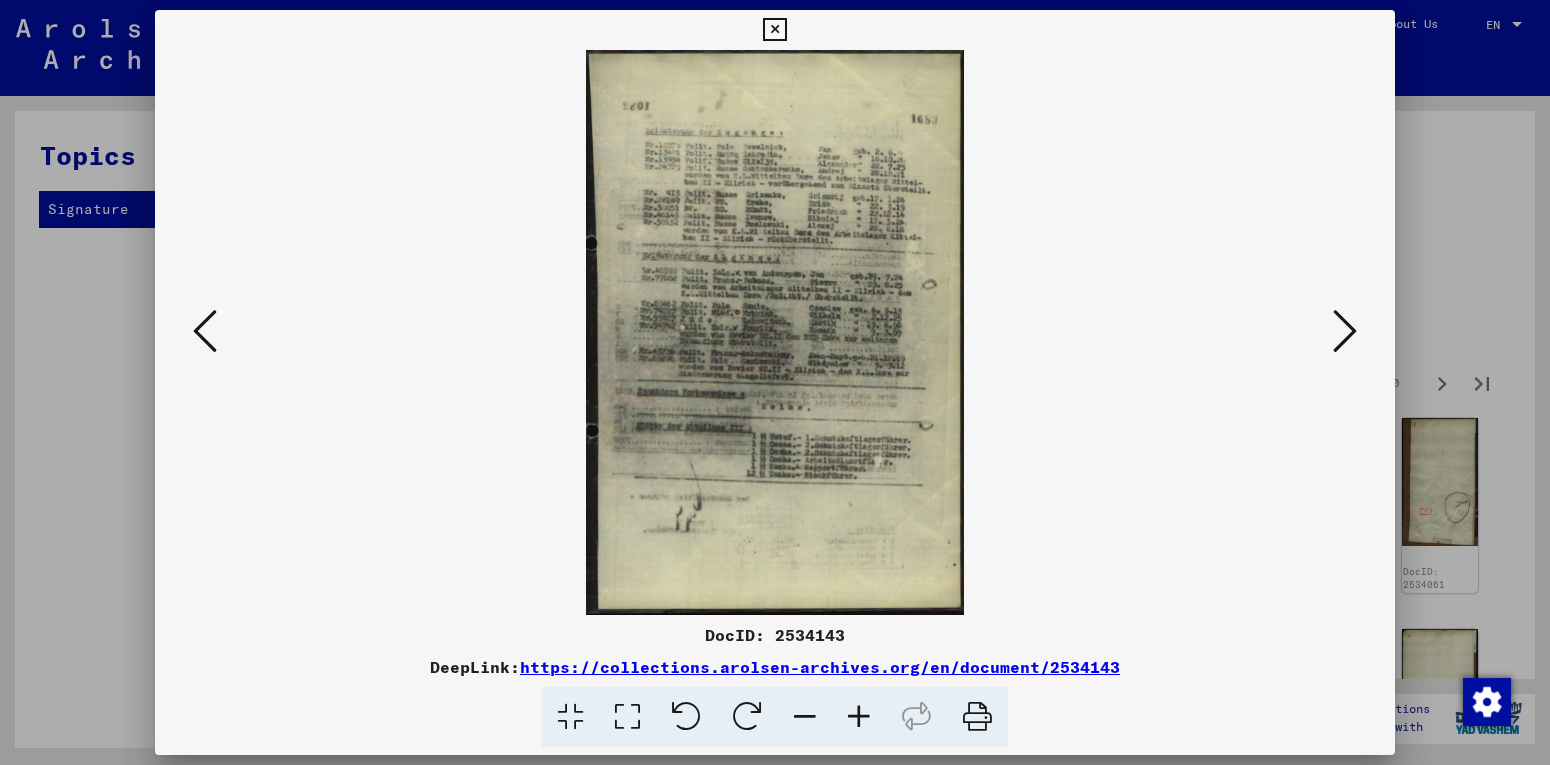 click at bounding box center (1345, 331) 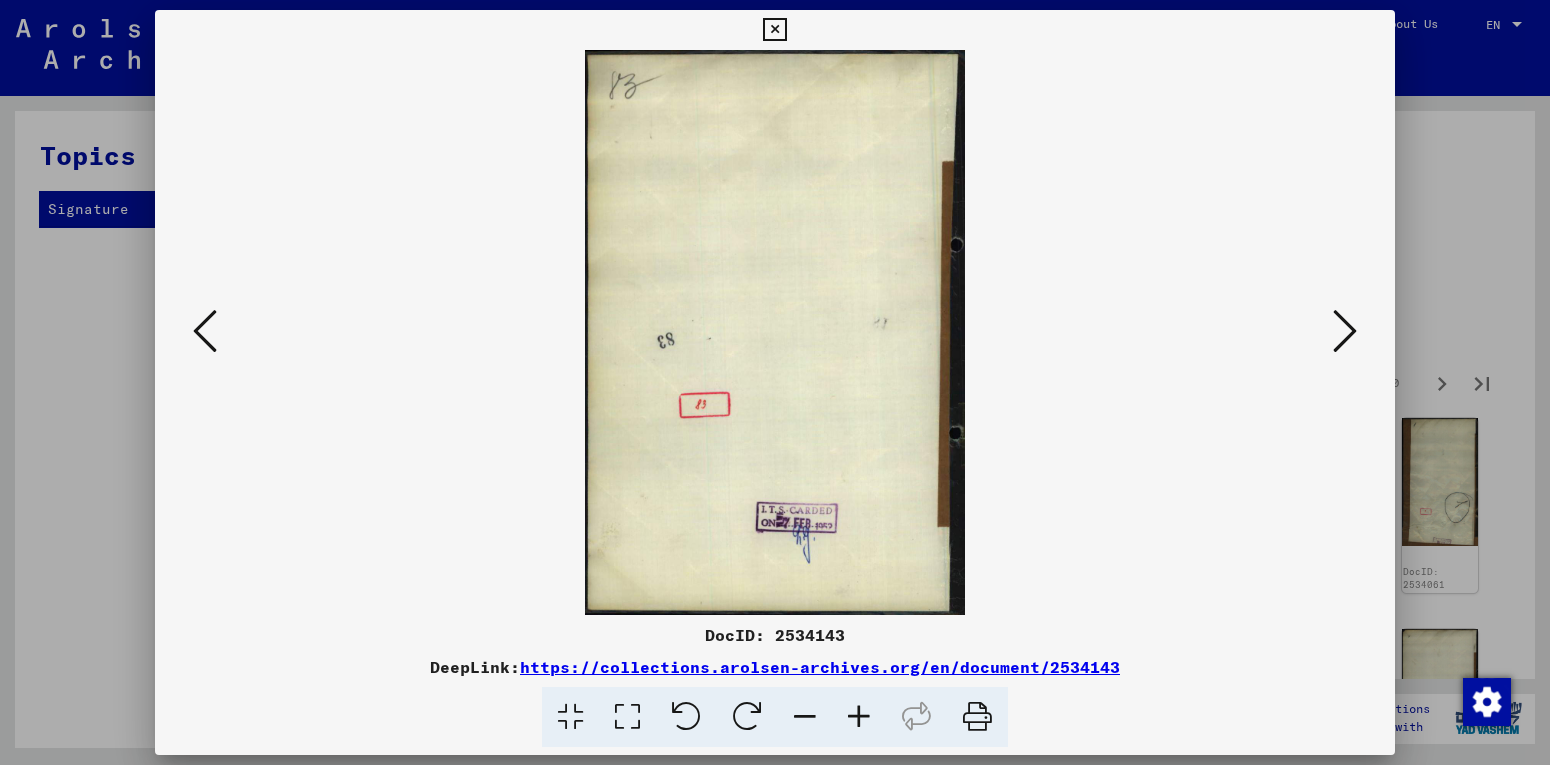 click at bounding box center [1345, 331] 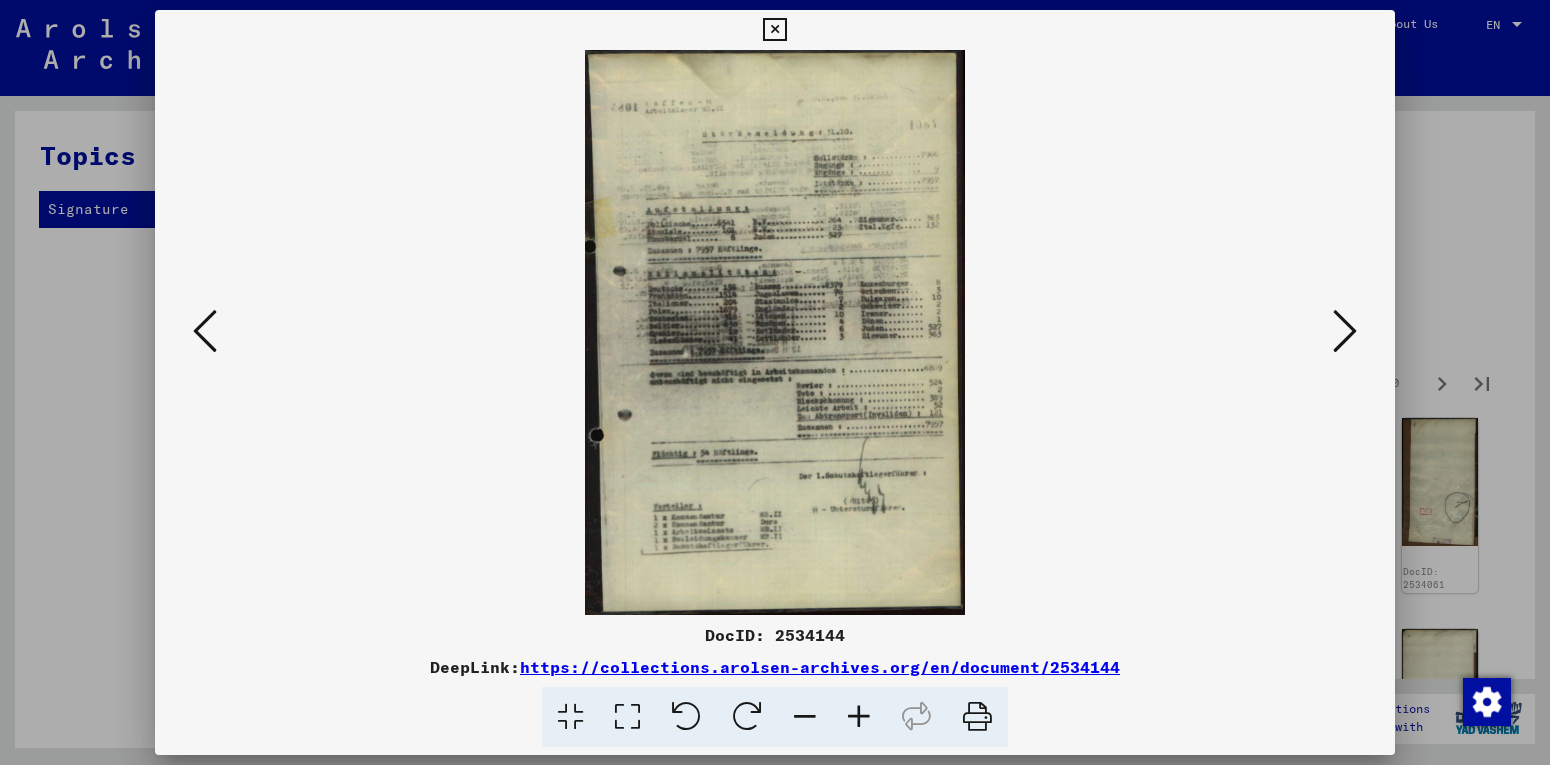 click at bounding box center (1345, 331) 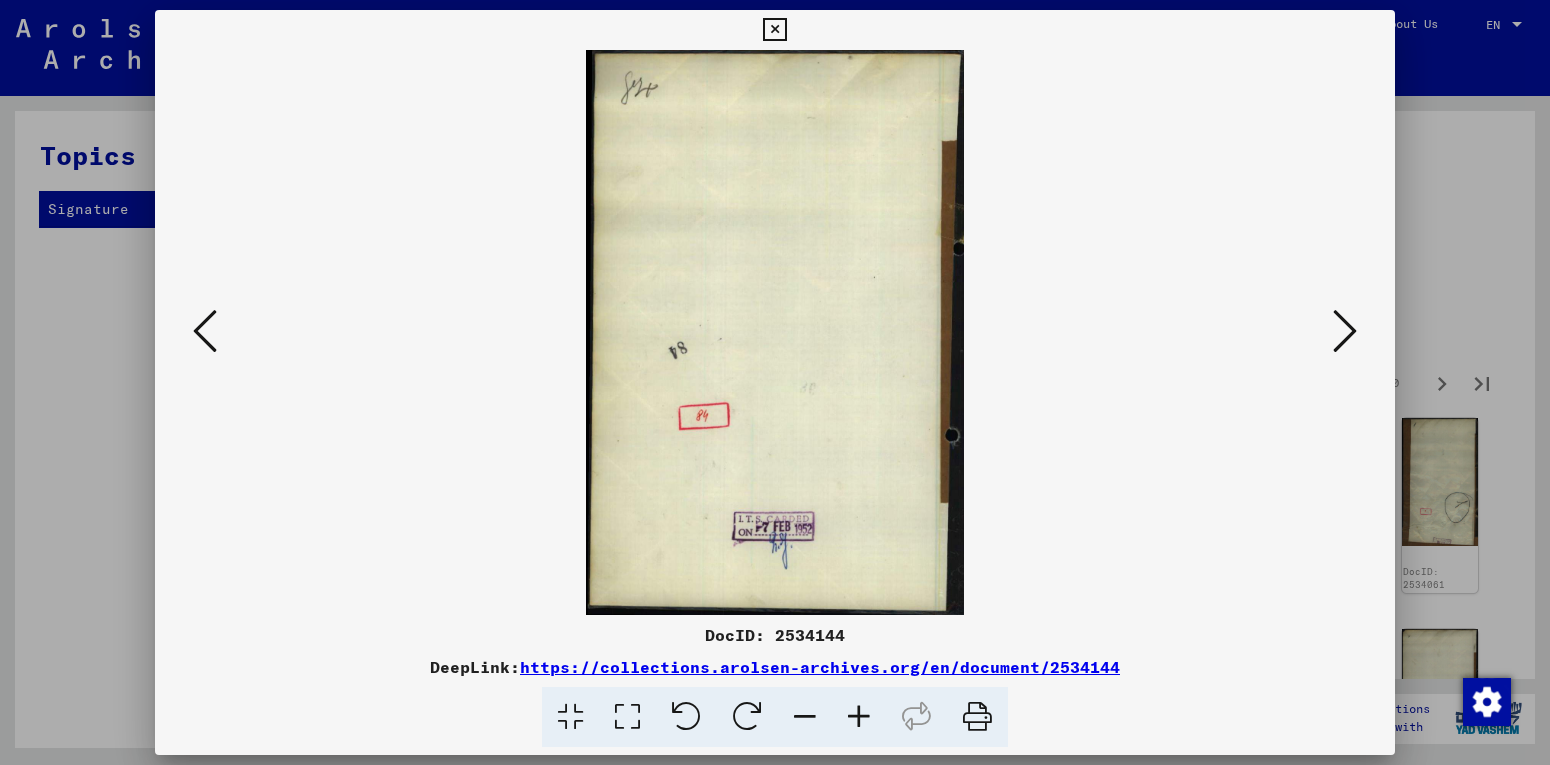 click at bounding box center (1345, 331) 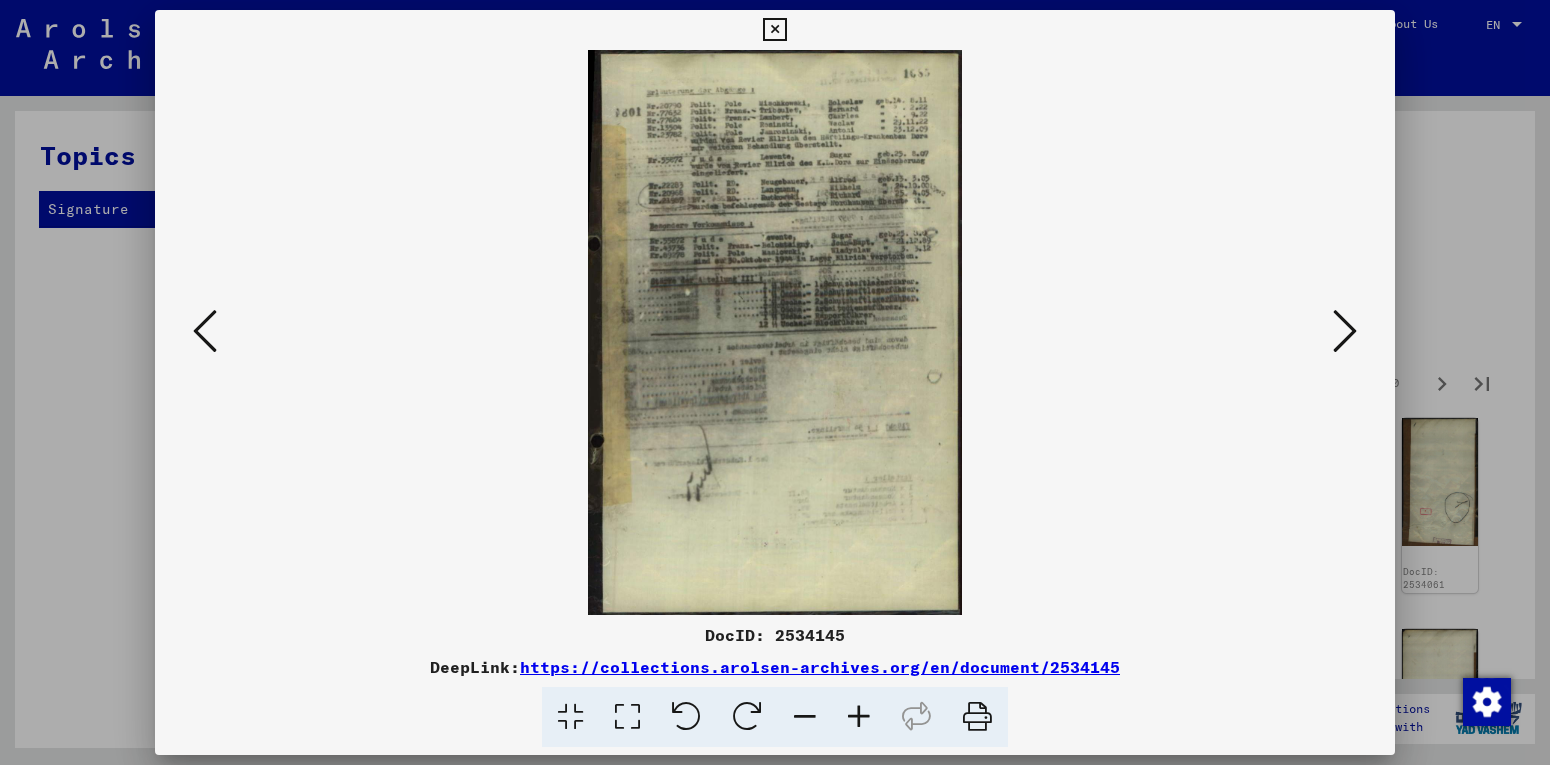 click at bounding box center (1345, 331) 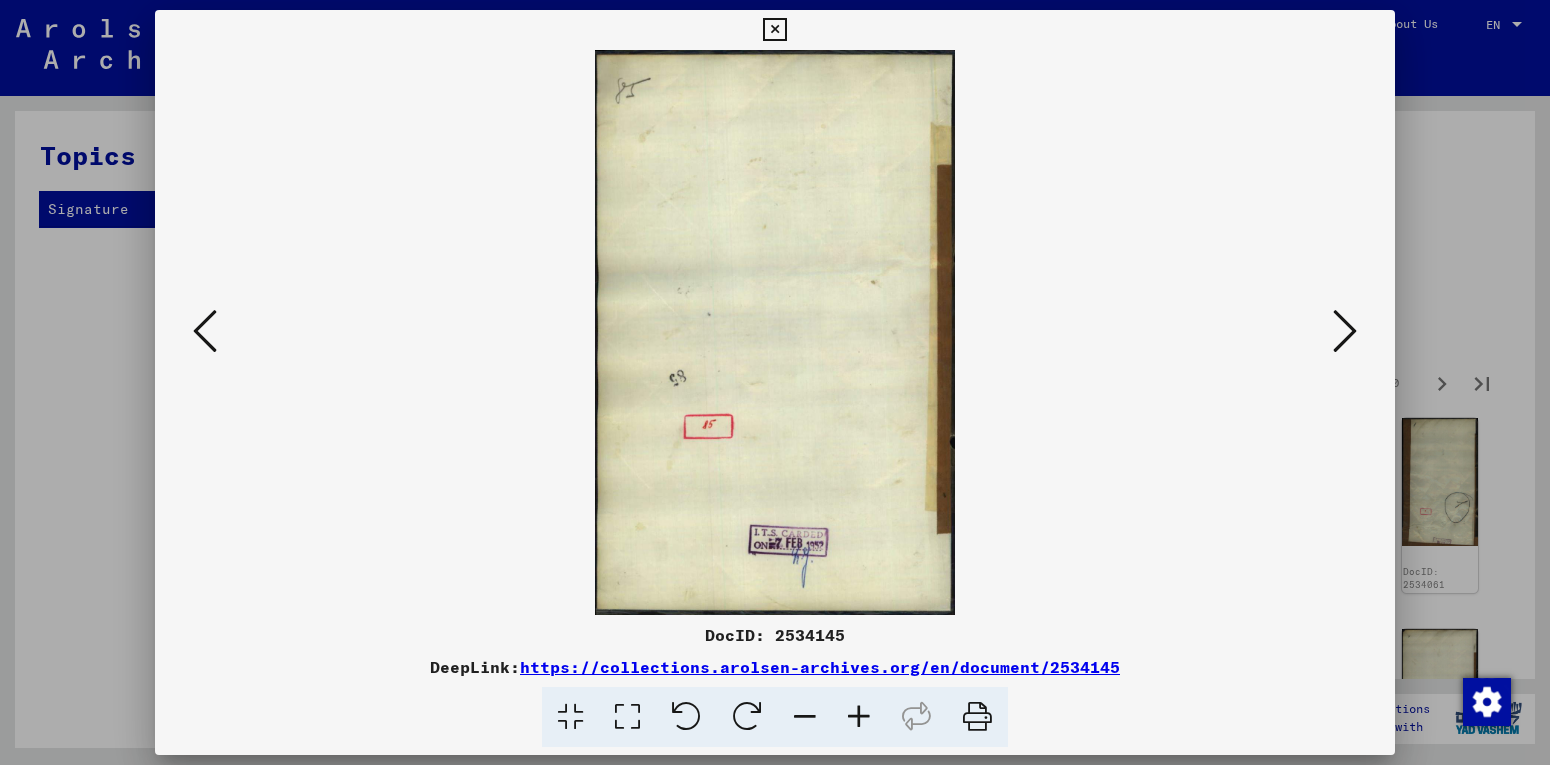 click at bounding box center [1345, 331] 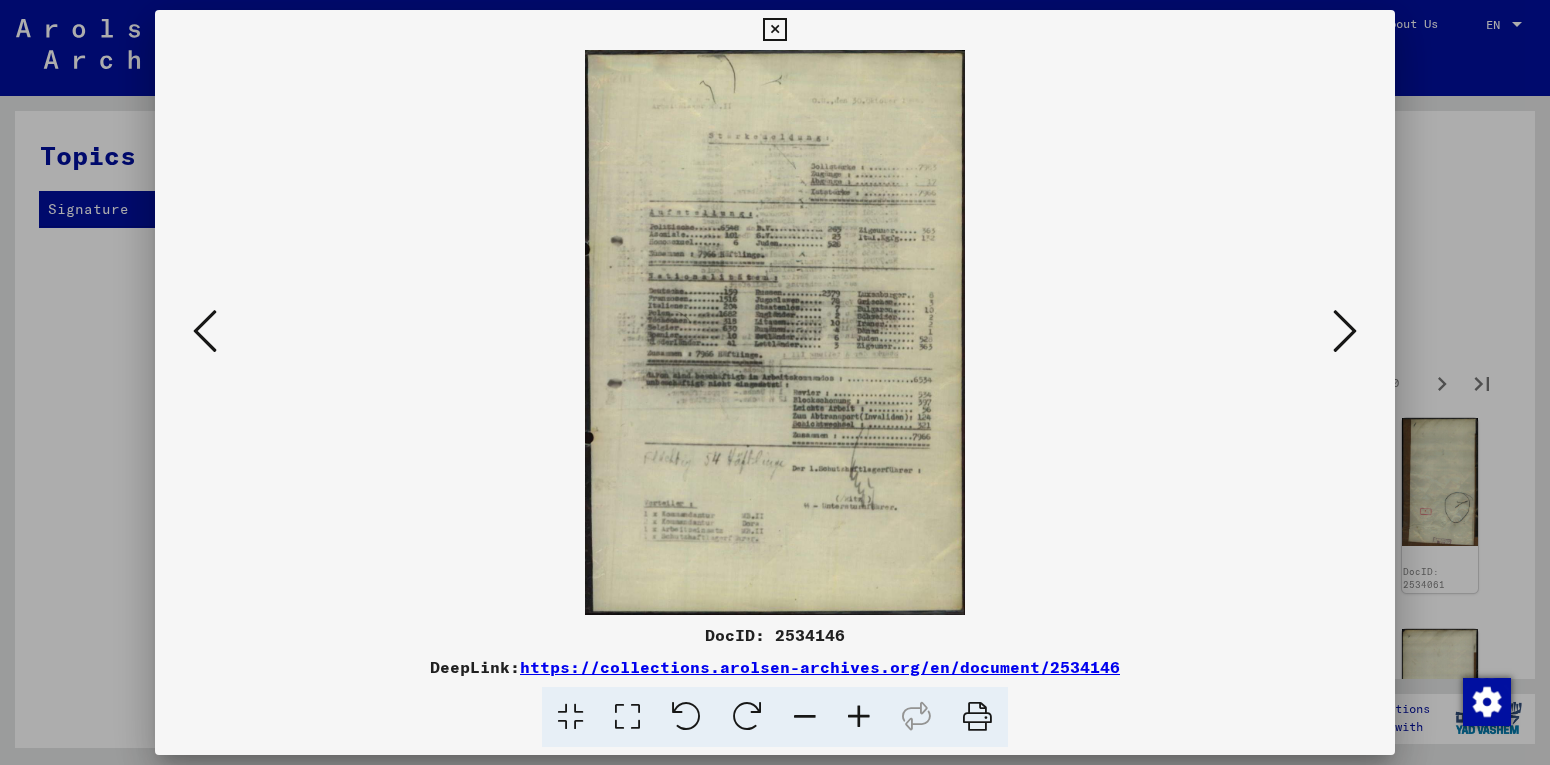 click at bounding box center (1345, 331) 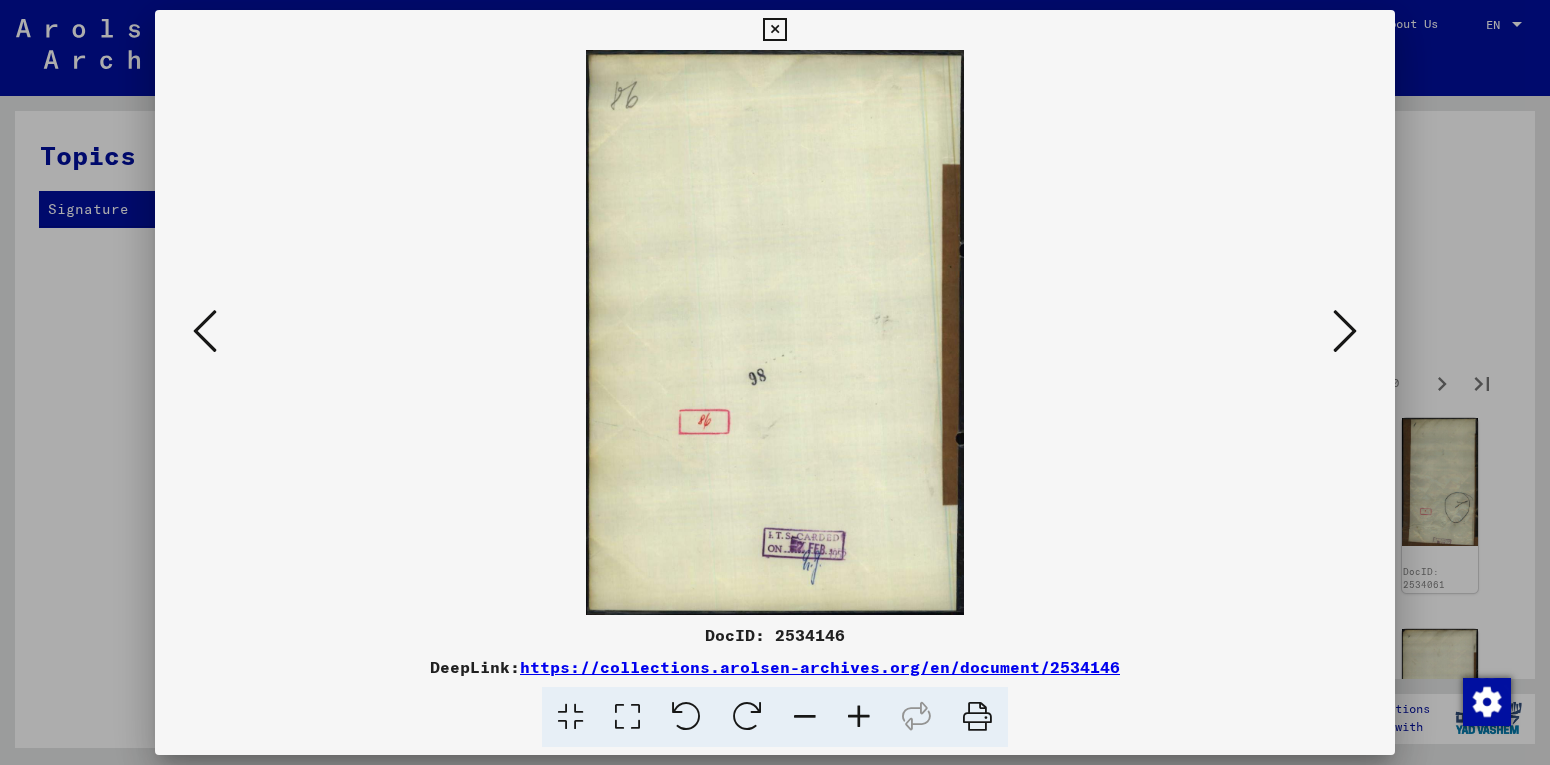 click at bounding box center (1345, 331) 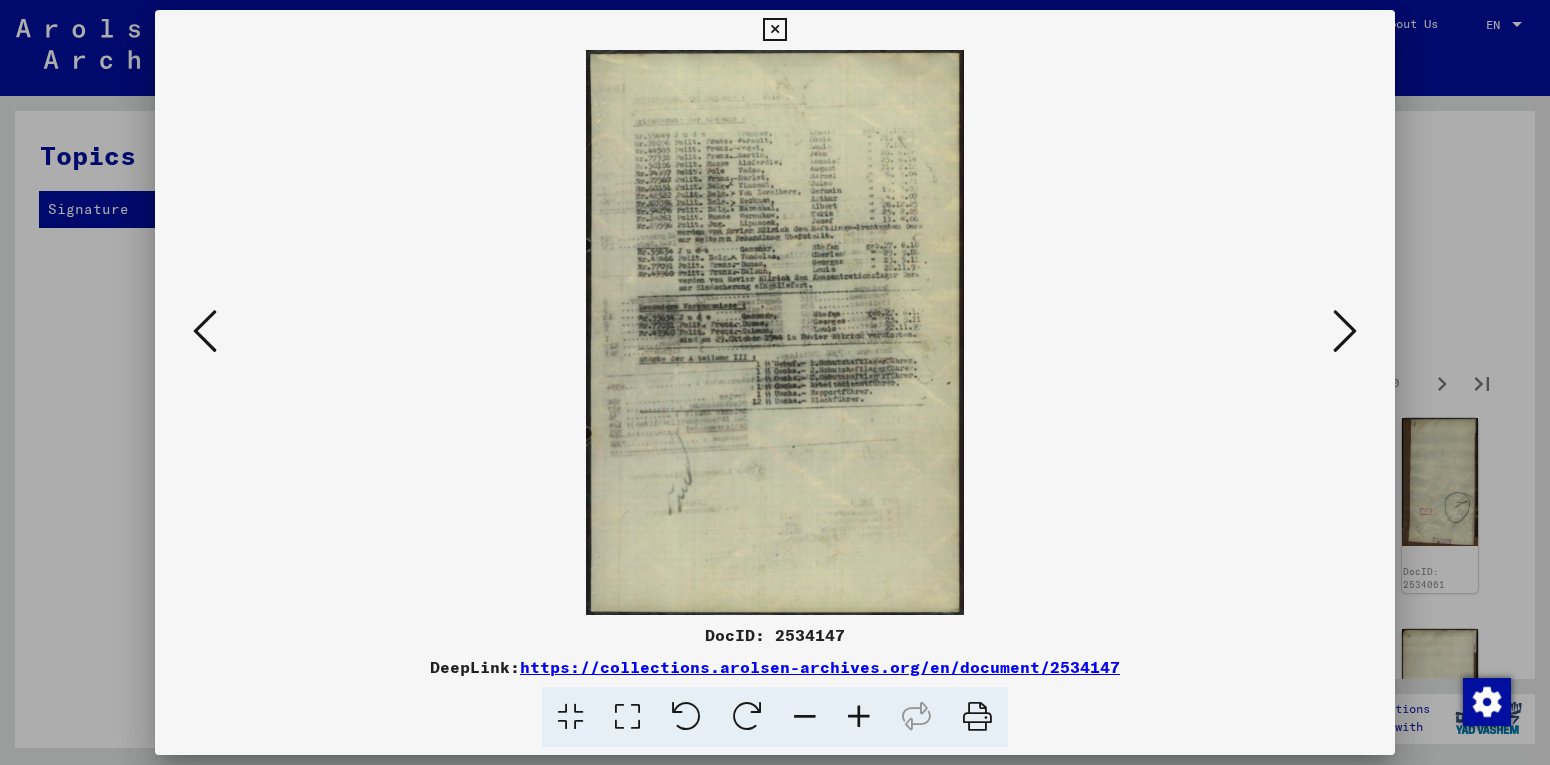 click at bounding box center (1345, 331) 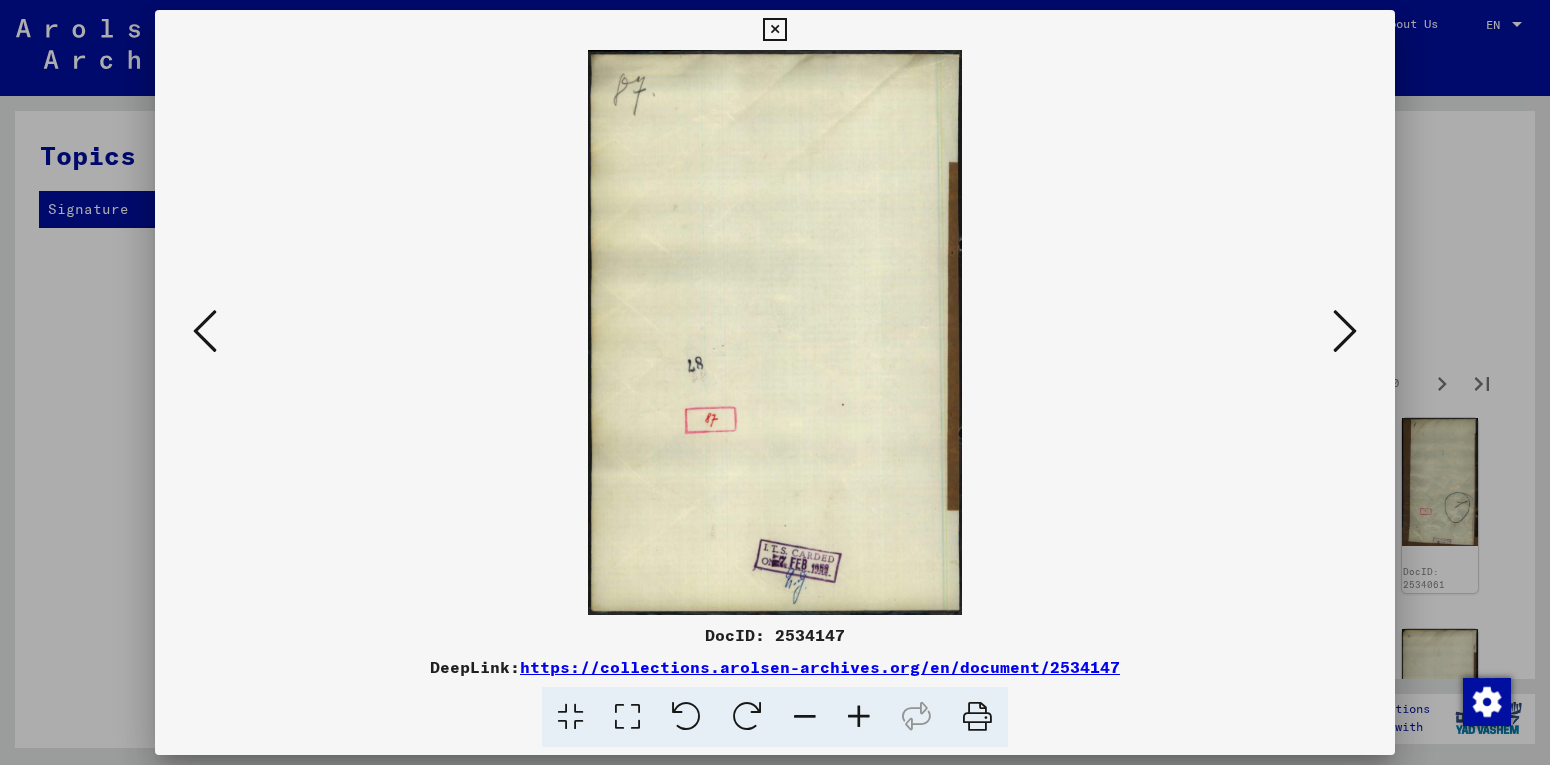 click at bounding box center [1345, 331] 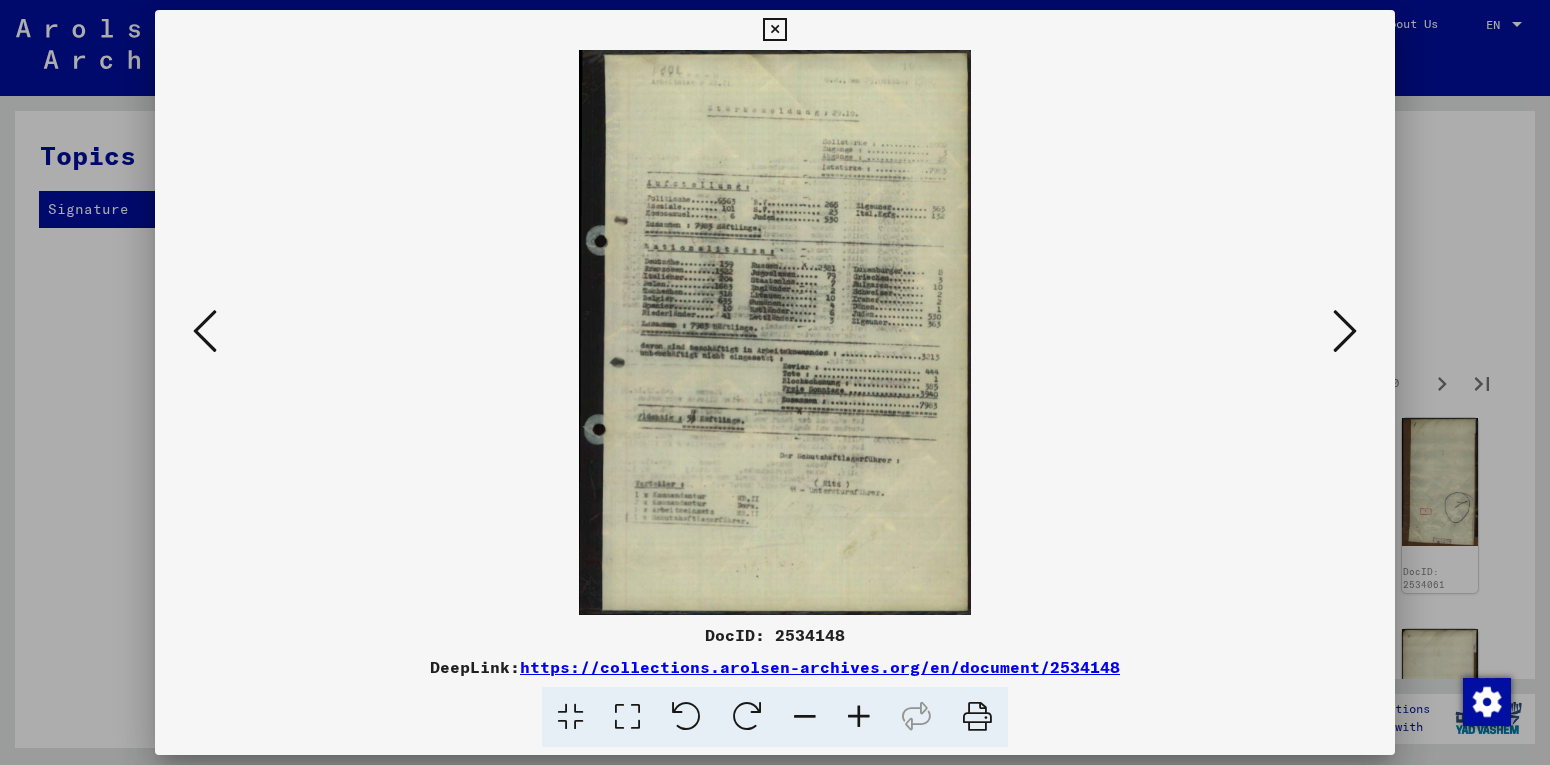click at bounding box center [1345, 332] 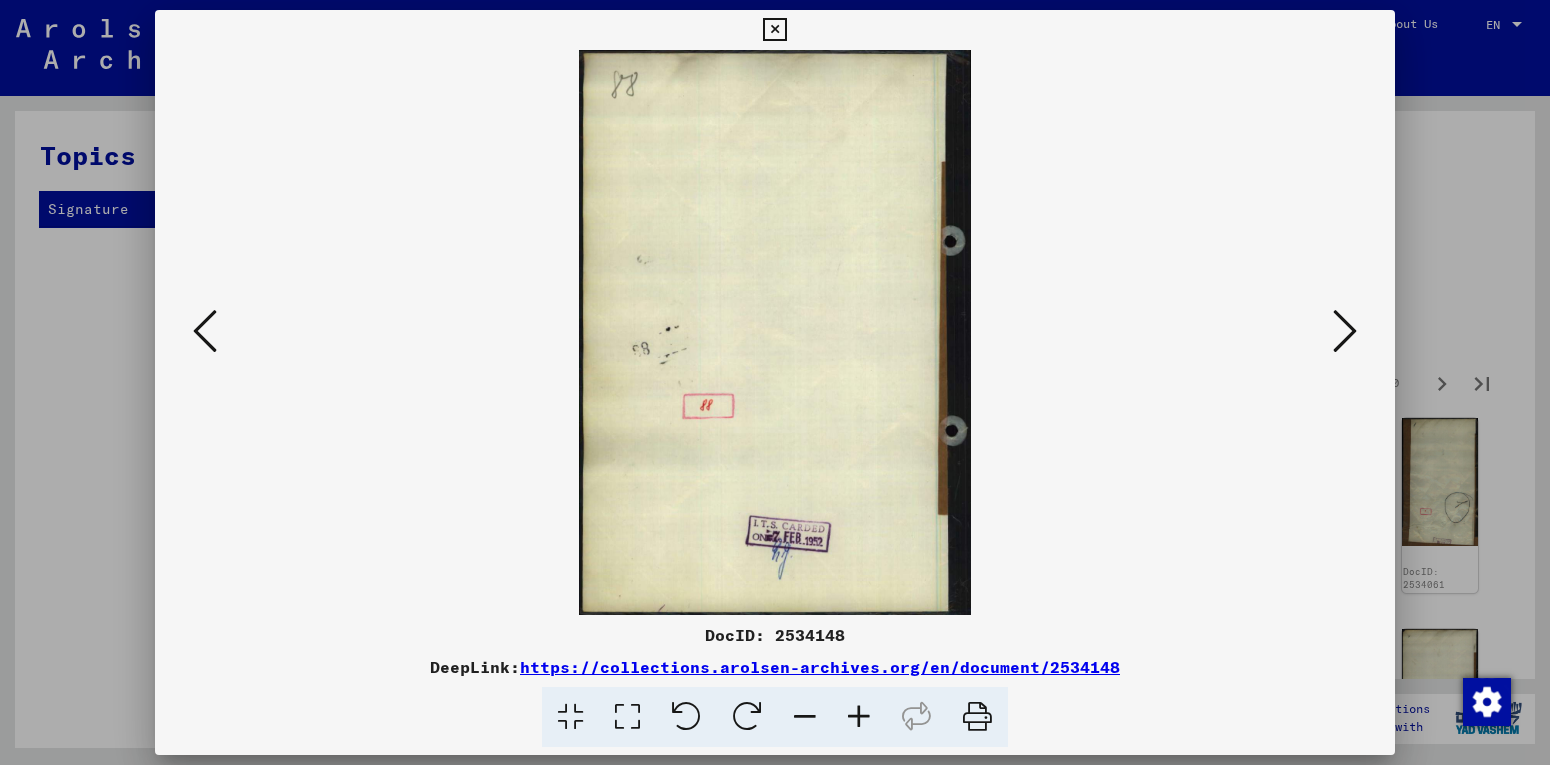 click at bounding box center [1345, 331] 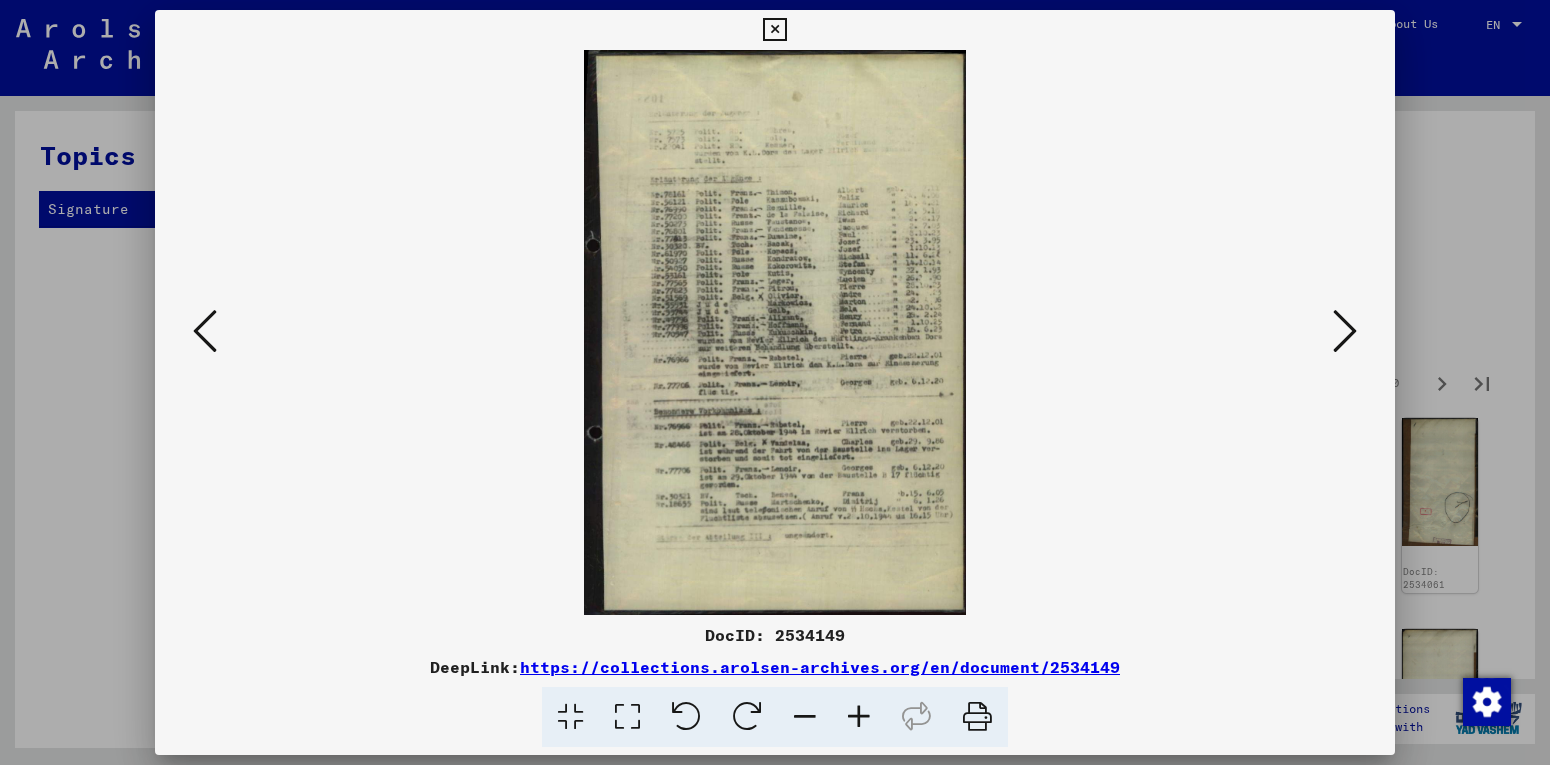 click at bounding box center [1345, 331] 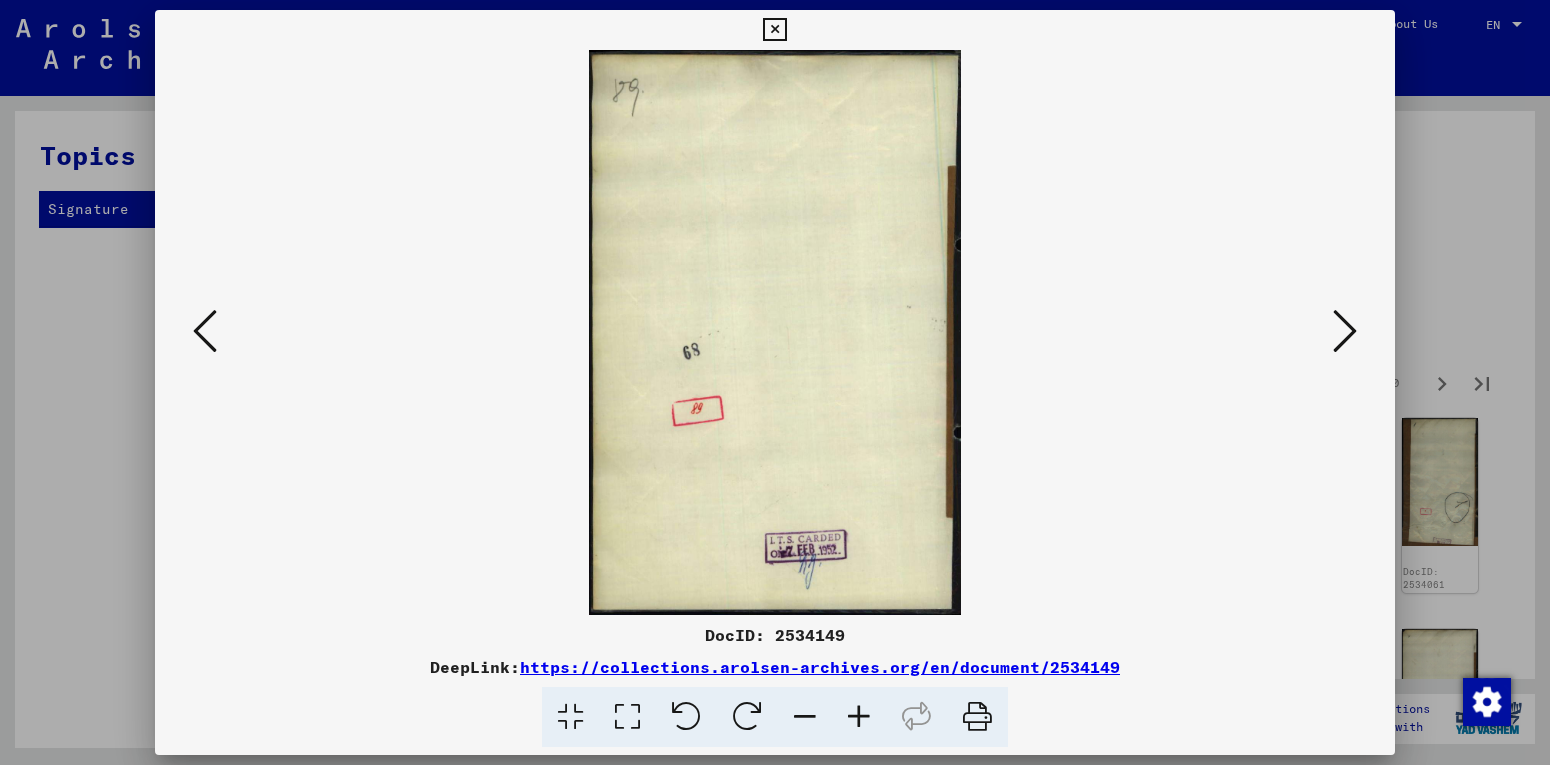 click at bounding box center [1345, 331] 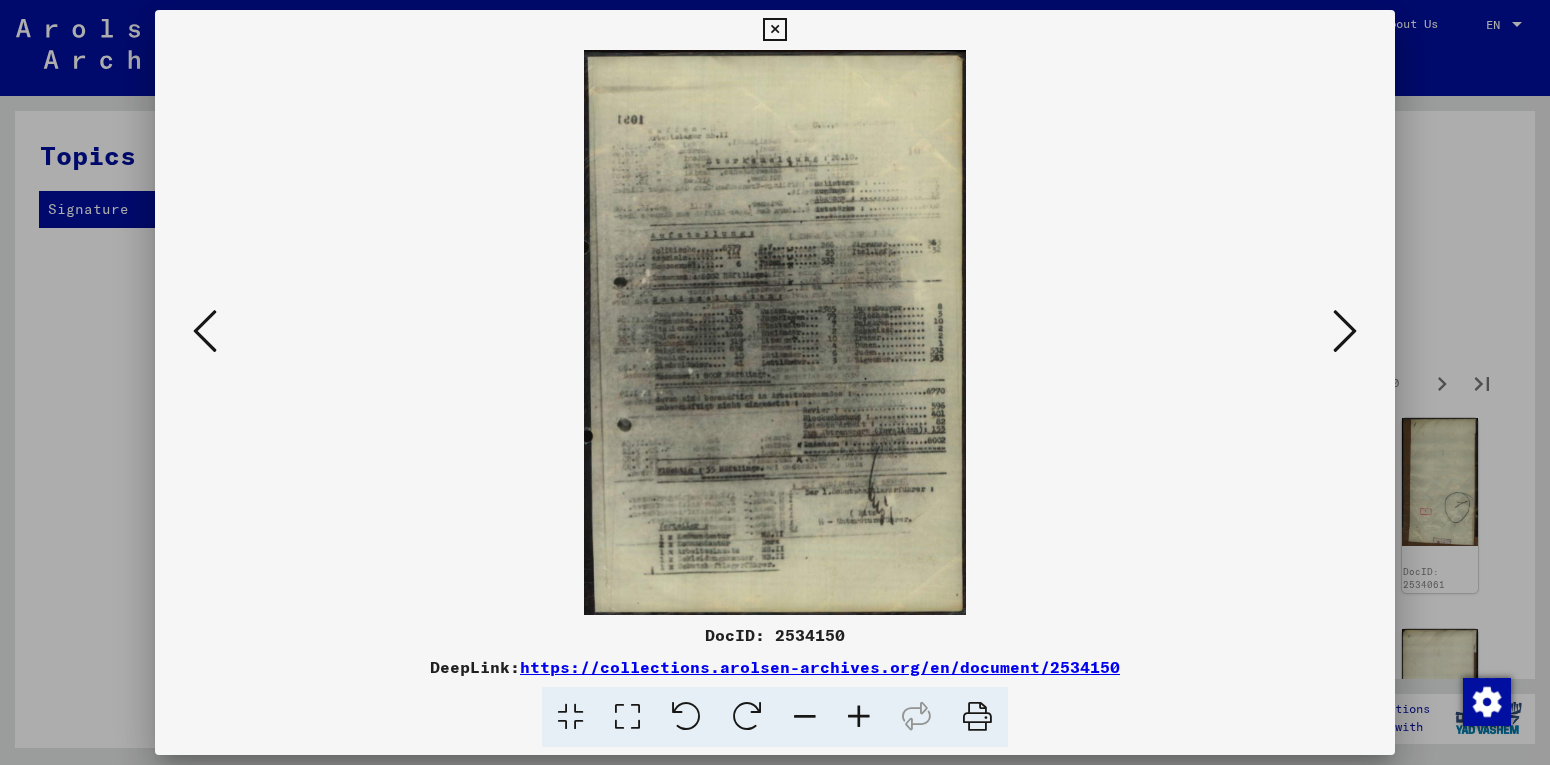 click at bounding box center [1345, 331] 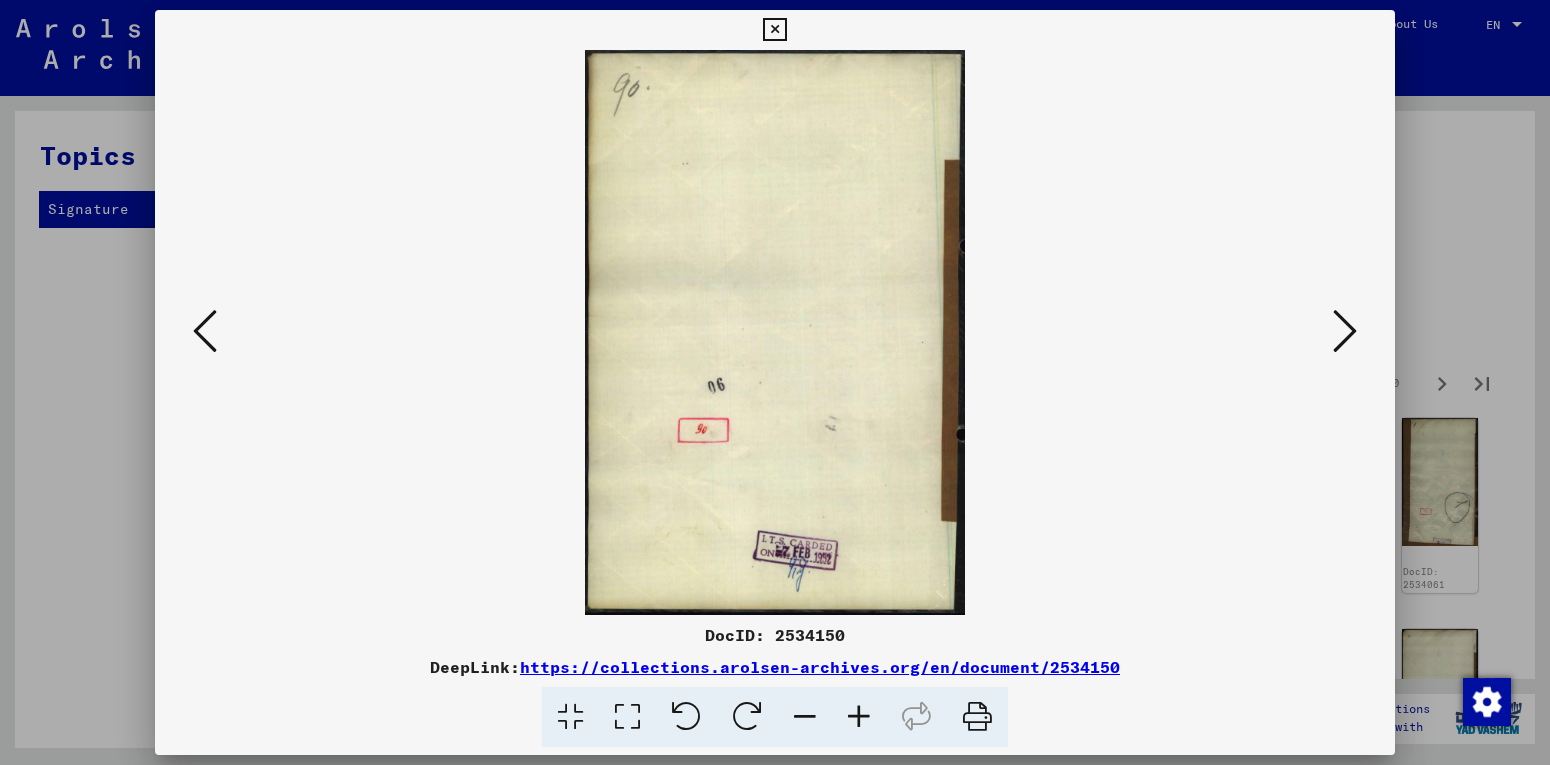 click at bounding box center (1345, 331) 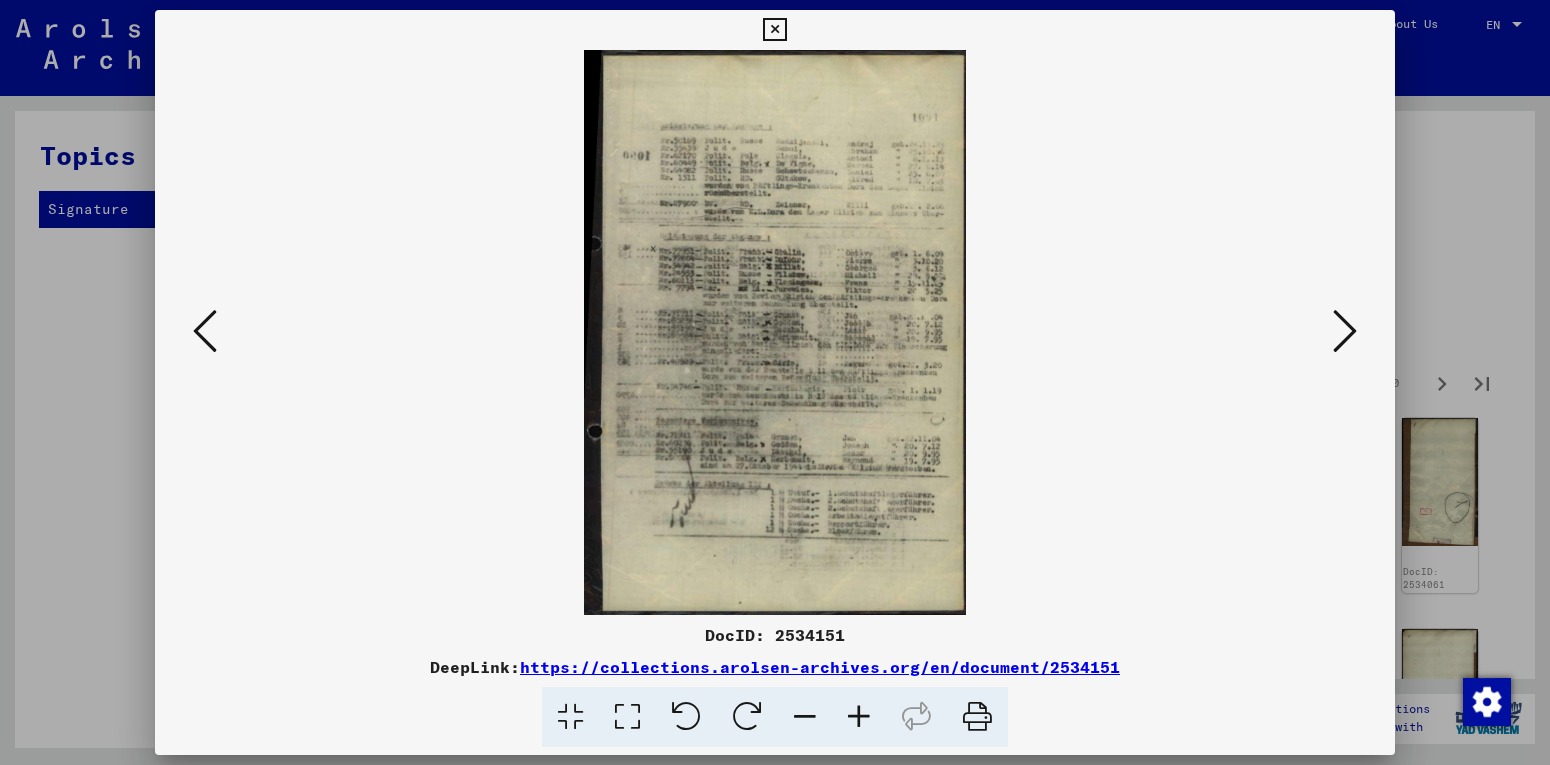 click at bounding box center (1345, 331) 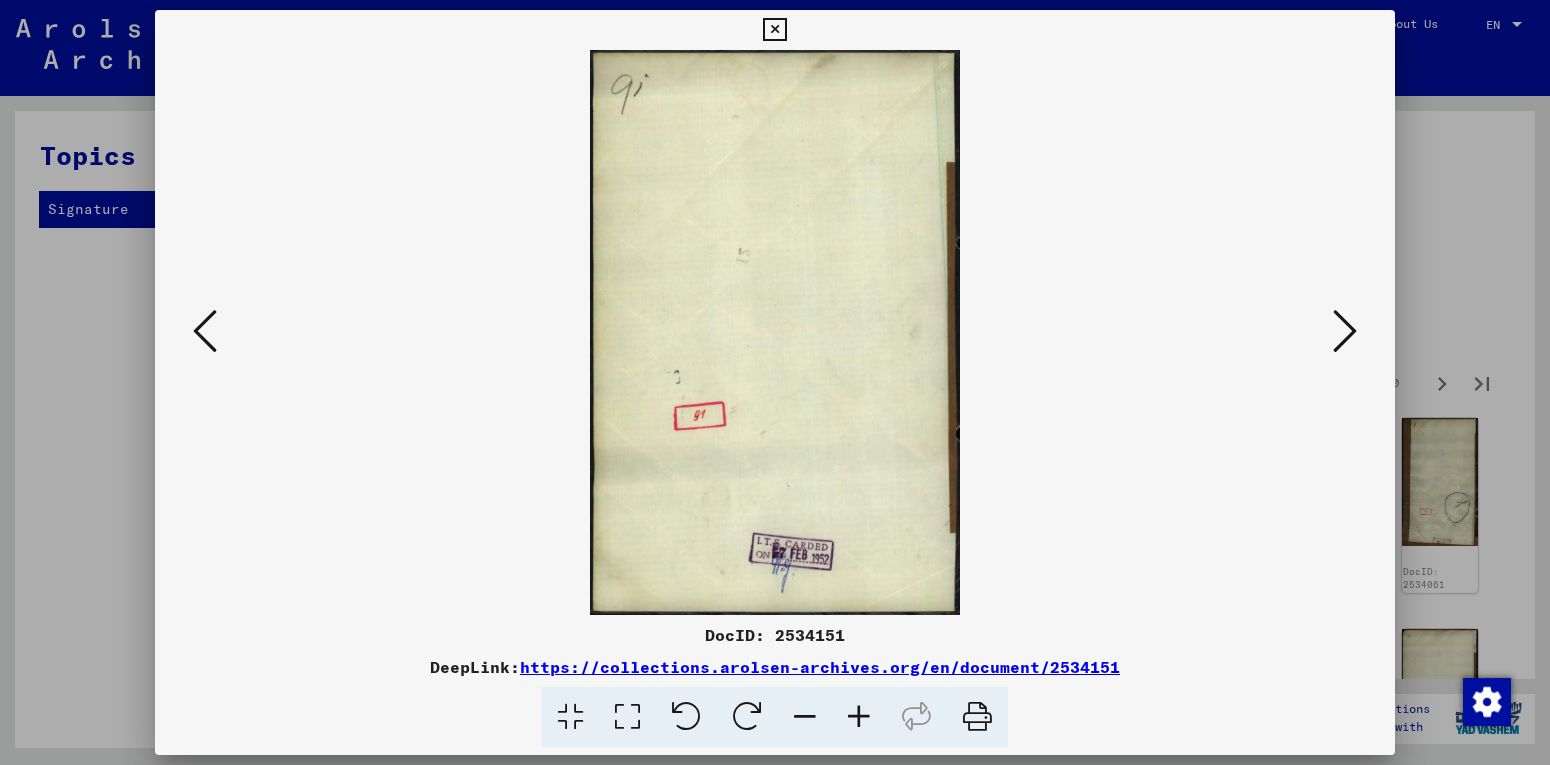 click at bounding box center (1345, 331) 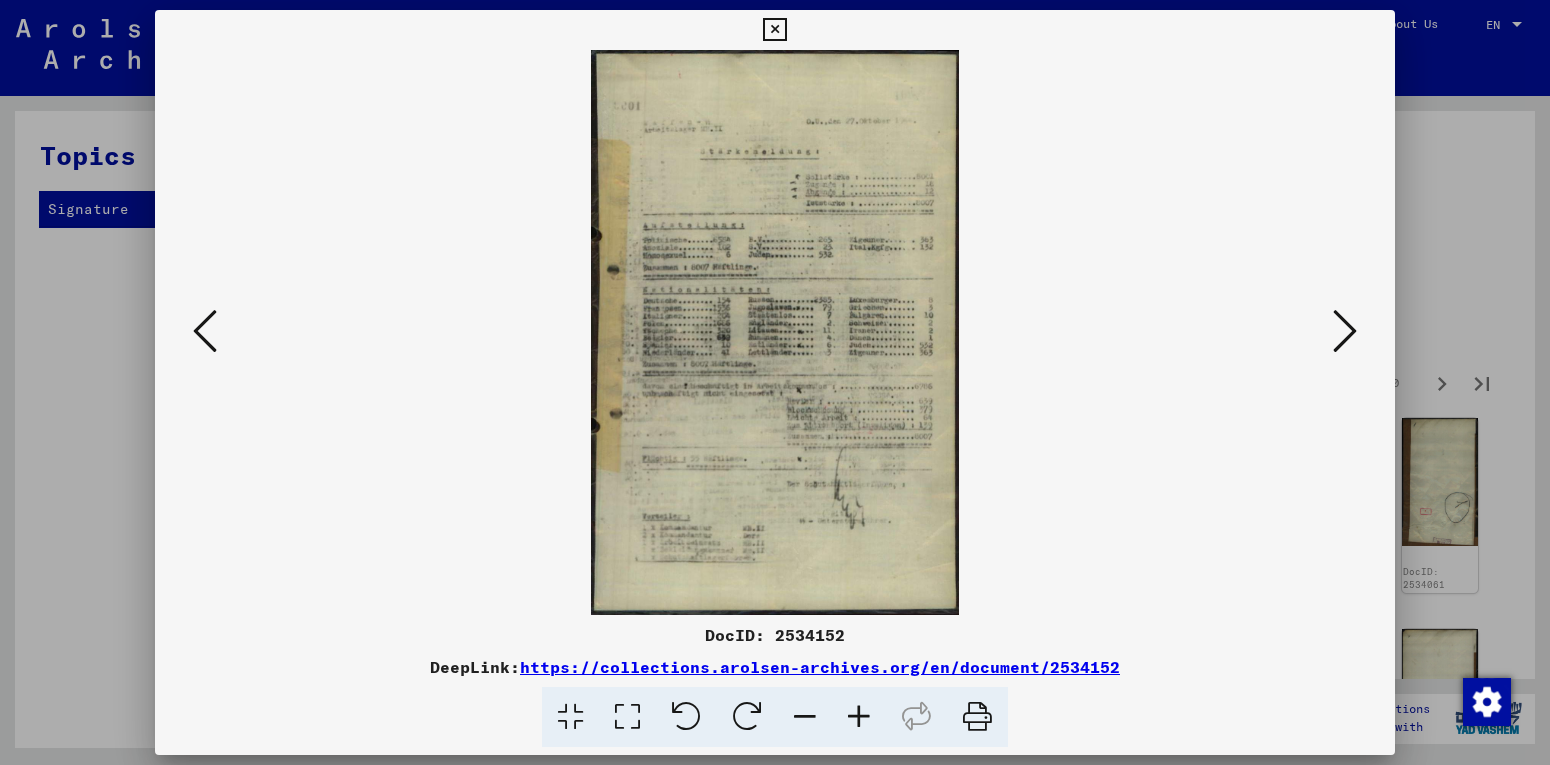 click at bounding box center (1345, 331) 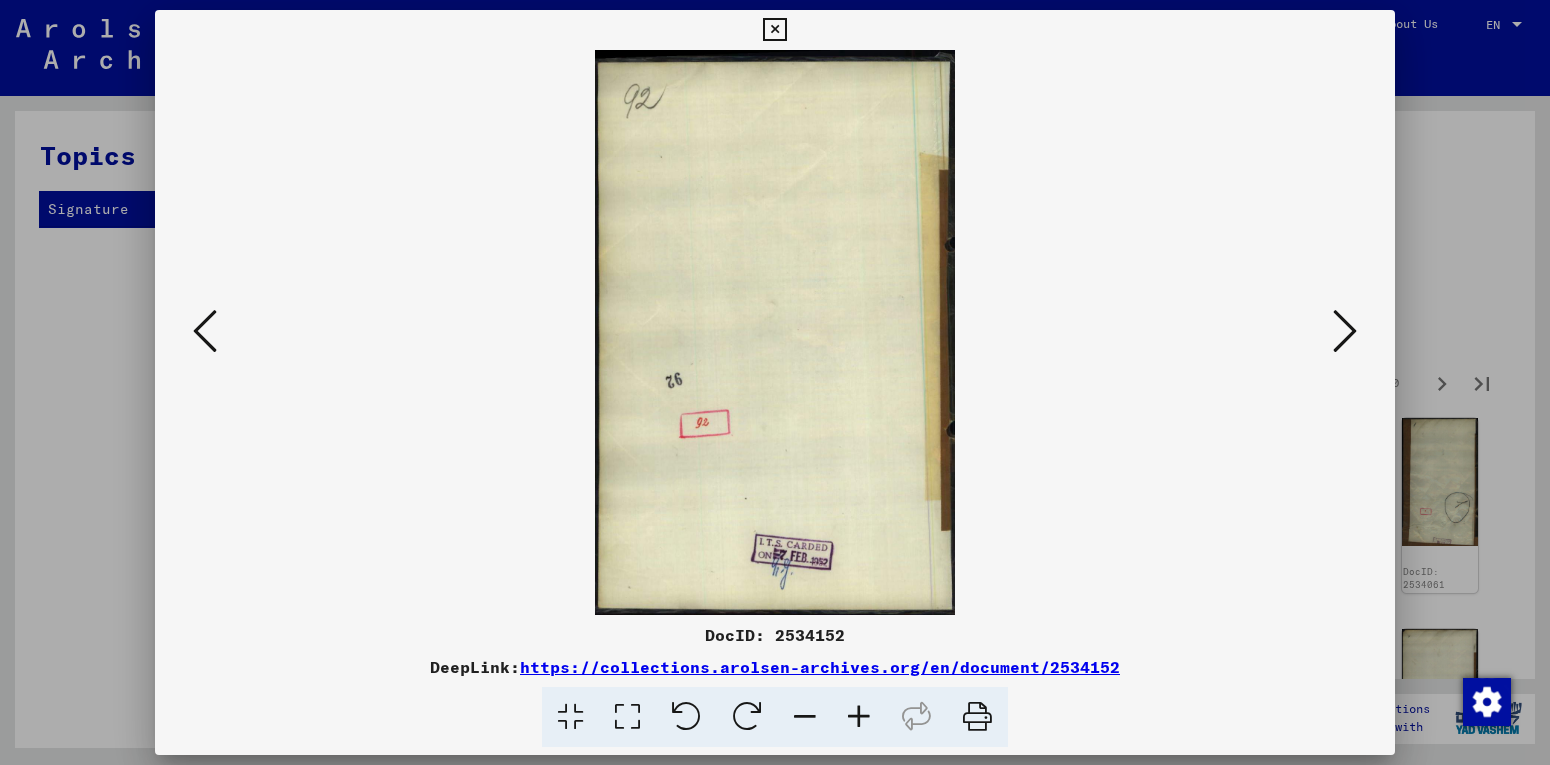 click at bounding box center [1345, 331] 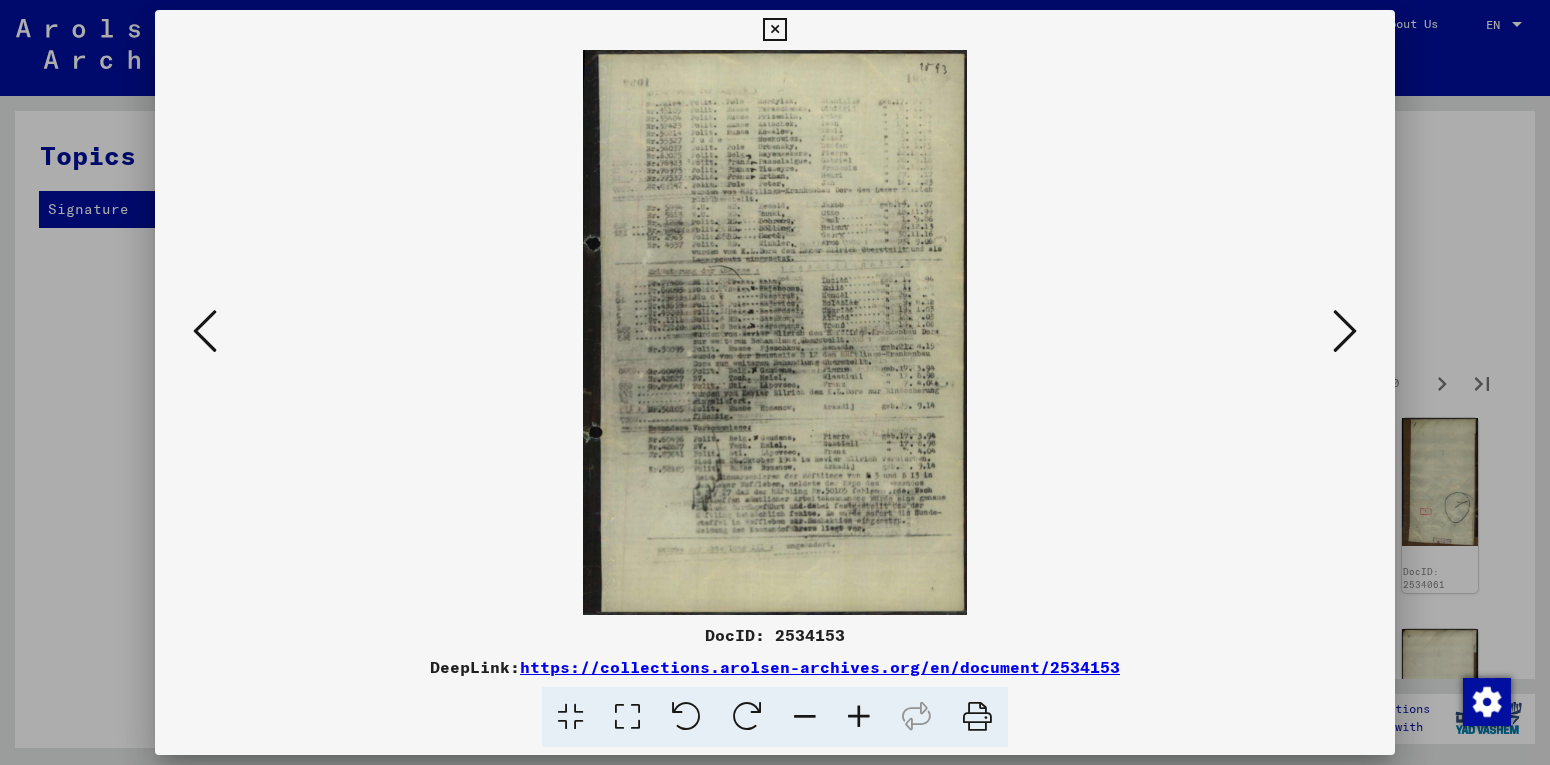 click at bounding box center [1345, 331] 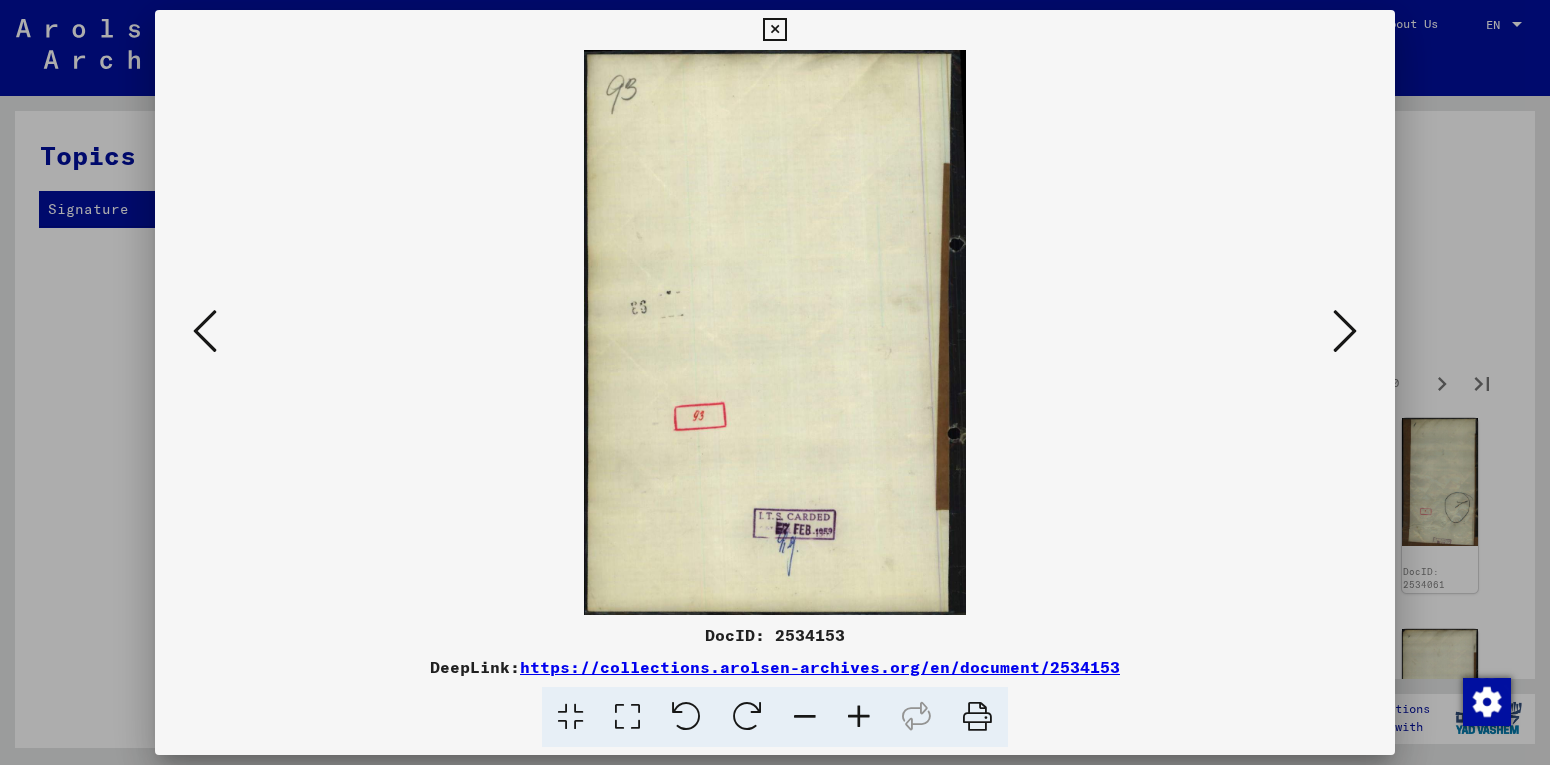 click at bounding box center [1345, 332] 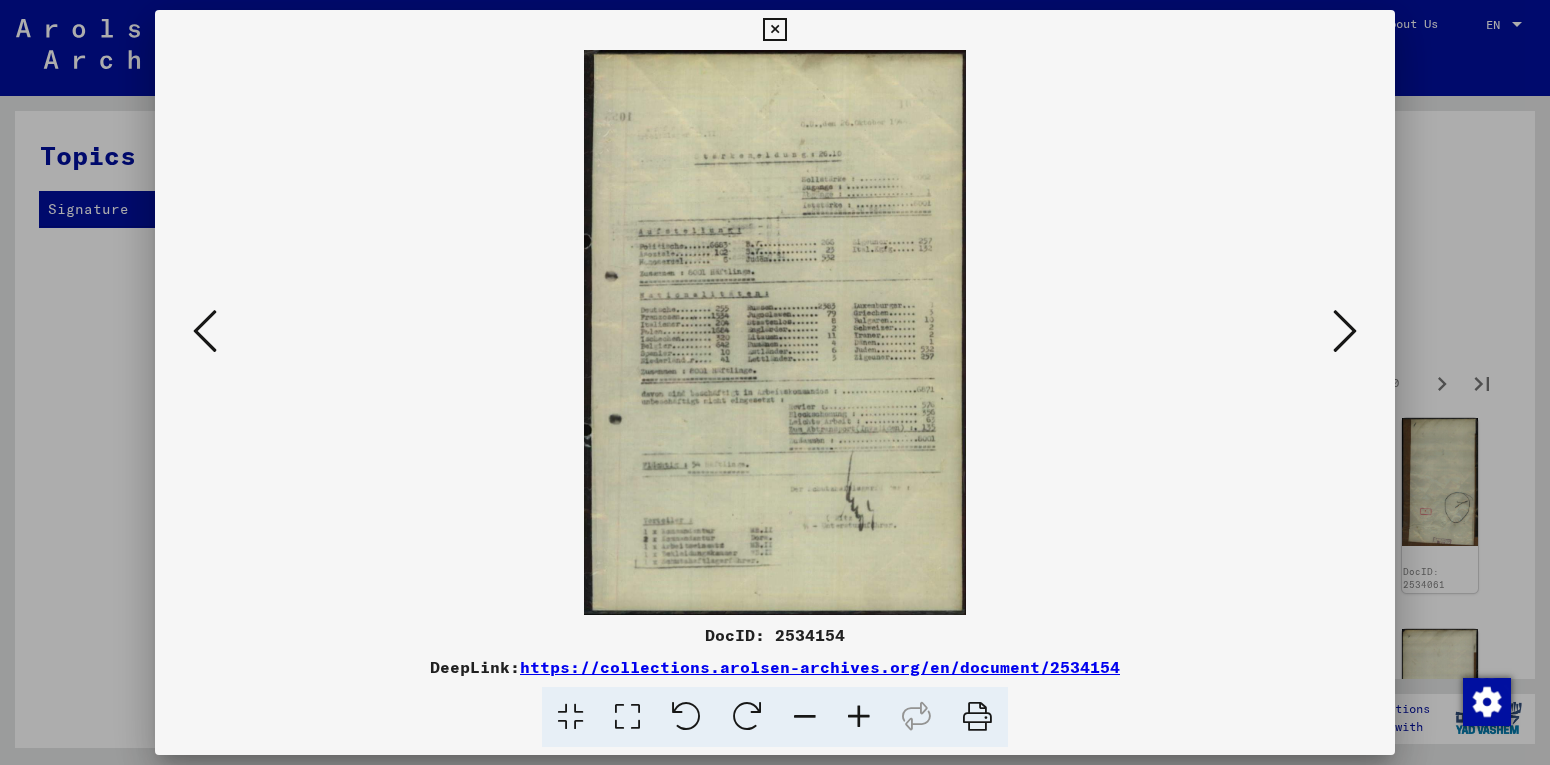click at bounding box center [1345, 331] 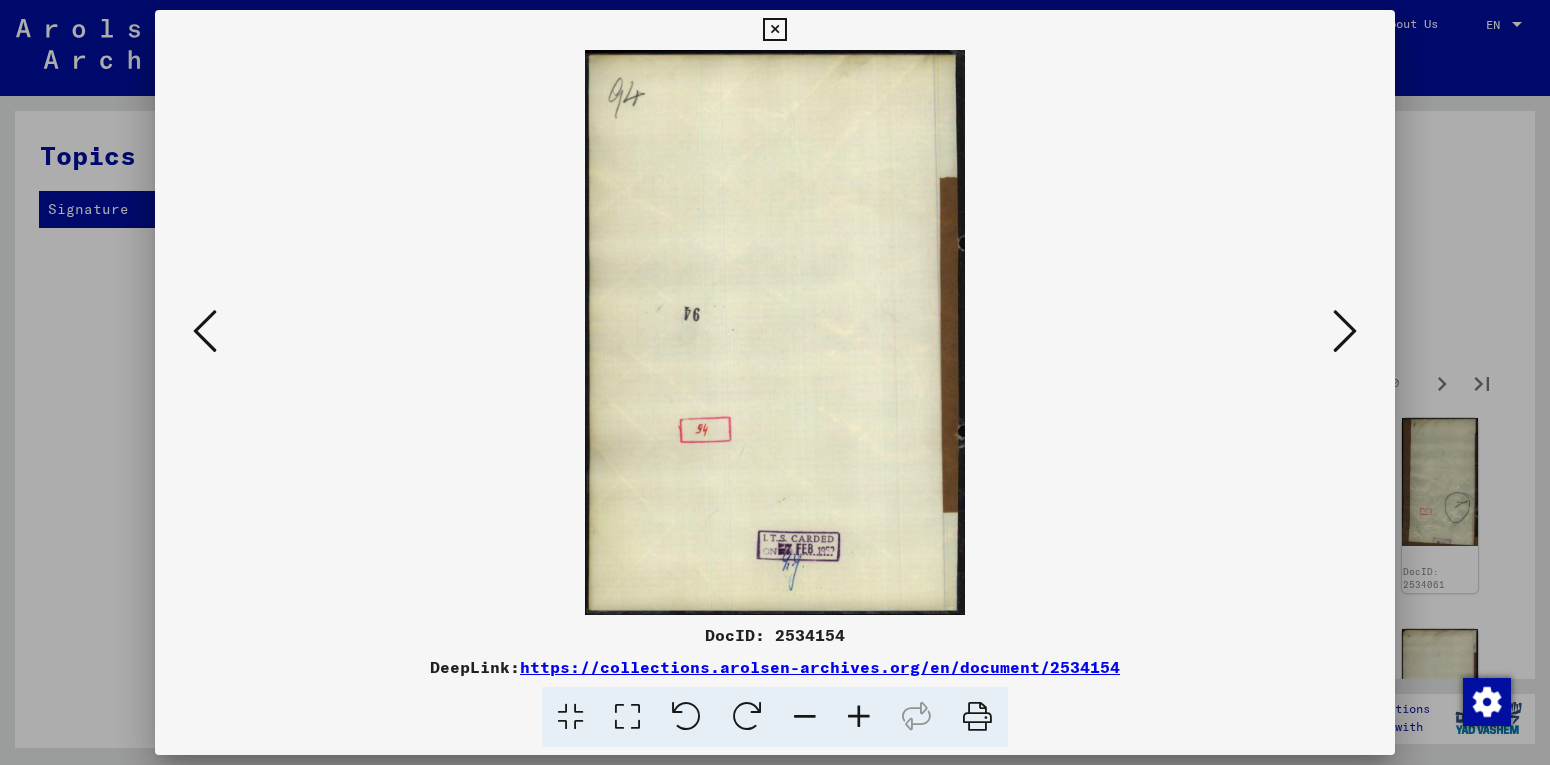 click at bounding box center [1345, 331] 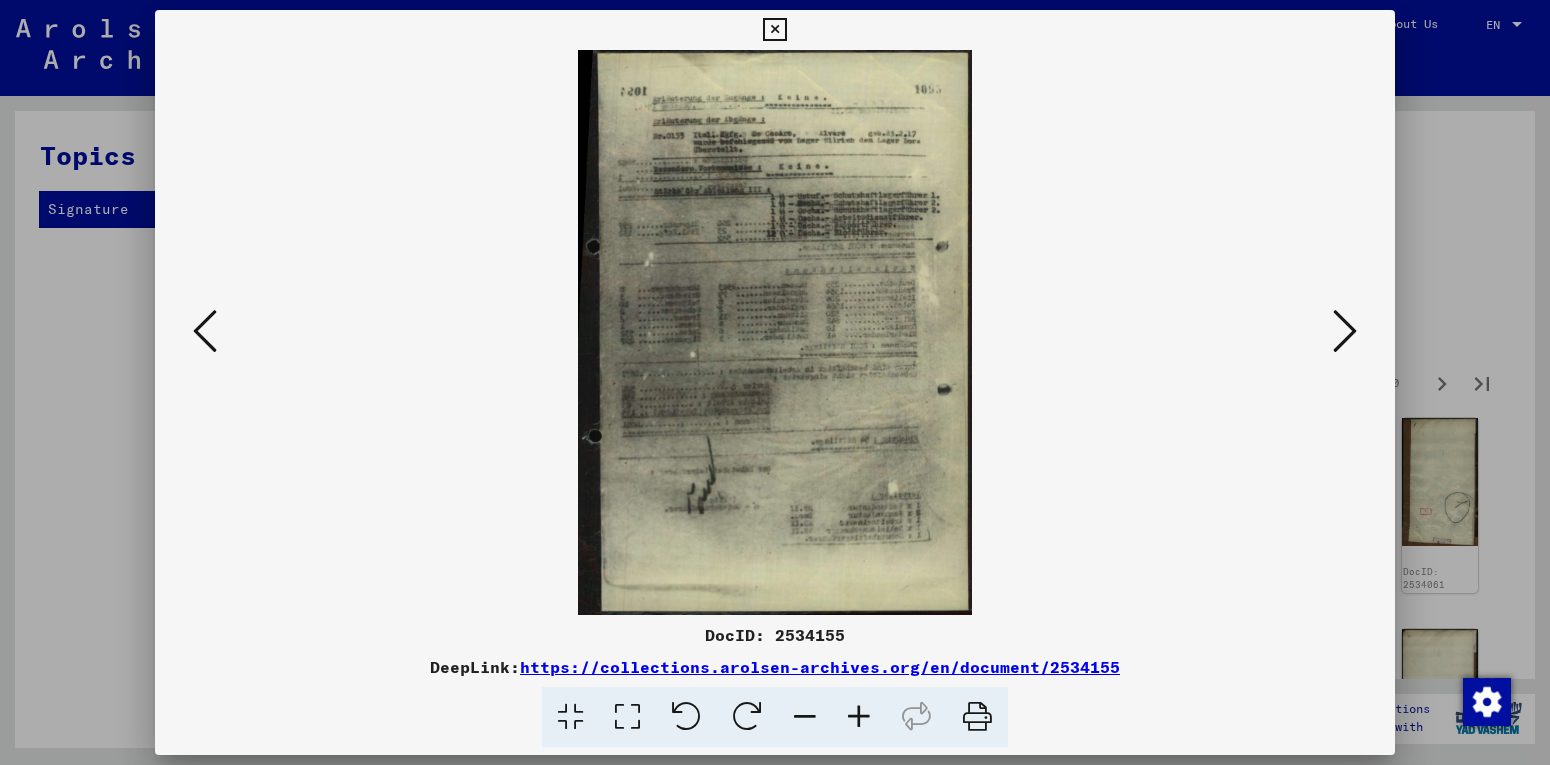click at bounding box center (1345, 332) 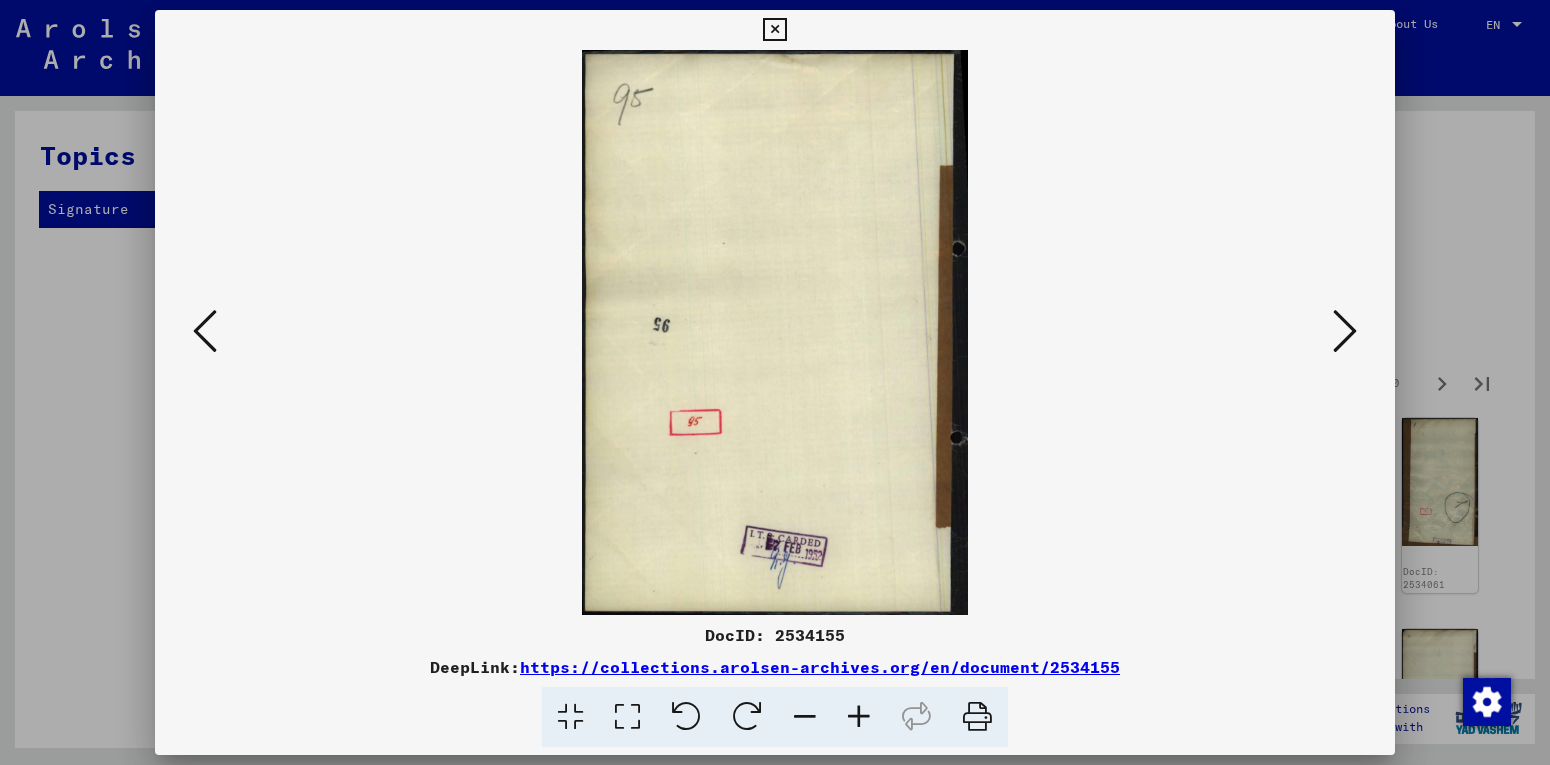 click at bounding box center (1345, 331) 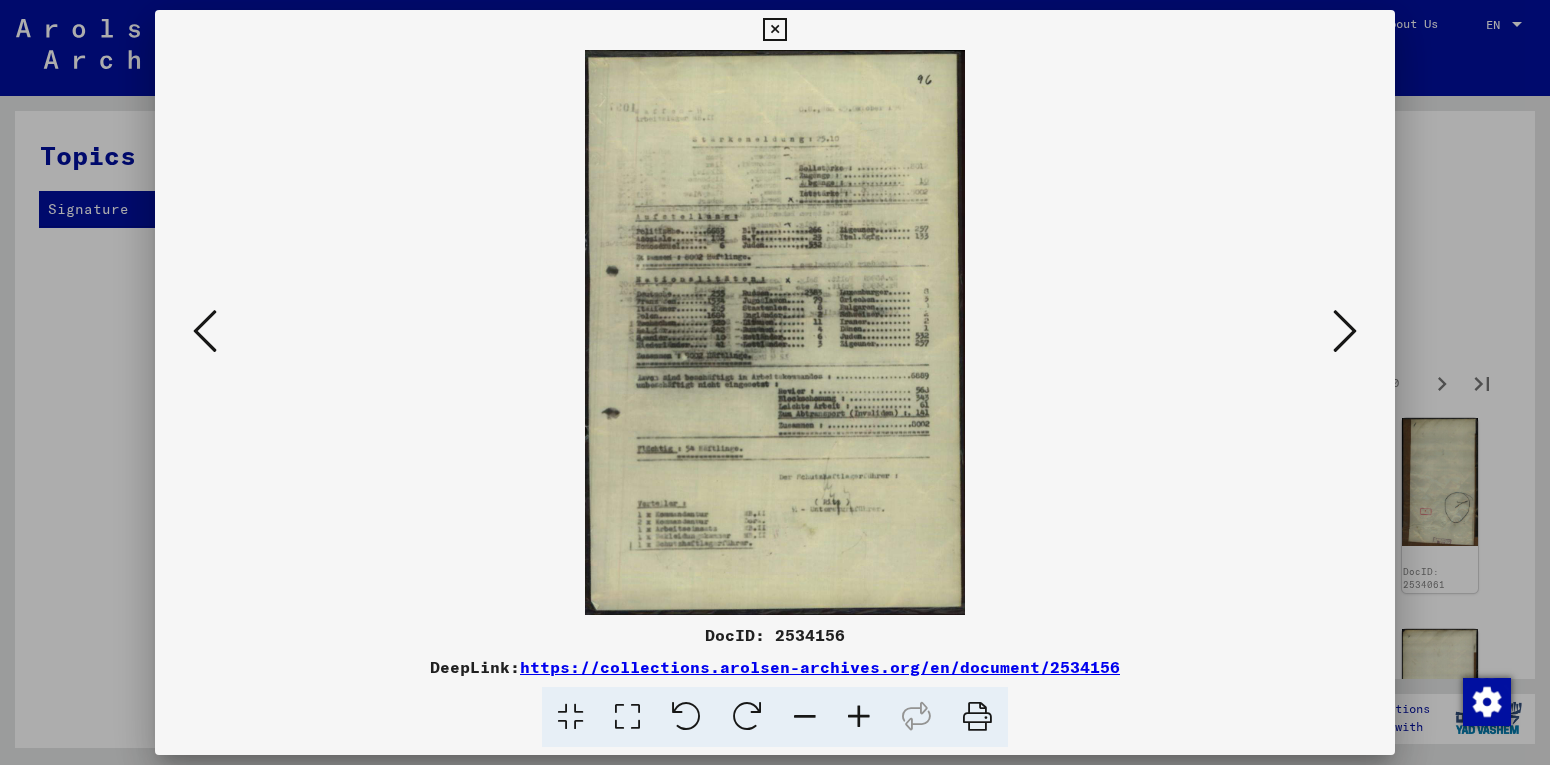 click at bounding box center (1345, 331) 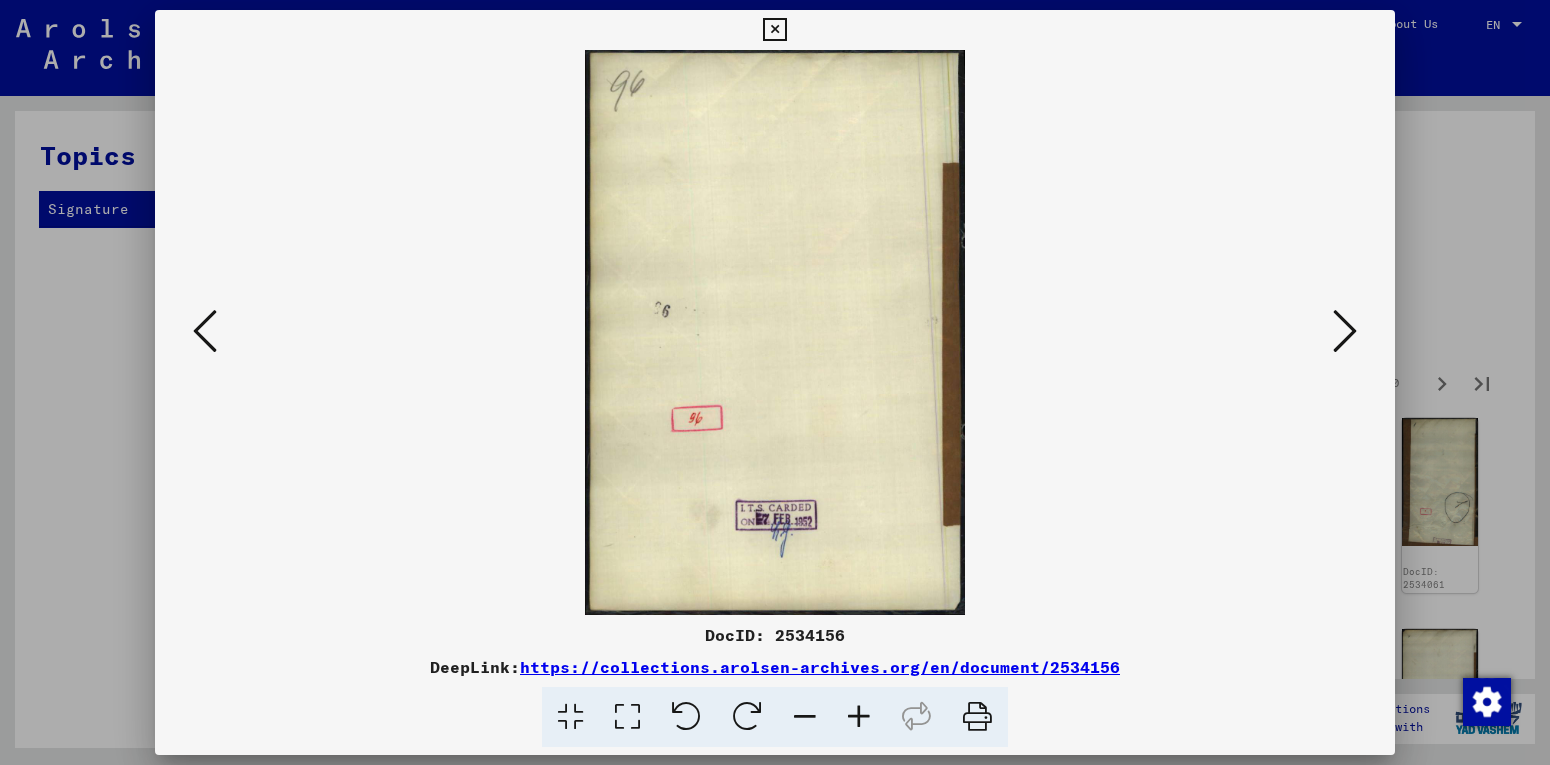 click at bounding box center (1345, 331) 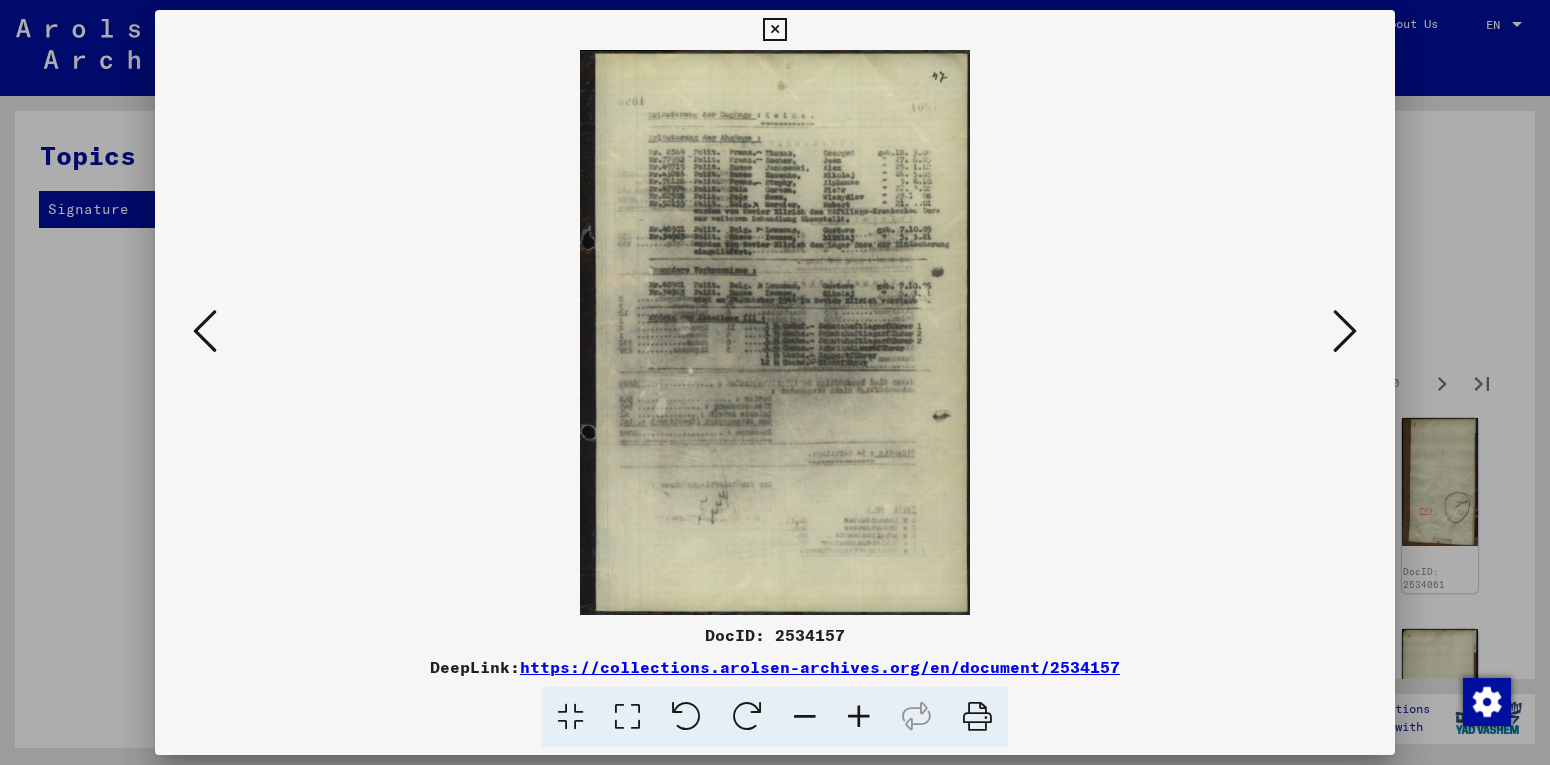 click at bounding box center [1345, 331] 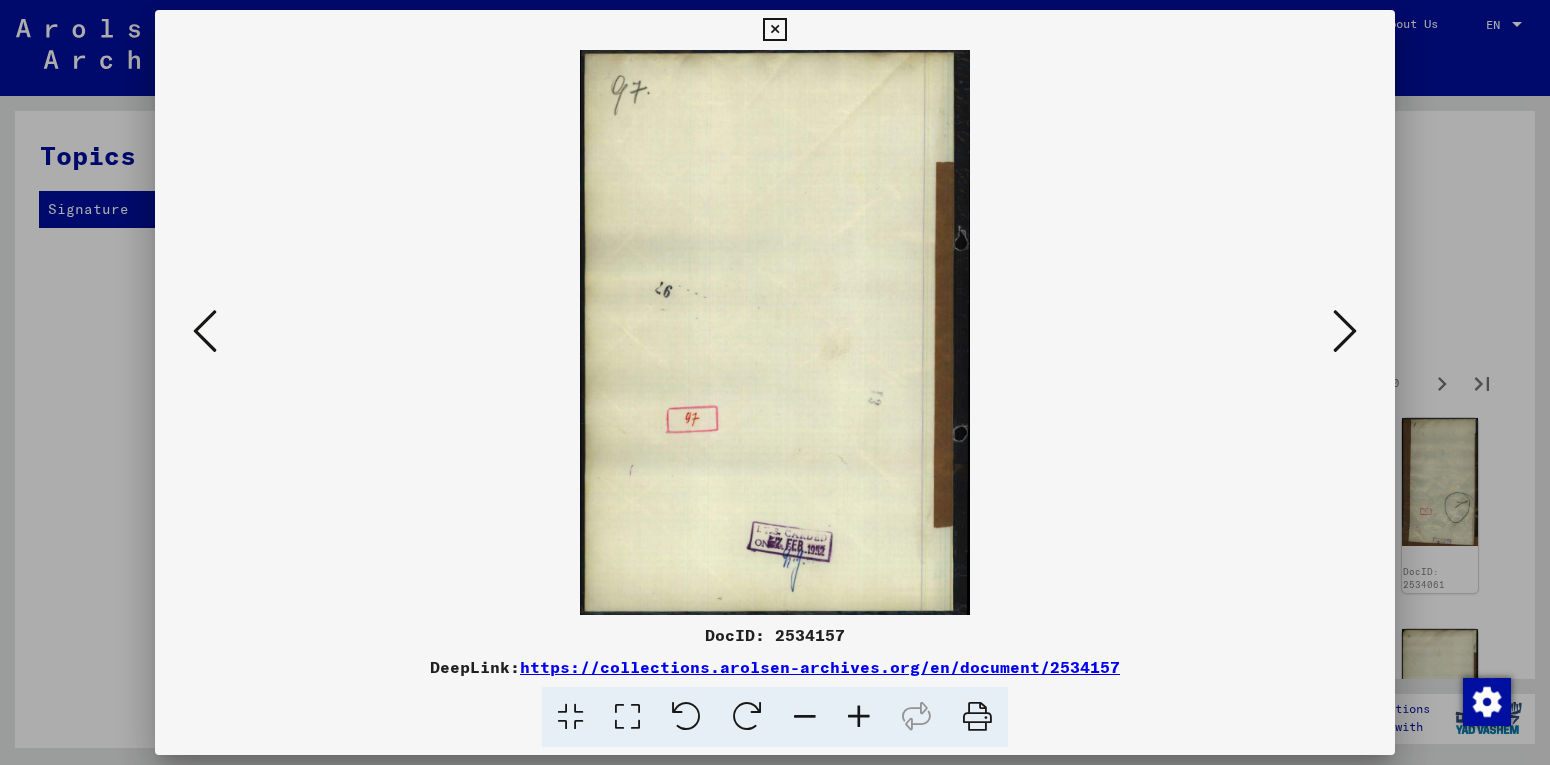 click at bounding box center (1345, 331) 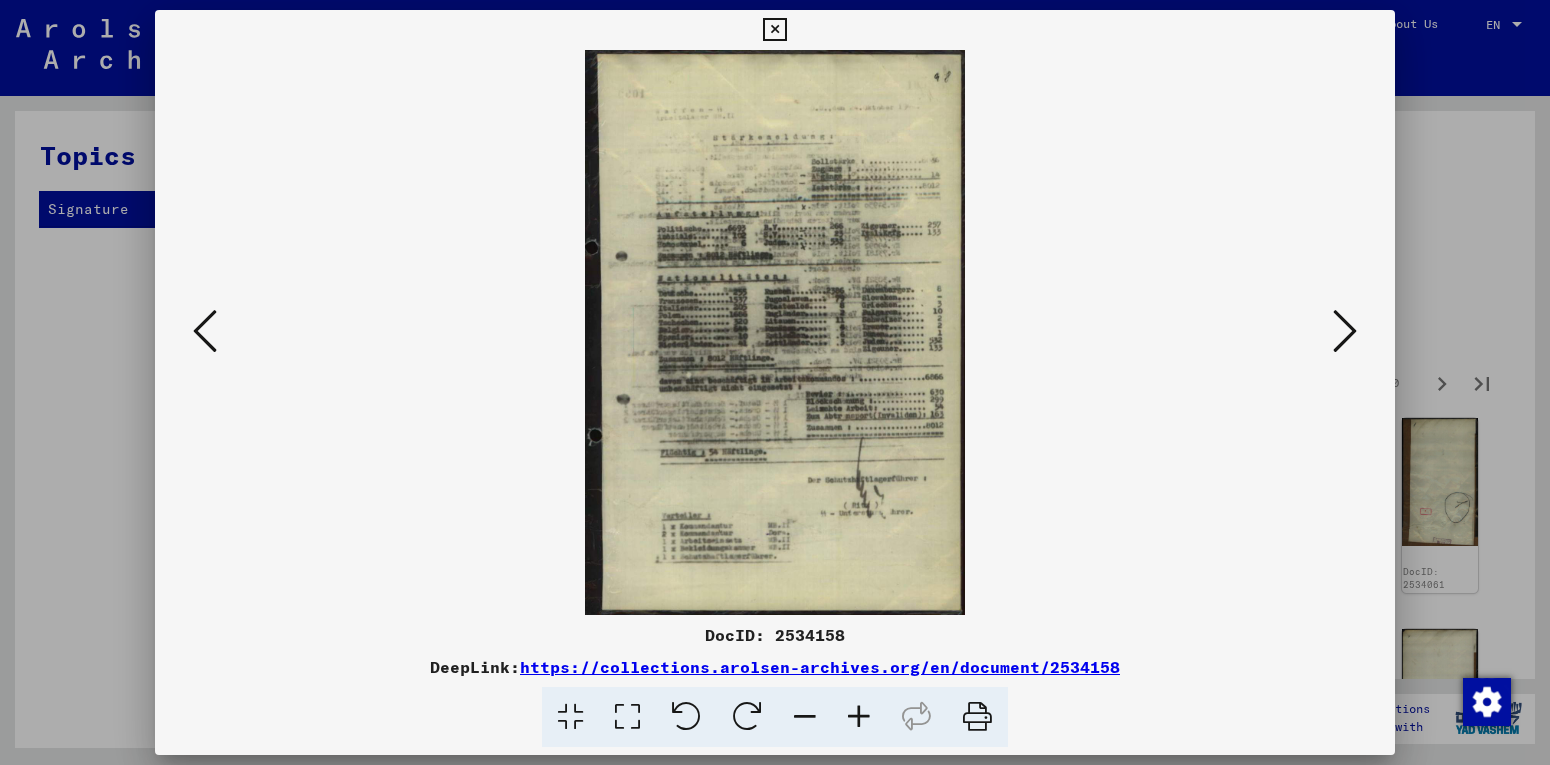 click at bounding box center [1345, 331] 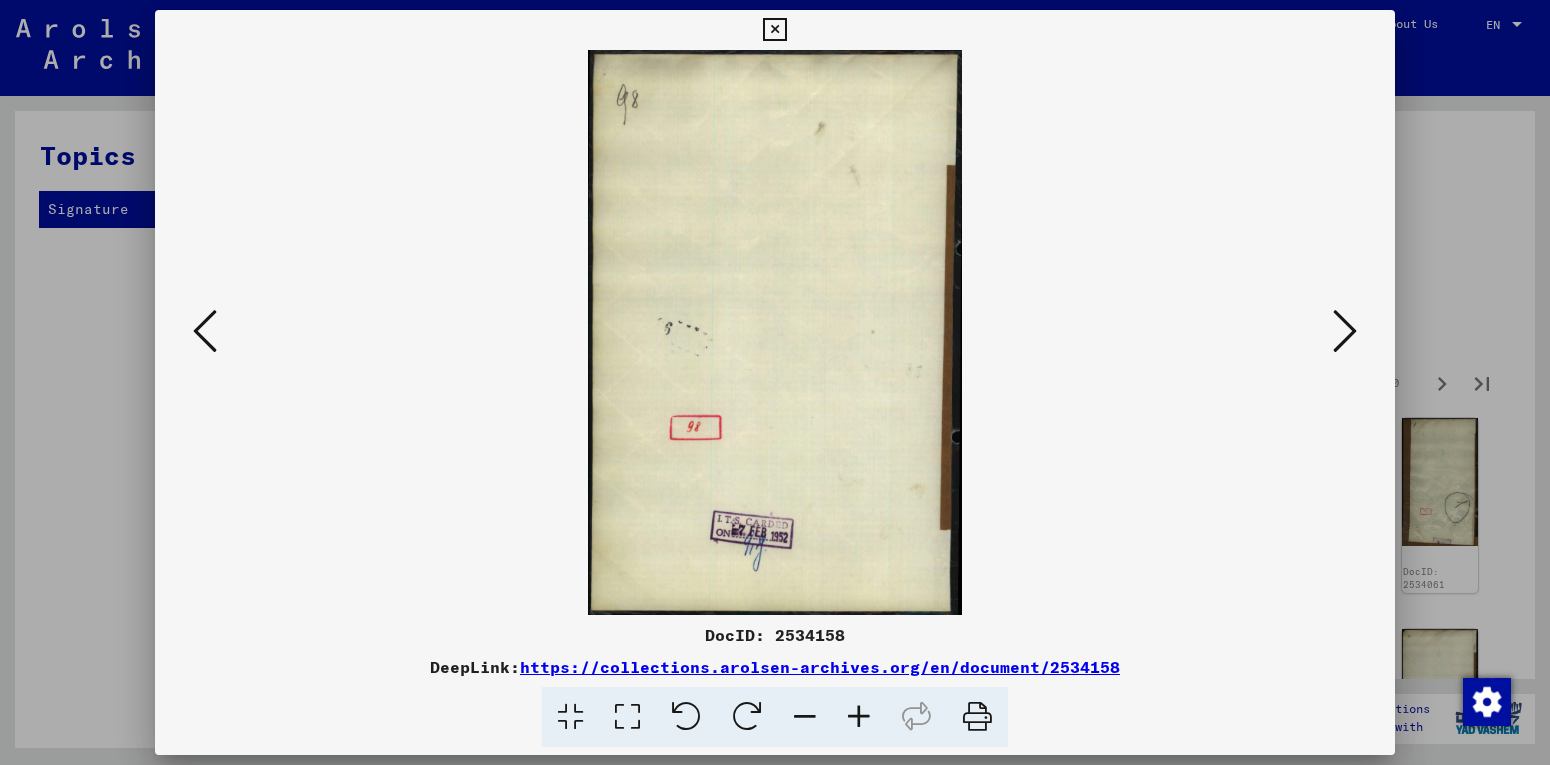 click at bounding box center [1345, 331] 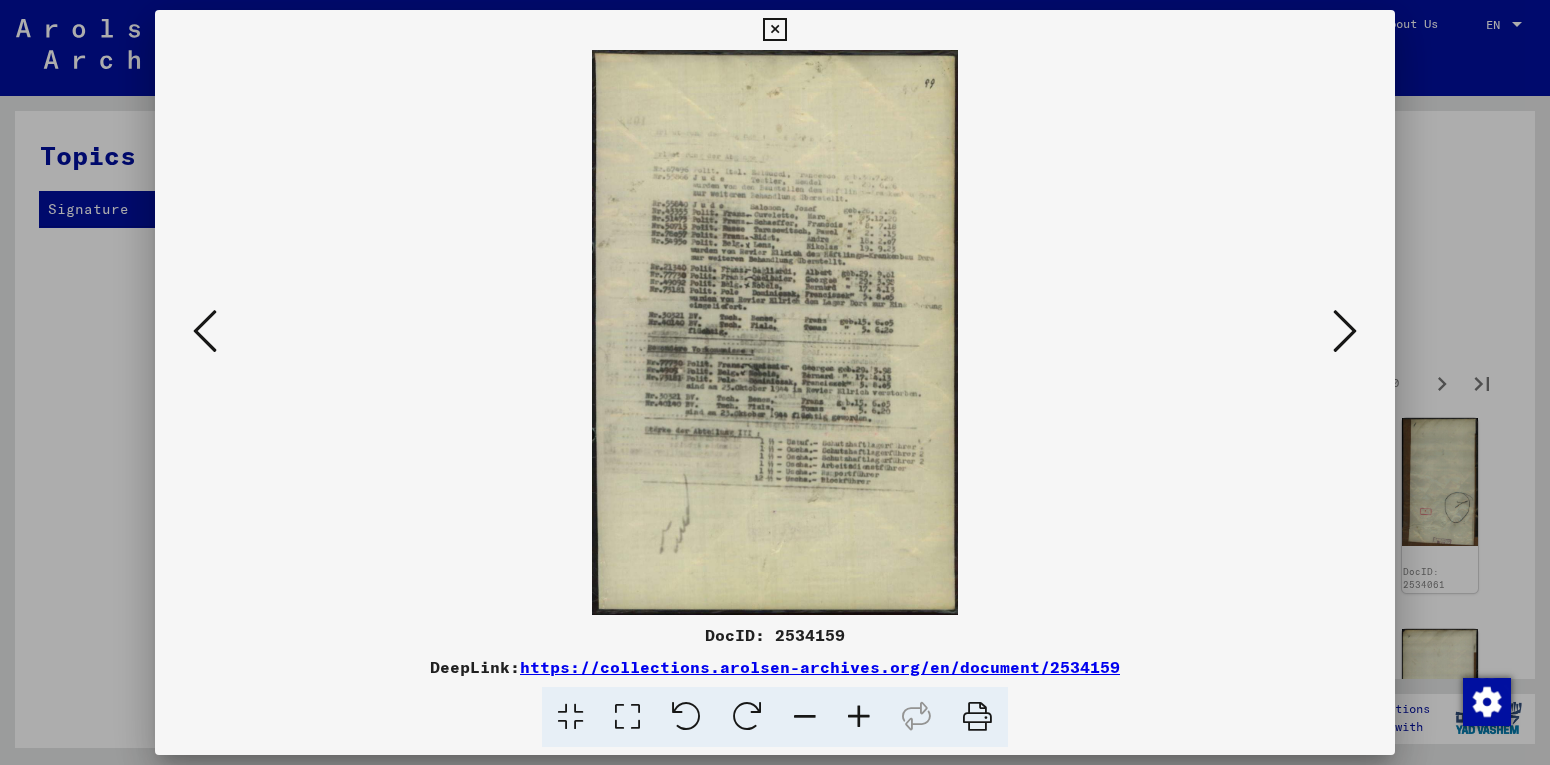 click at bounding box center (1345, 331) 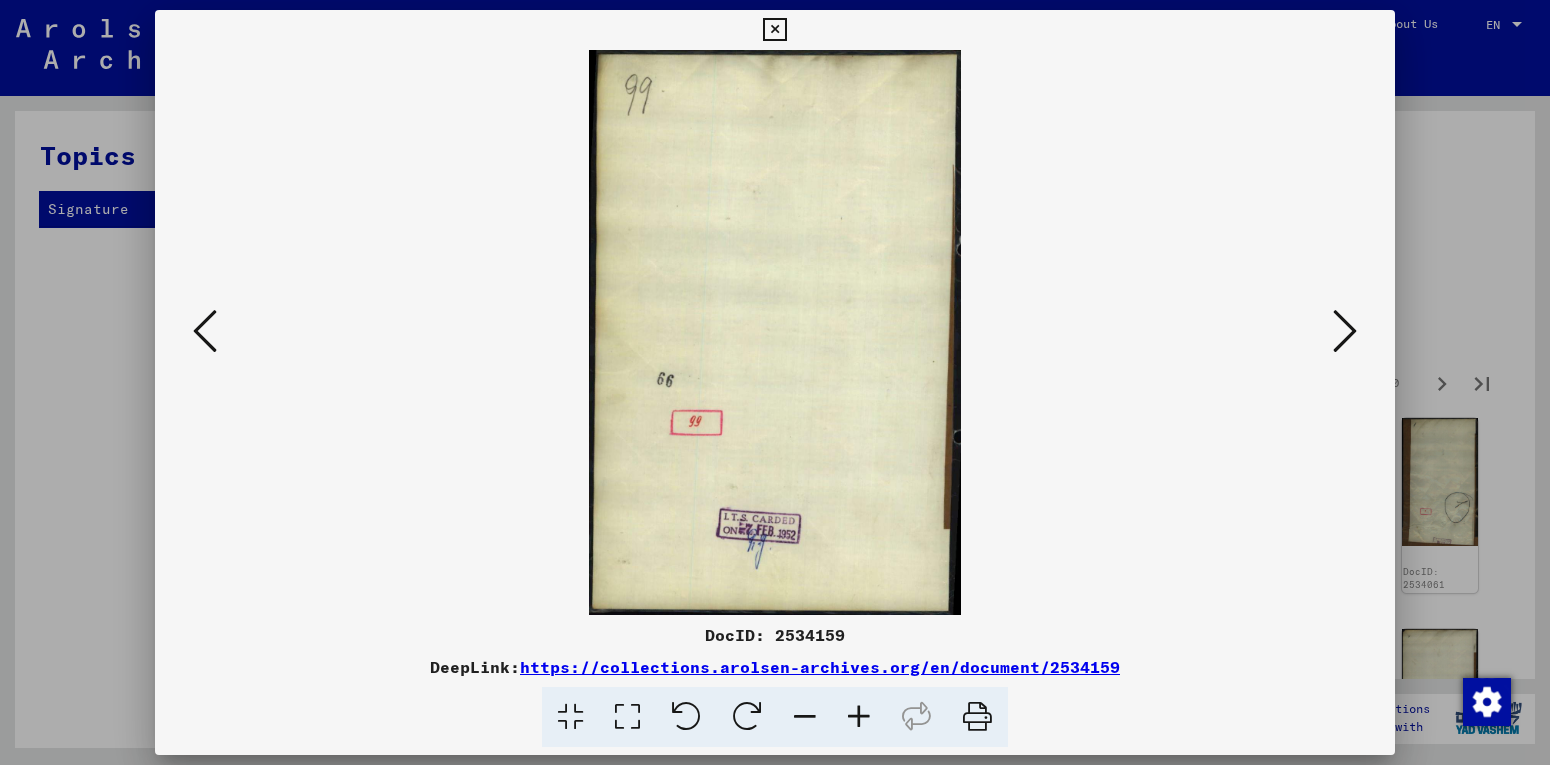 click at bounding box center (1345, 331) 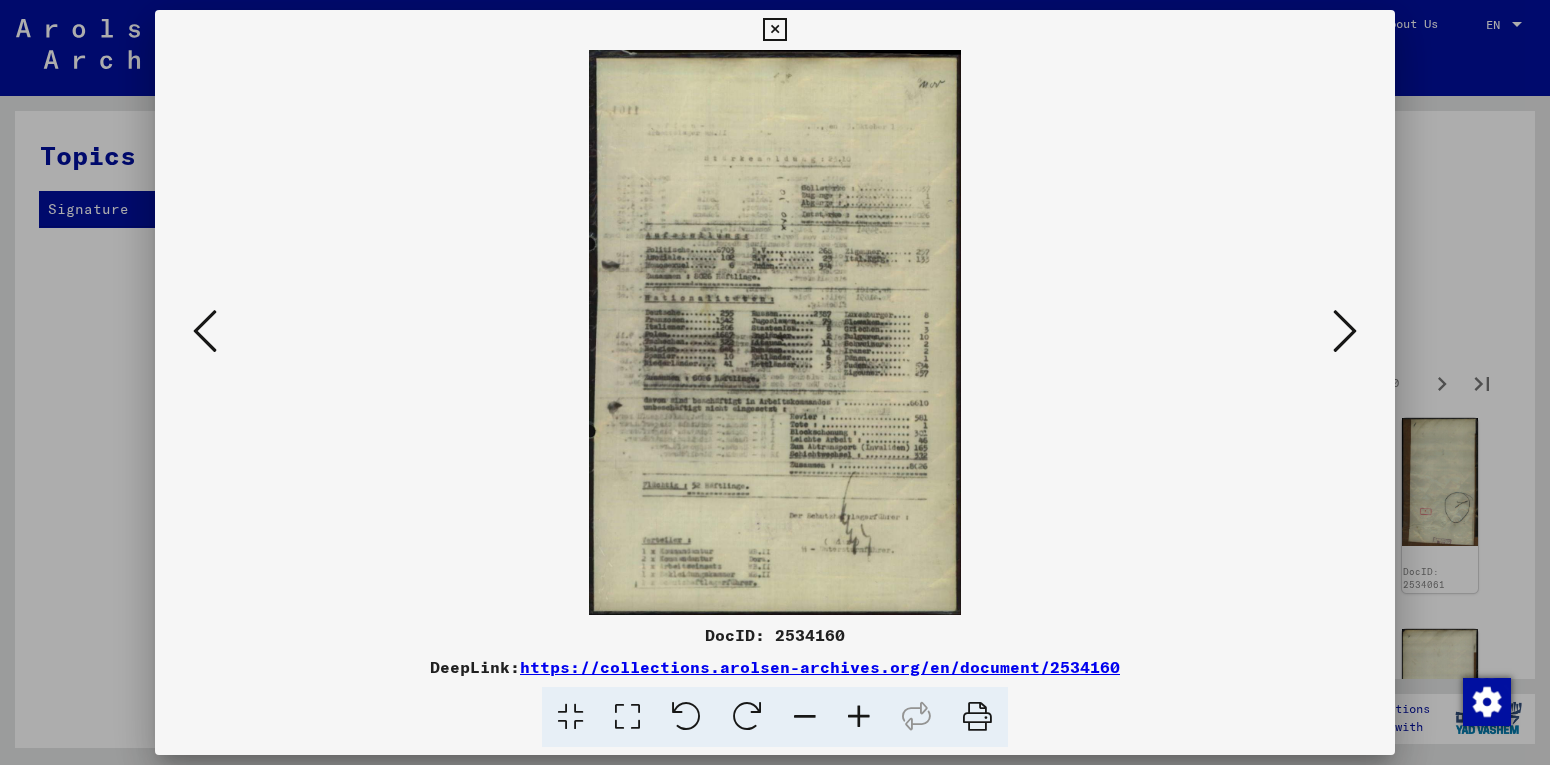 click at bounding box center [1345, 331] 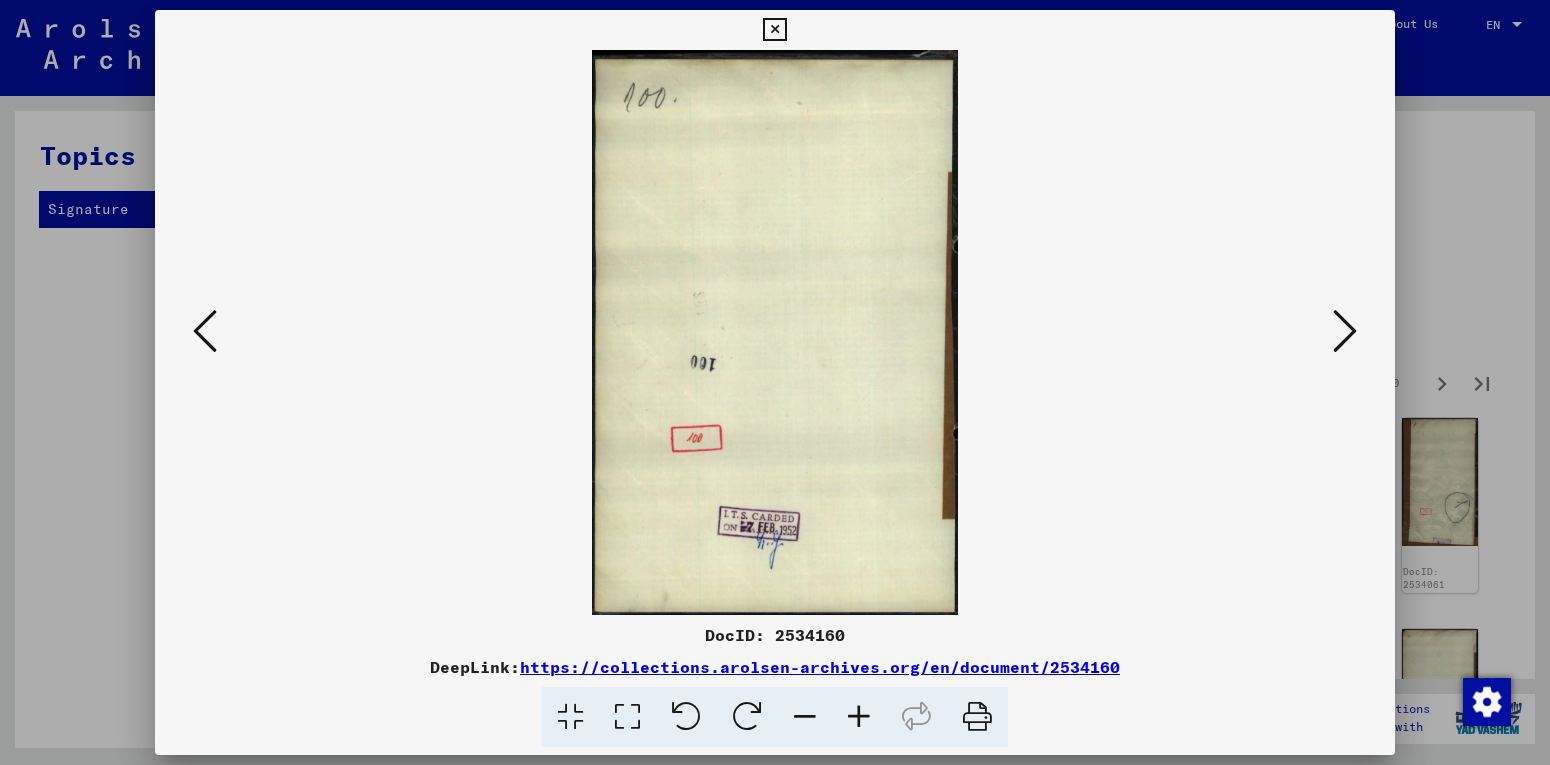 click at bounding box center [1345, 331] 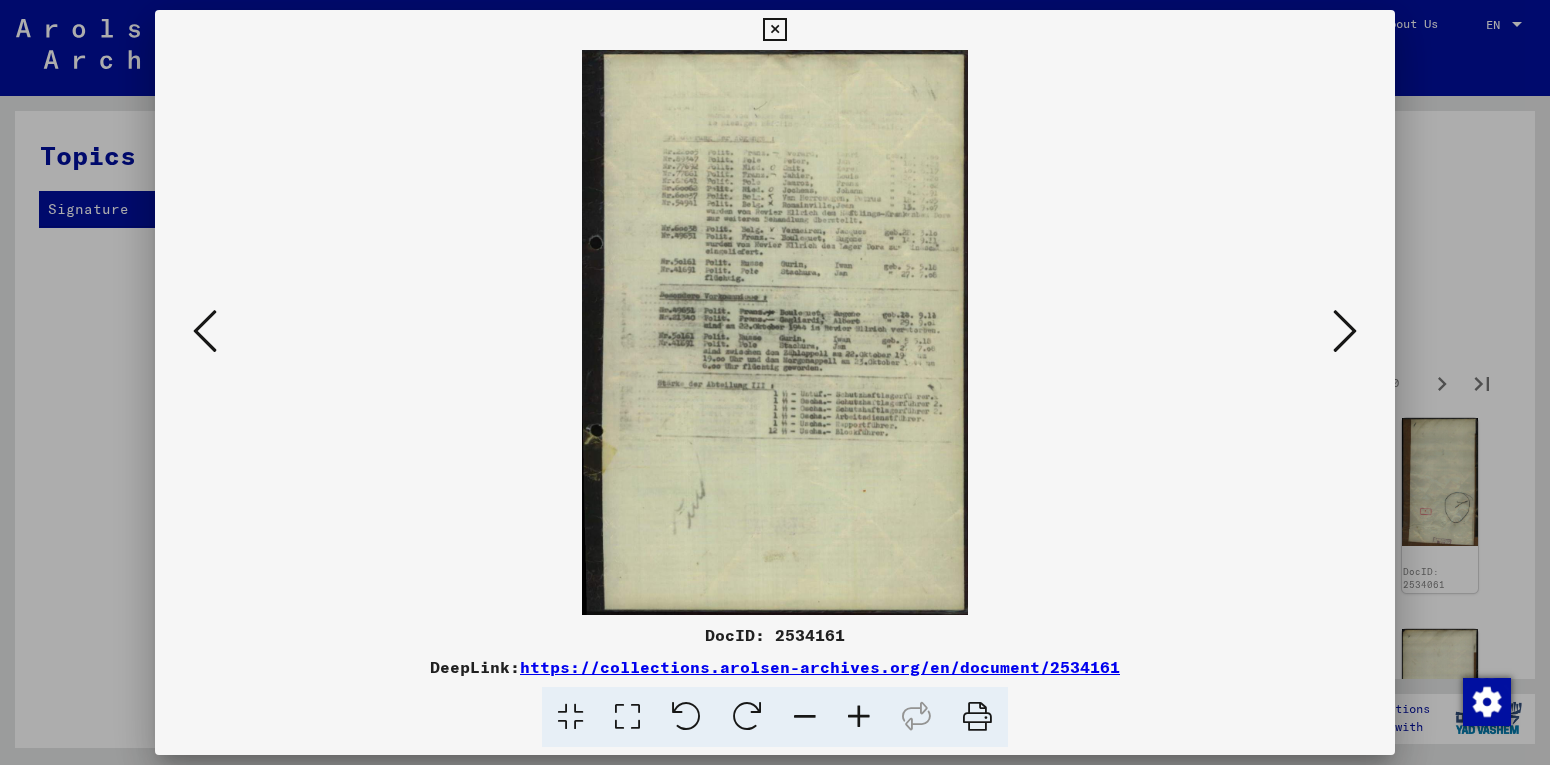 click at bounding box center (1345, 331) 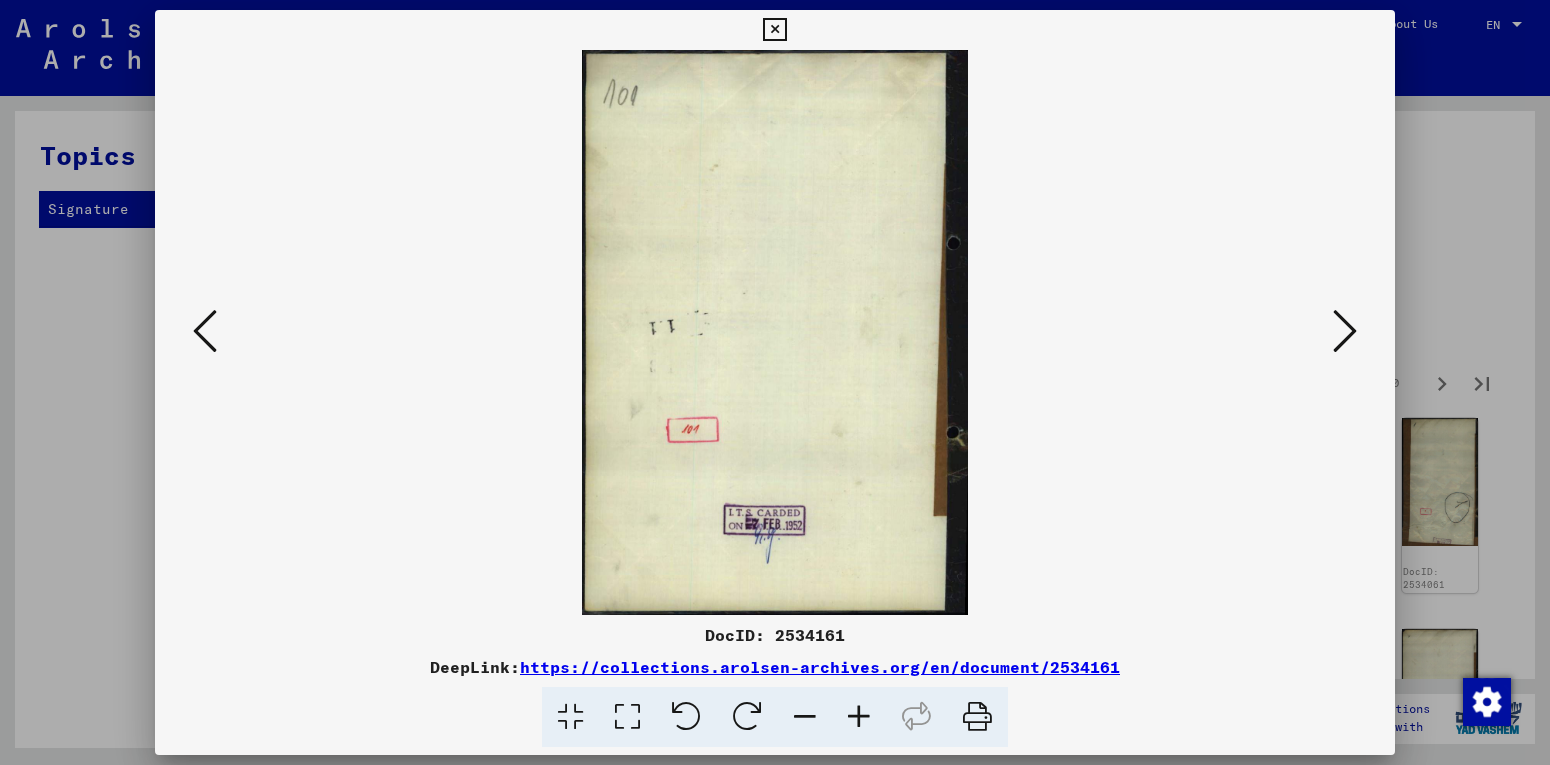 click at bounding box center [1345, 331] 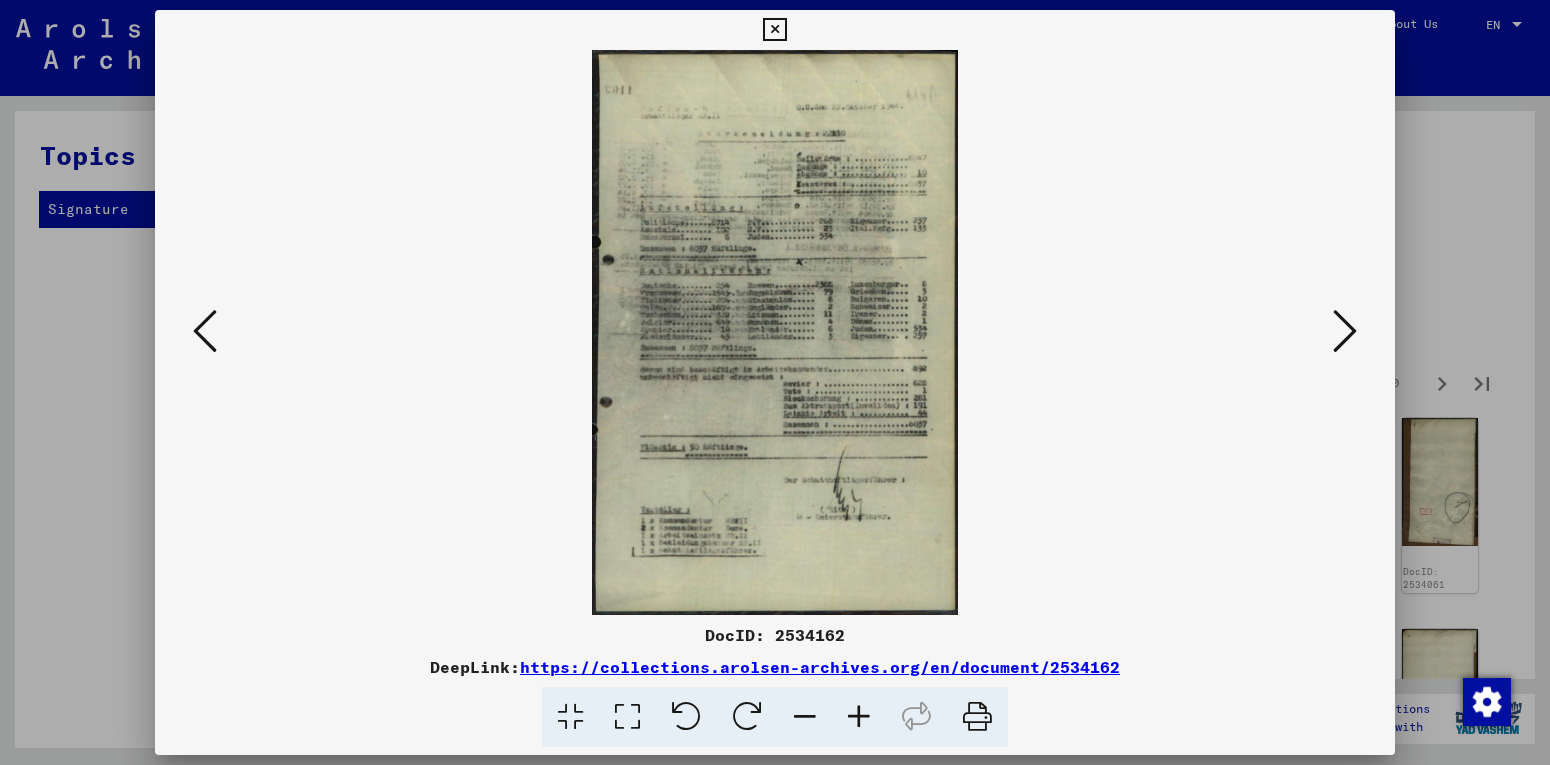 click at bounding box center [1345, 331] 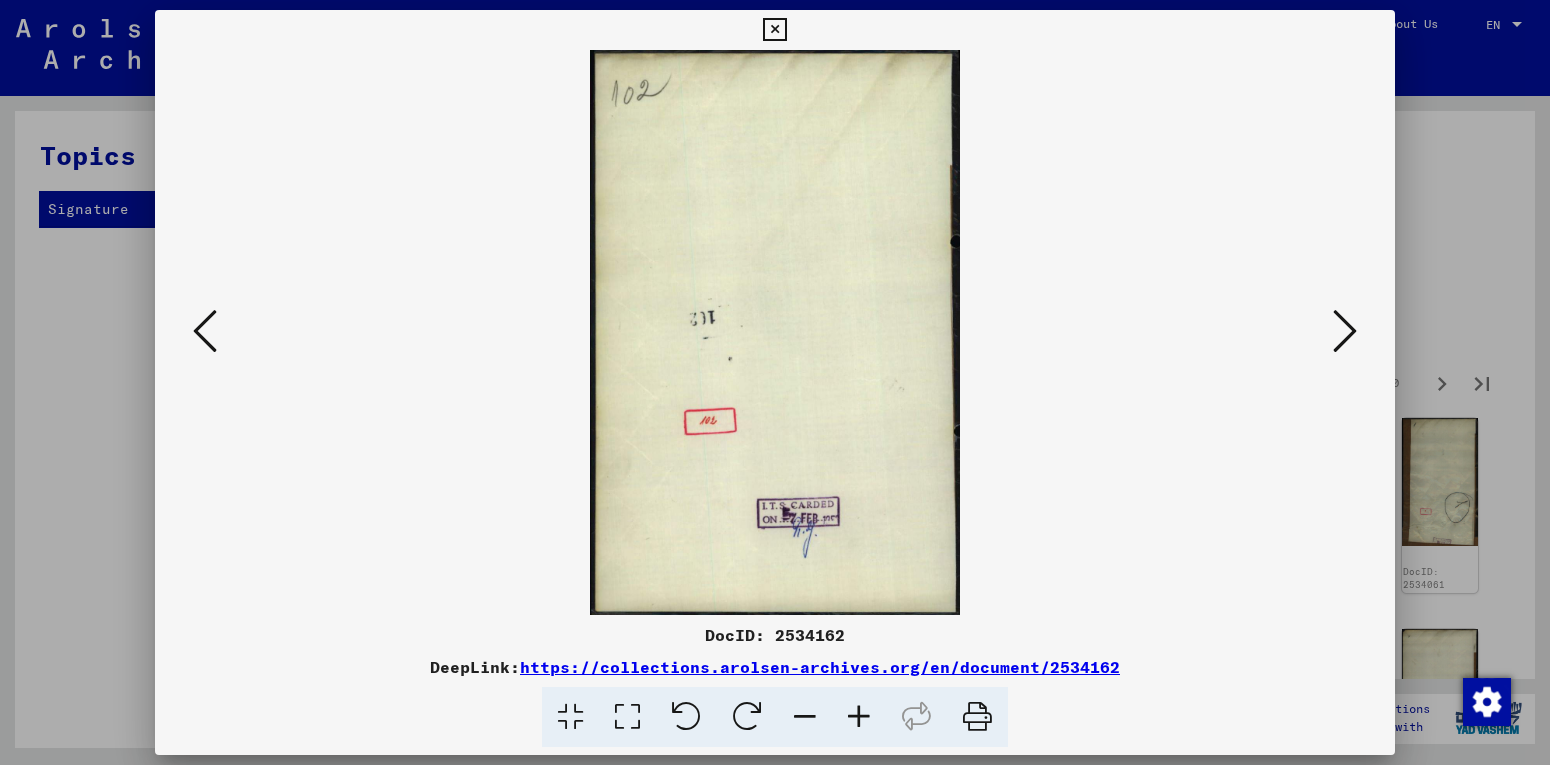click at bounding box center [775, 332] 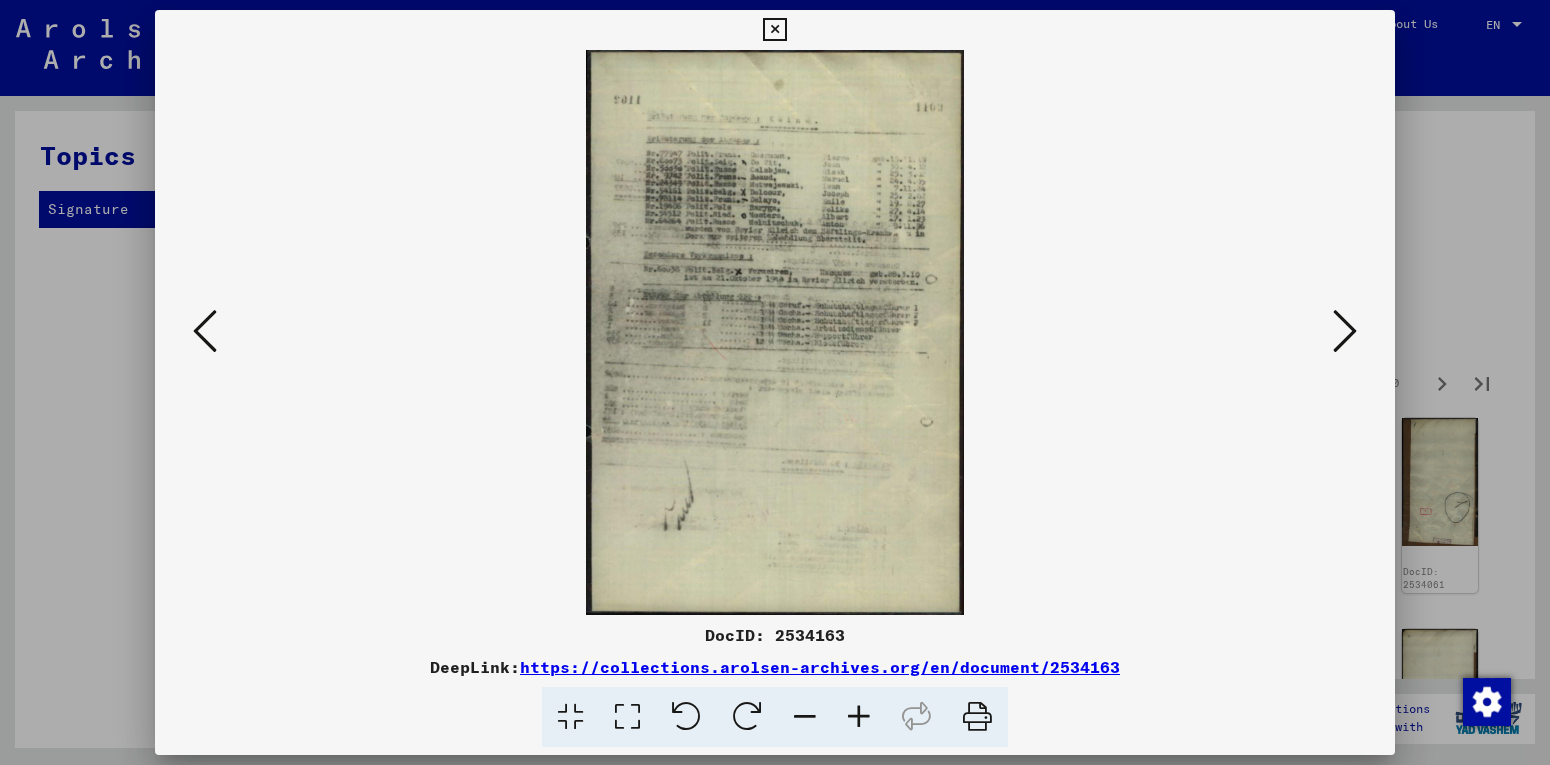 click at bounding box center (1345, 331) 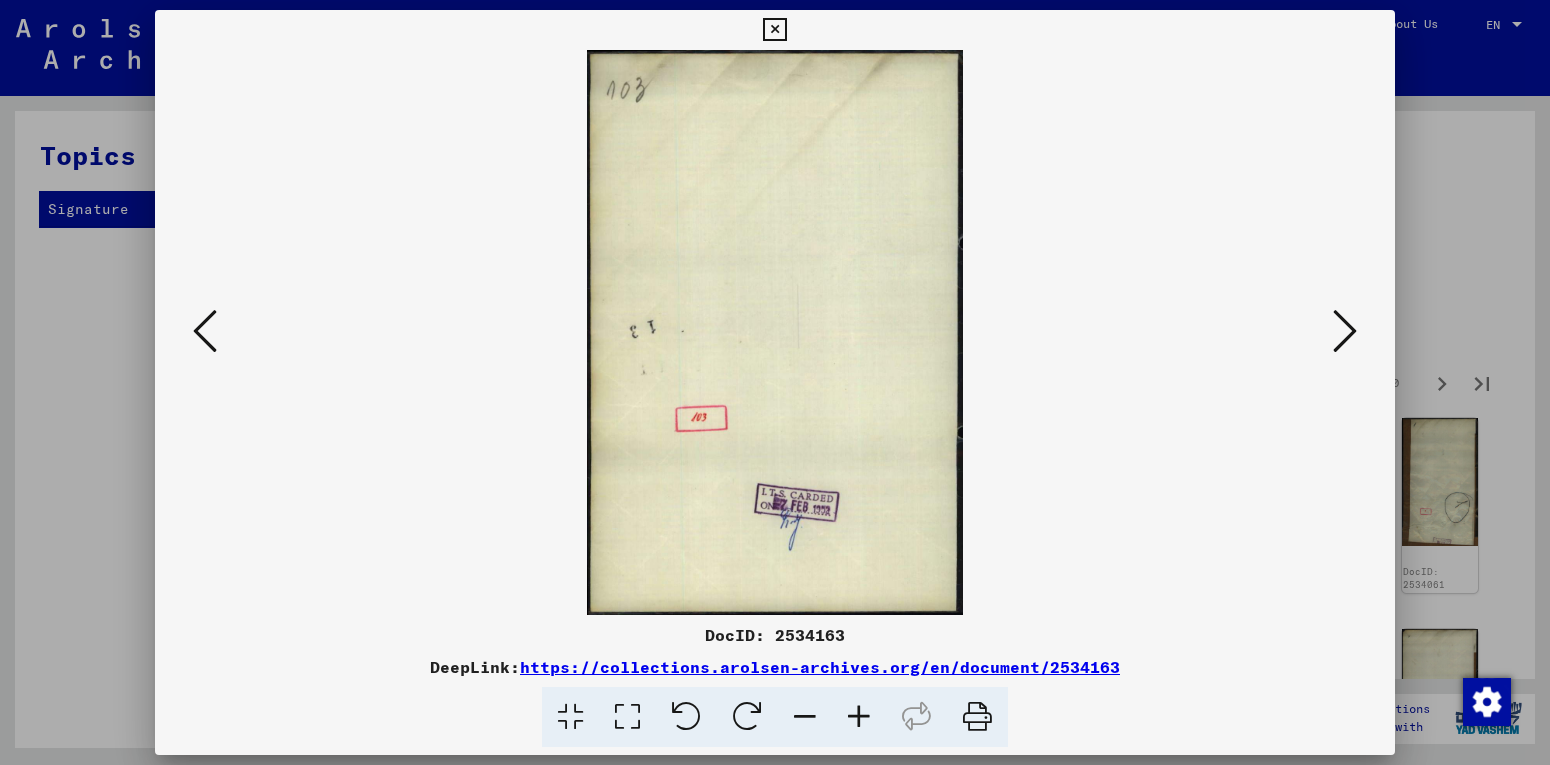 click at bounding box center [1345, 331] 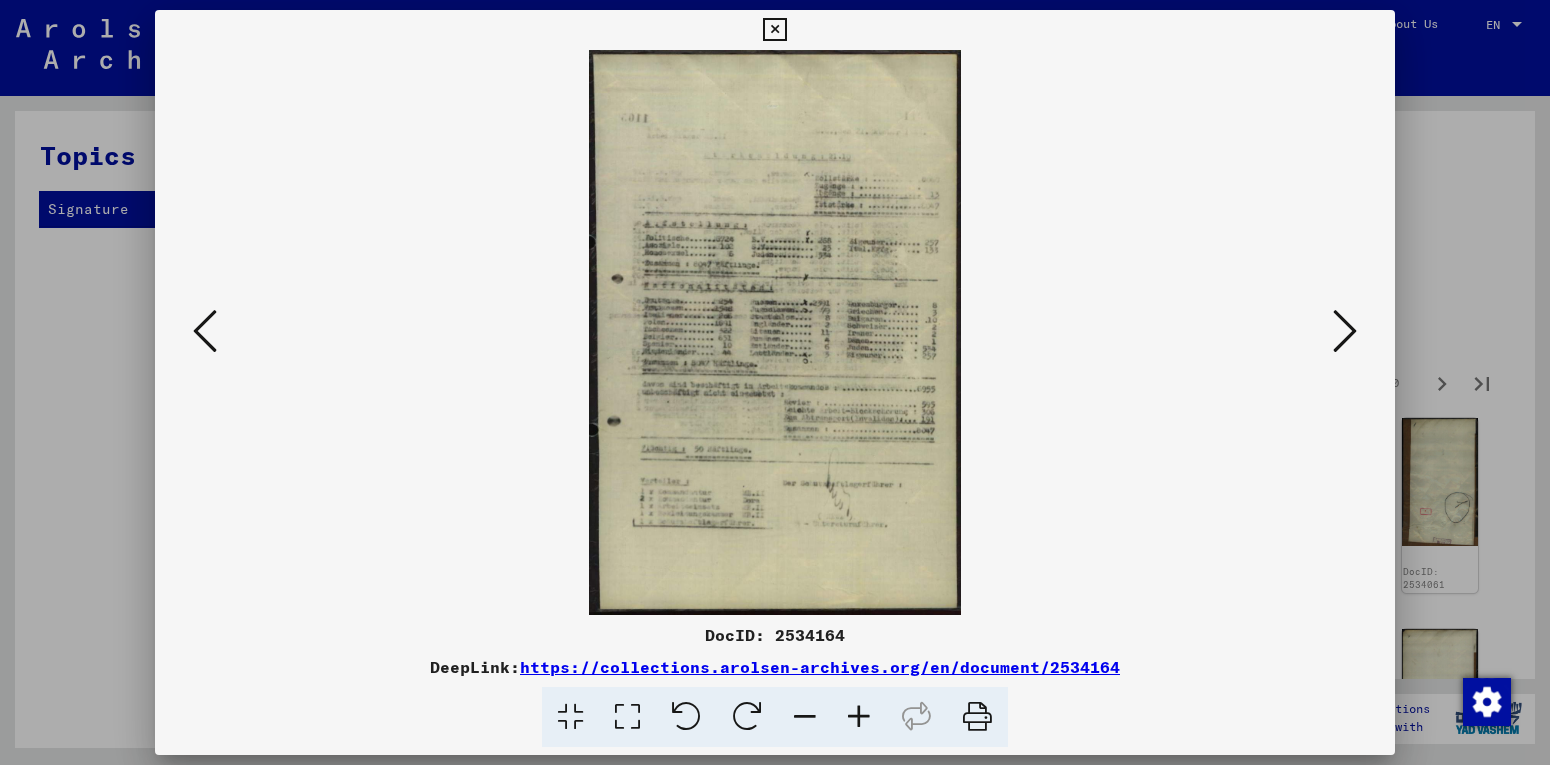 click at bounding box center (1345, 331) 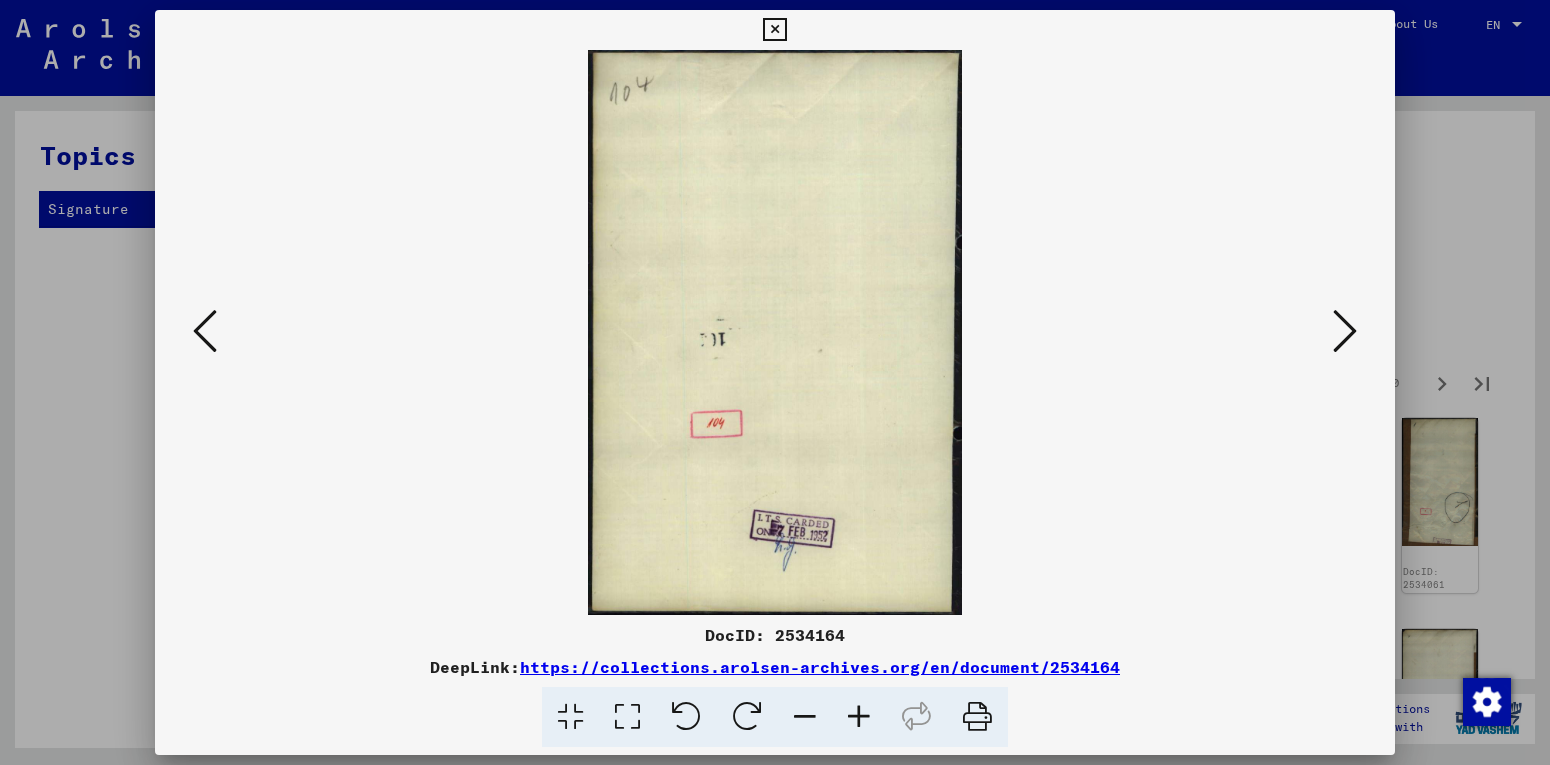 click at bounding box center (1345, 331) 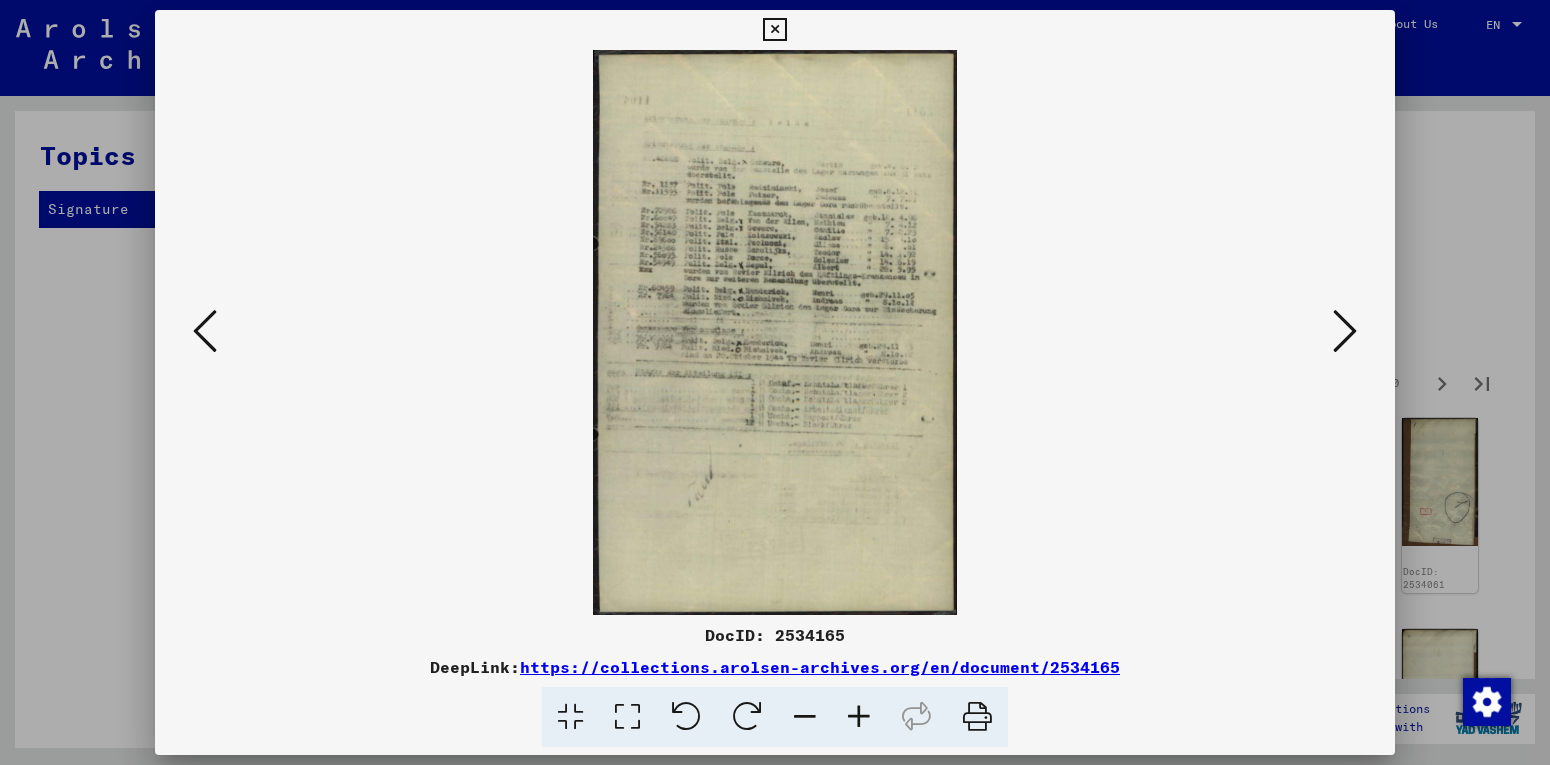 click at bounding box center (1345, 331) 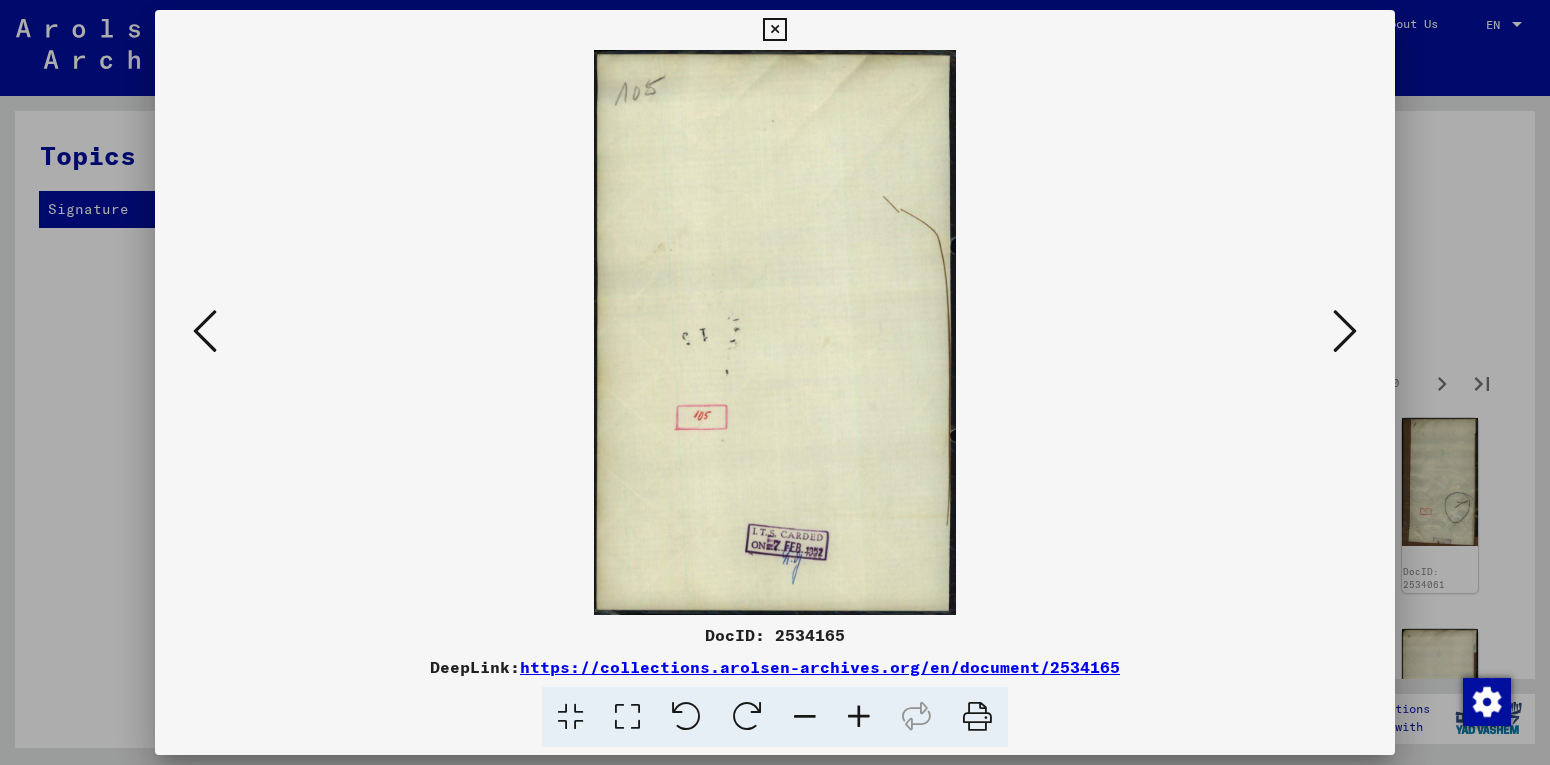 click at bounding box center (1345, 331) 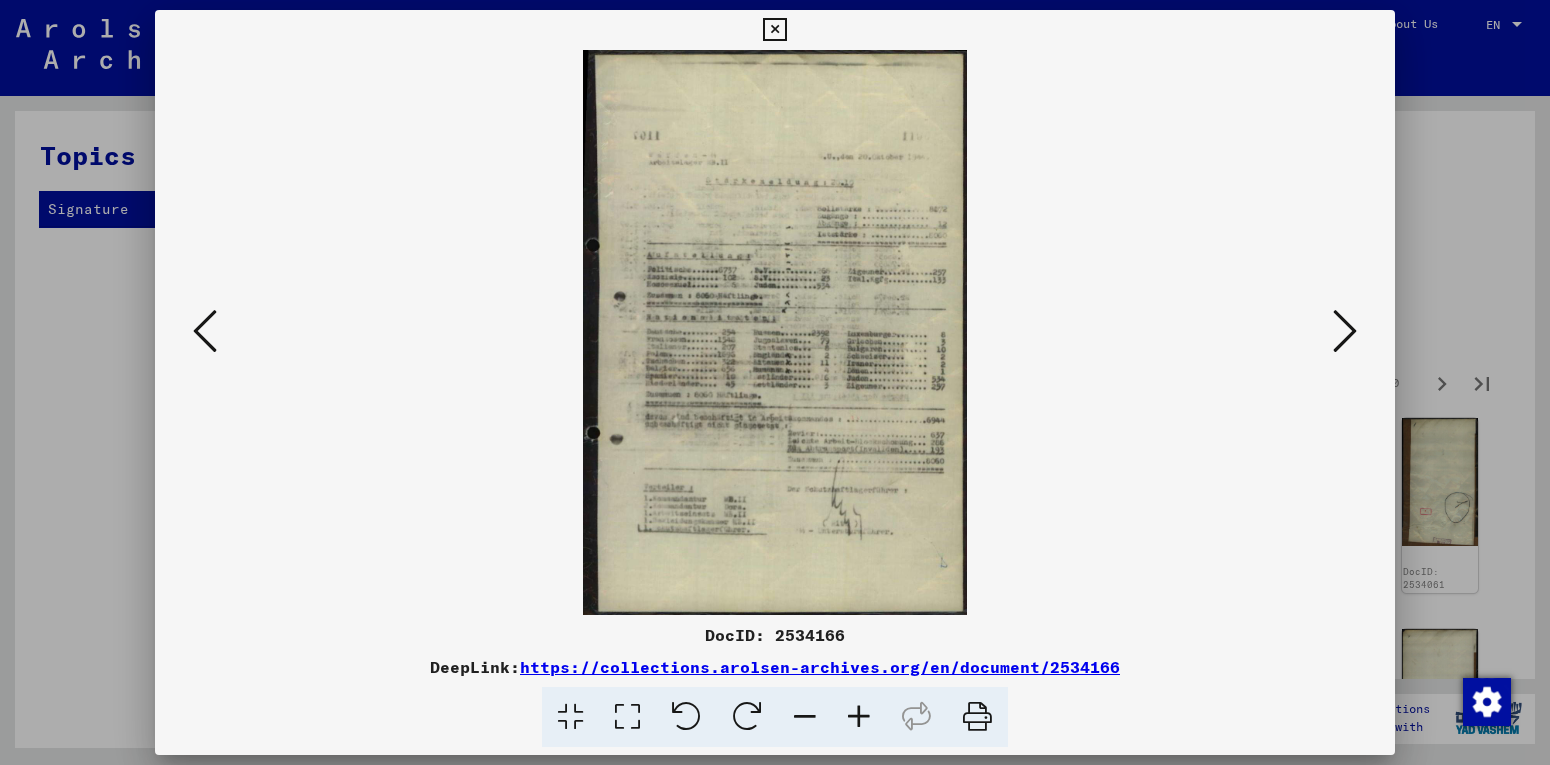 click at bounding box center (775, 332) 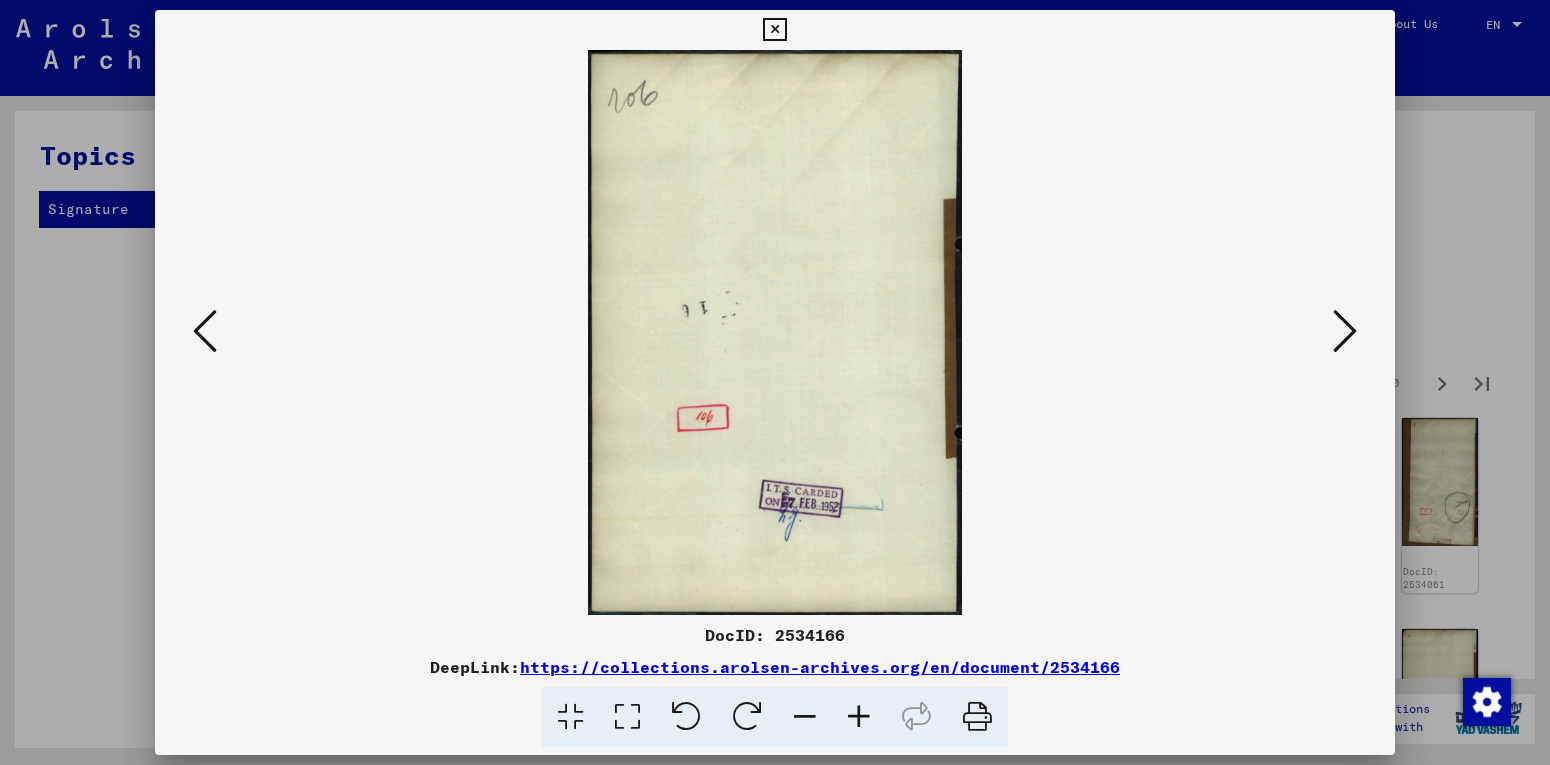 click at bounding box center (1345, 331) 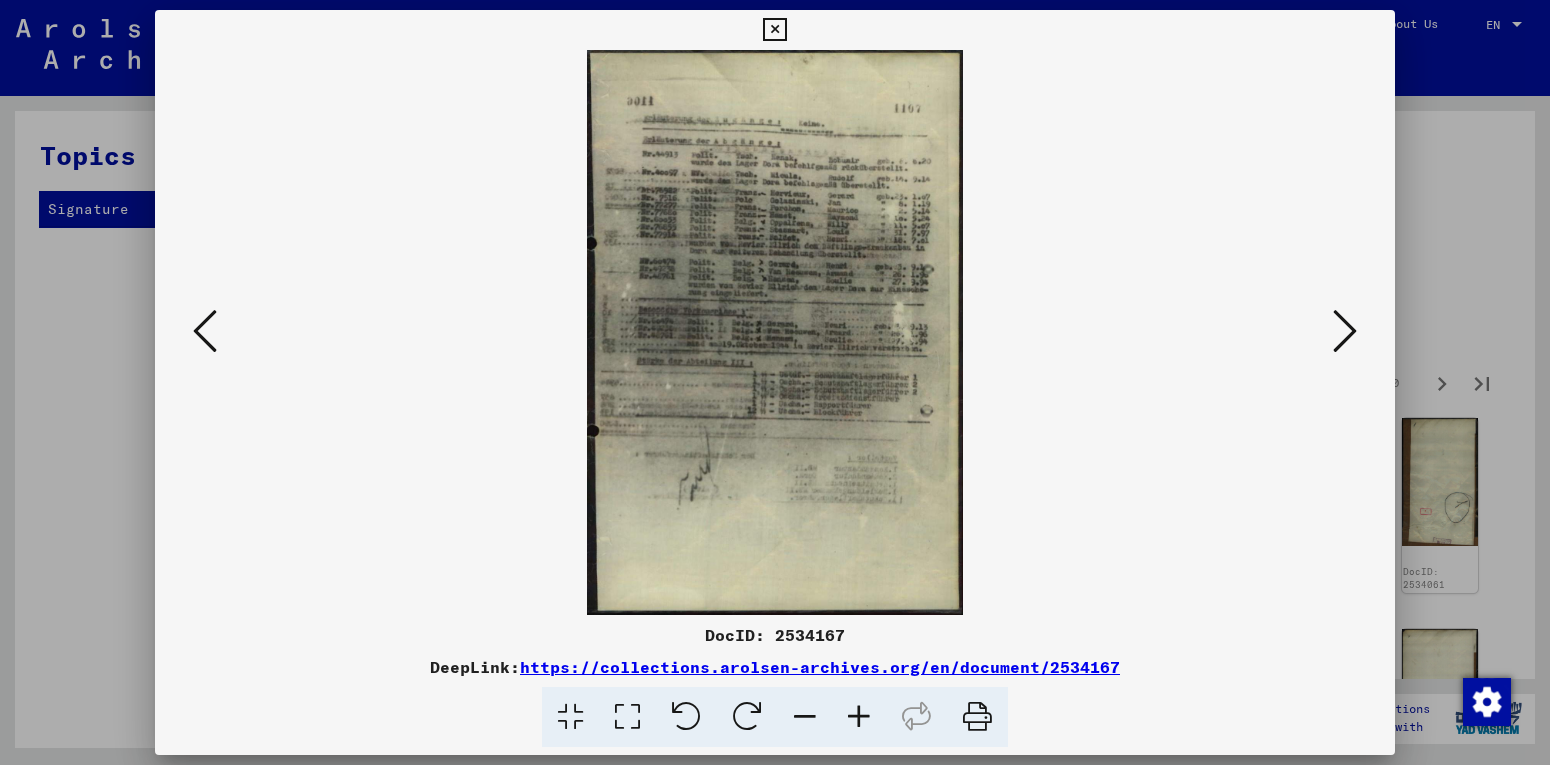 click at bounding box center [1345, 331] 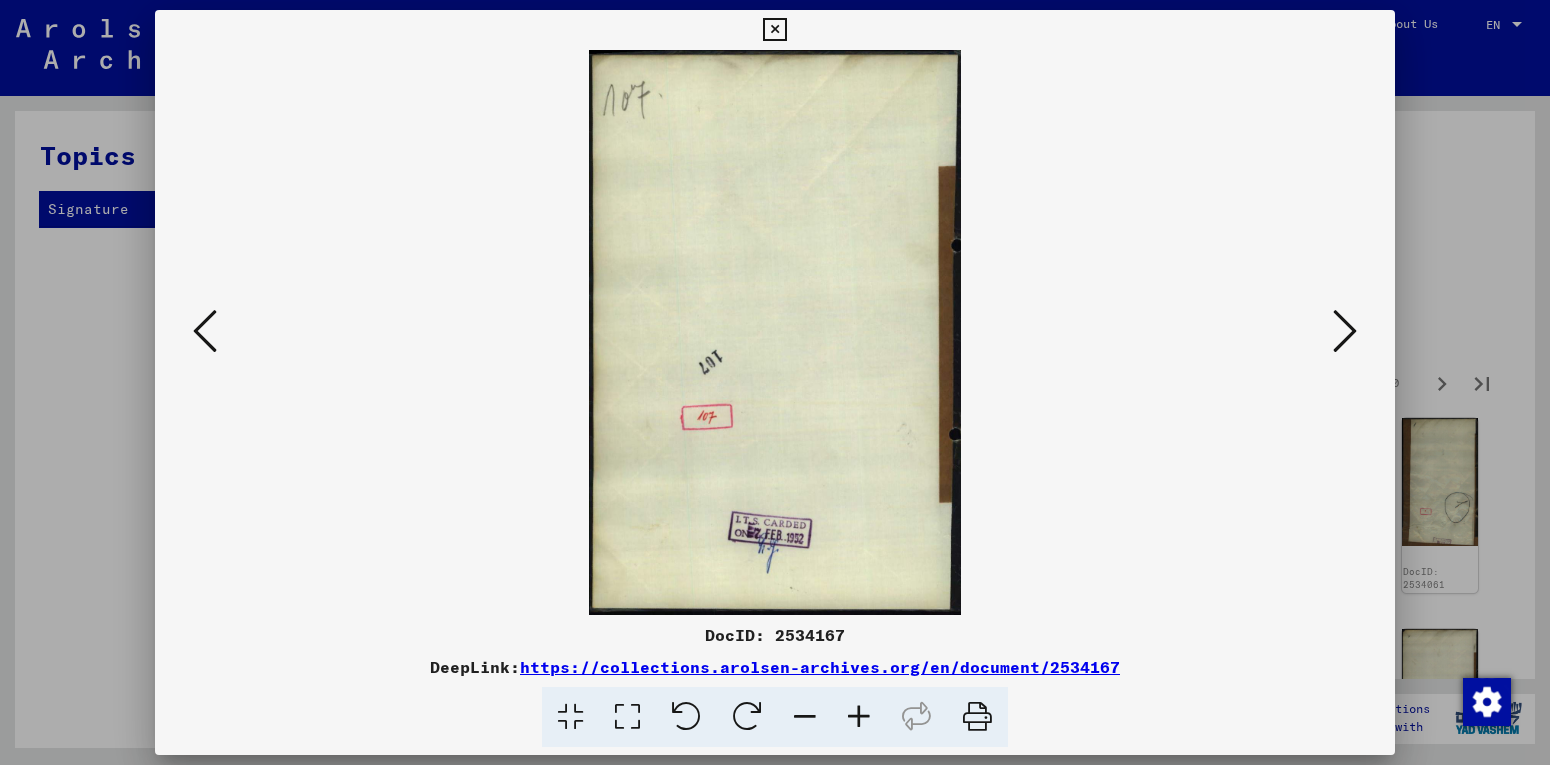 click at bounding box center [1345, 331] 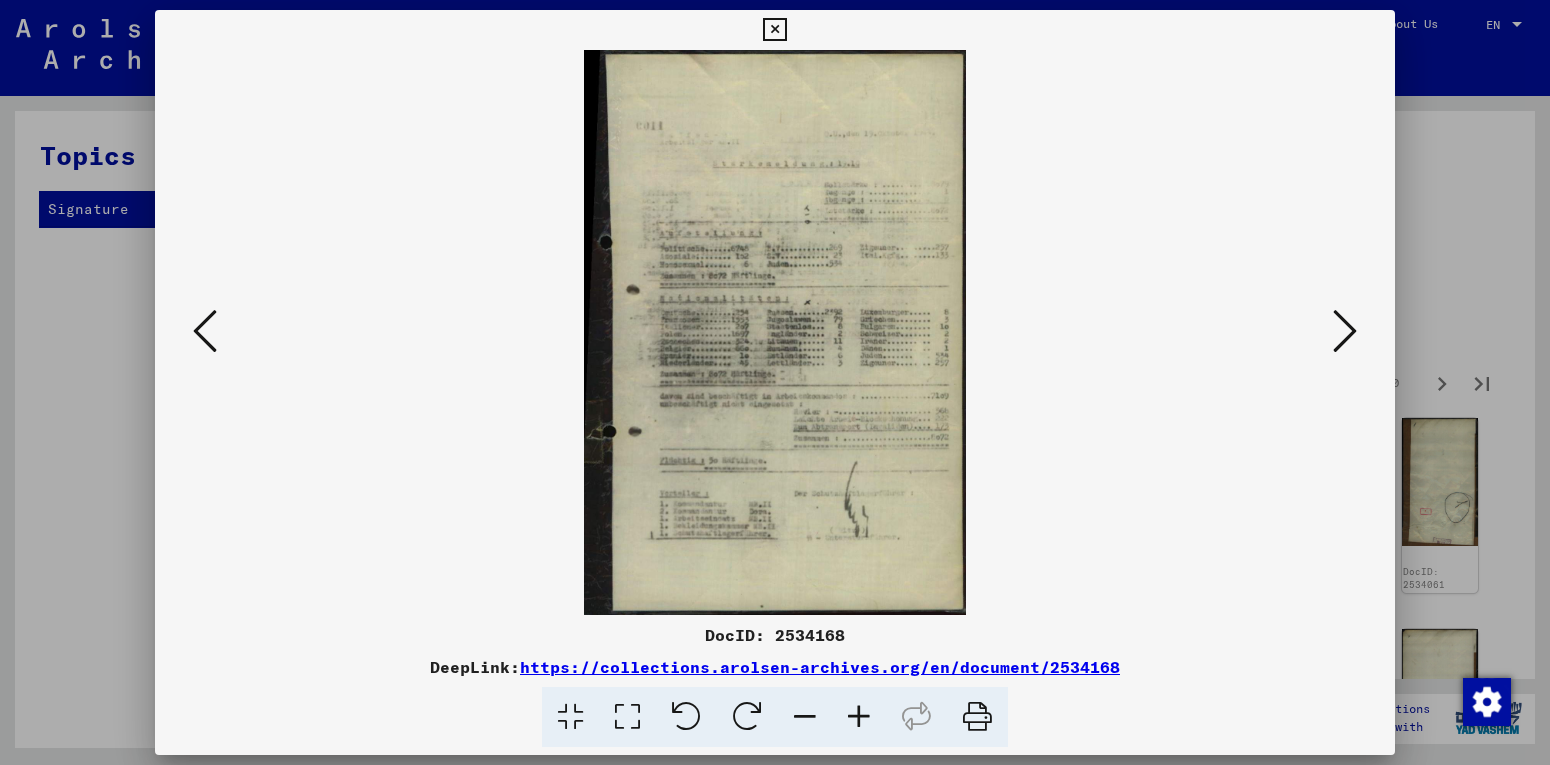 click at bounding box center [1345, 331] 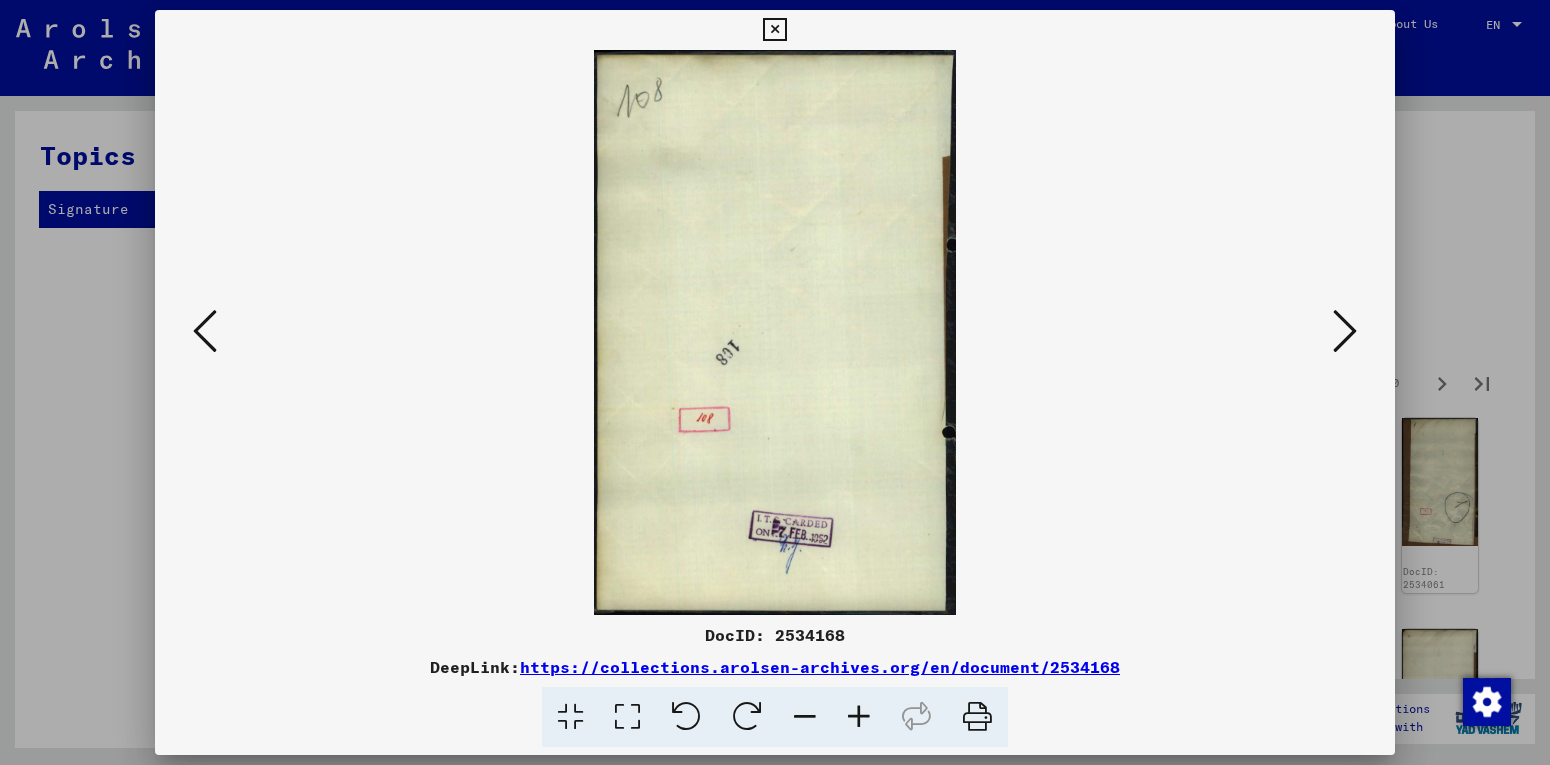 click at bounding box center [1345, 332] 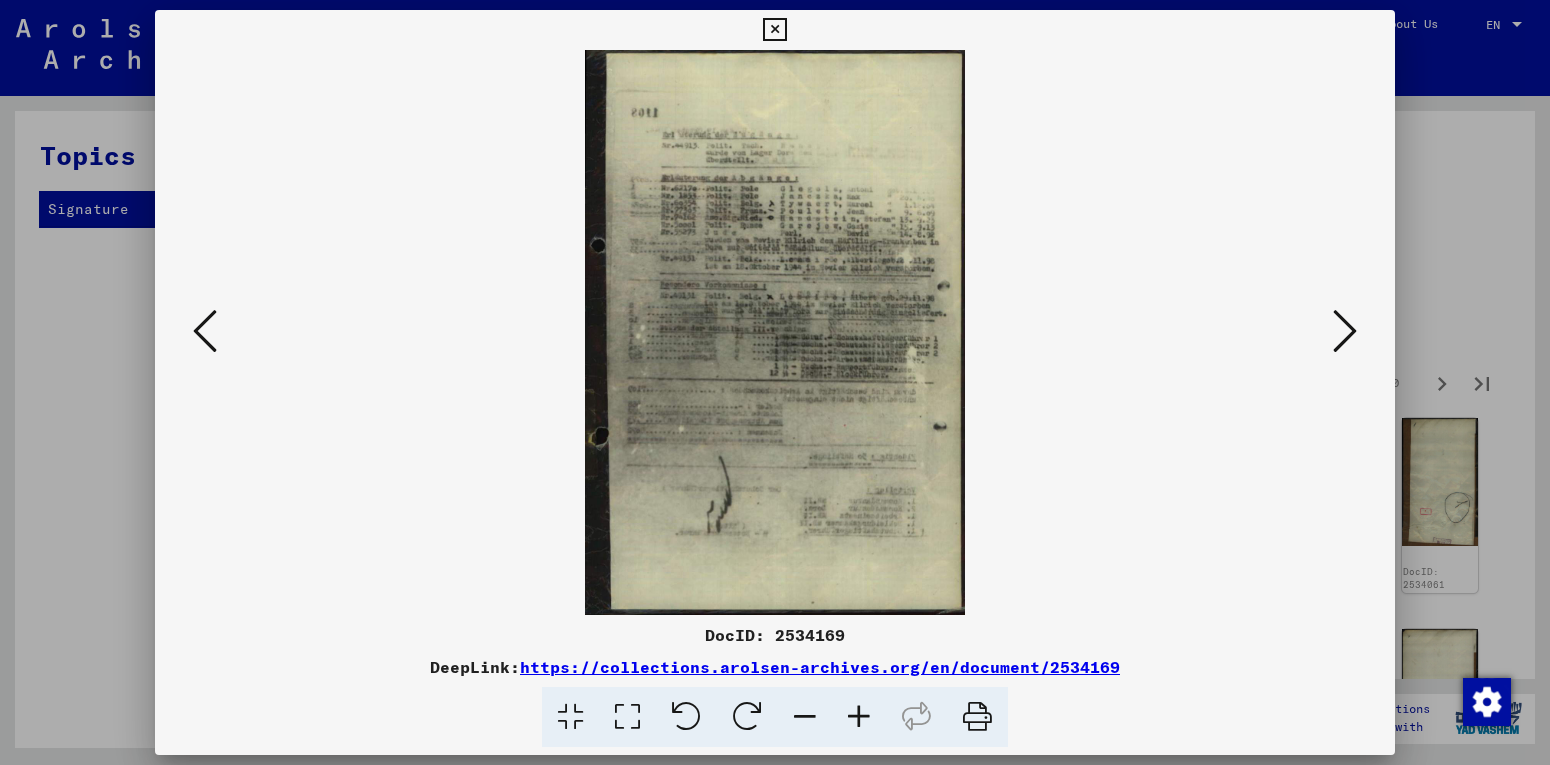 click at bounding box center [1345, 331] 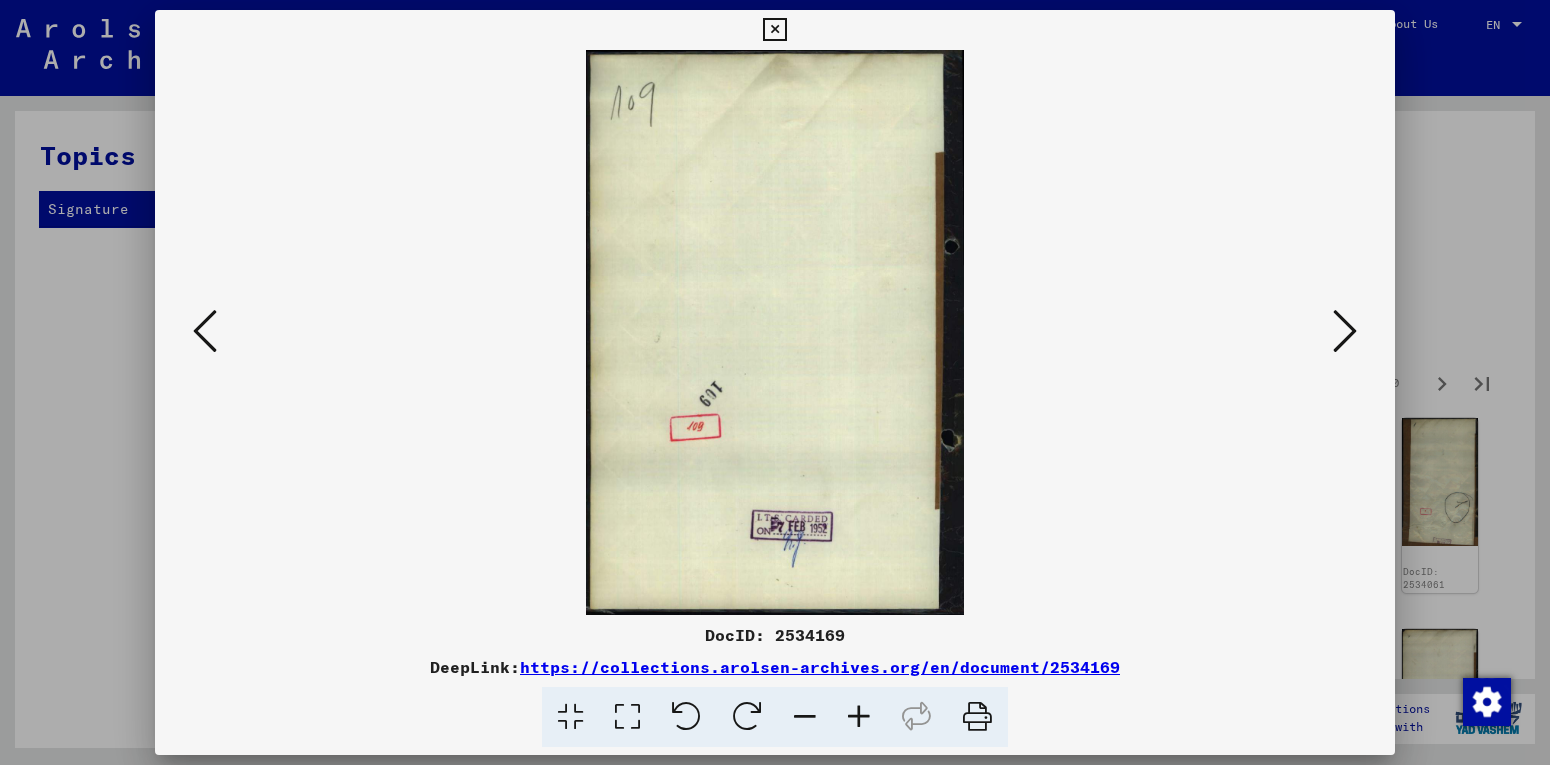 click at bounding box center [1345, 331] 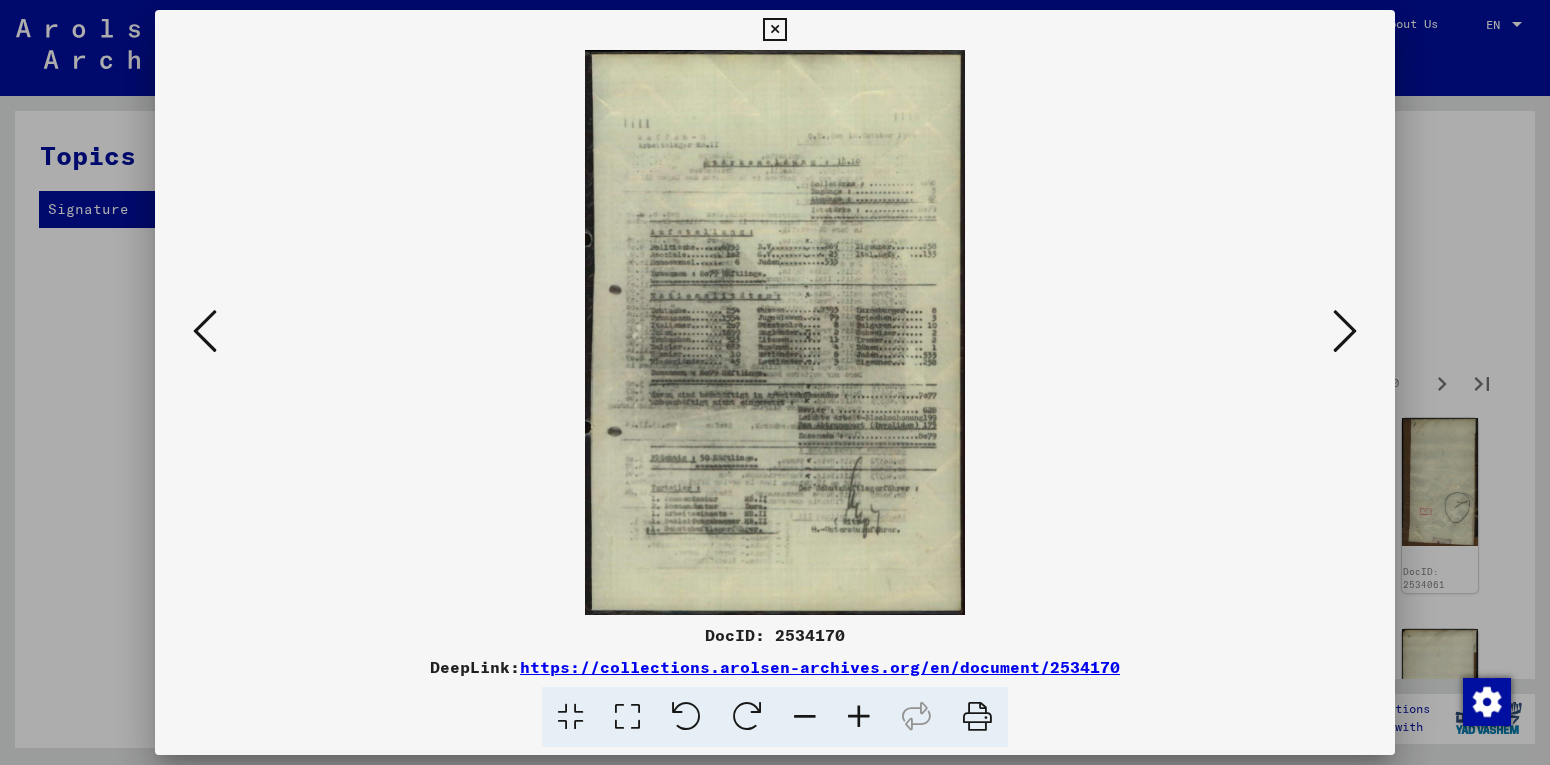 click at bounding box center [1345, 331] 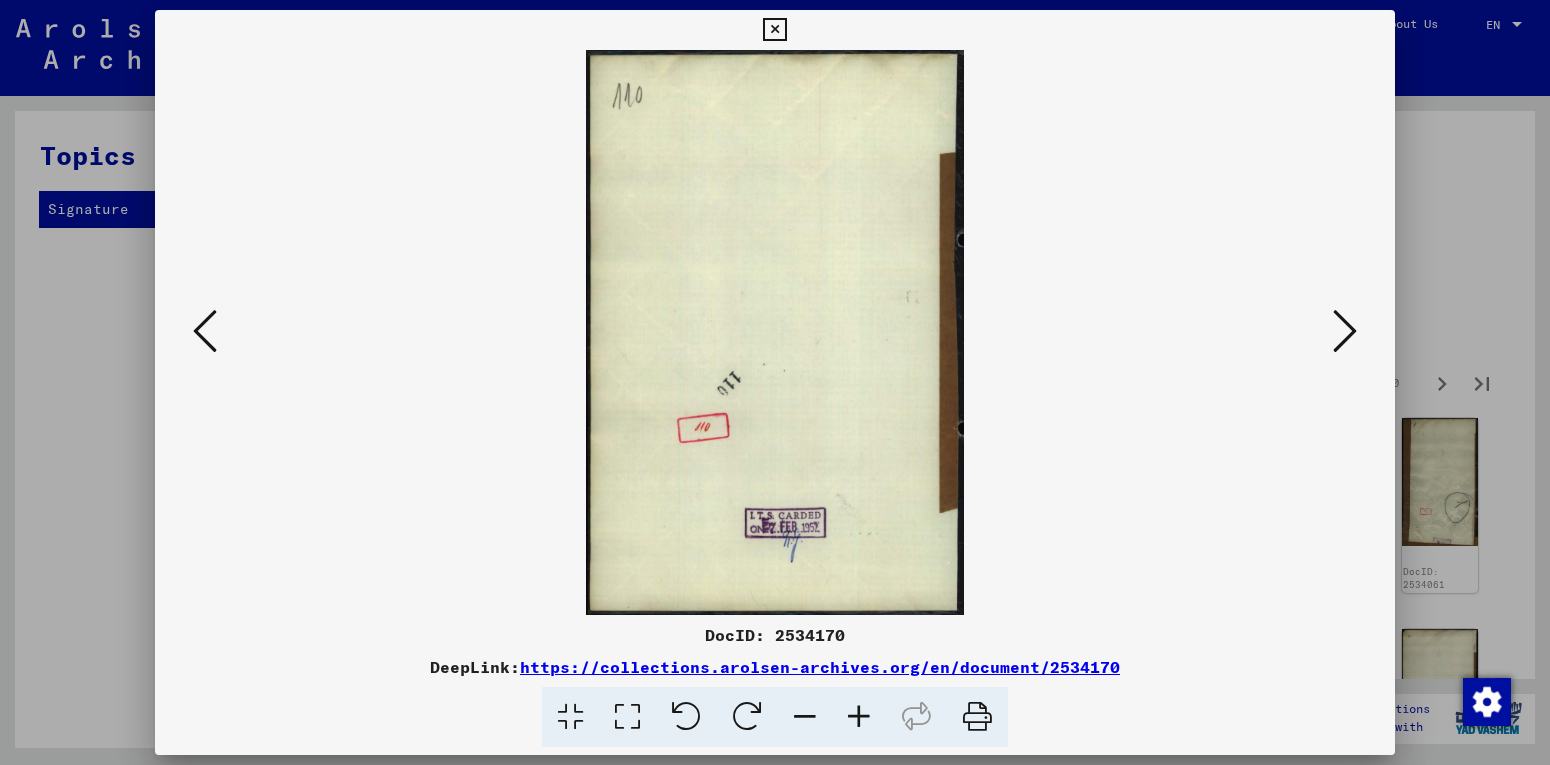 click at bounding box center (1345, 331) 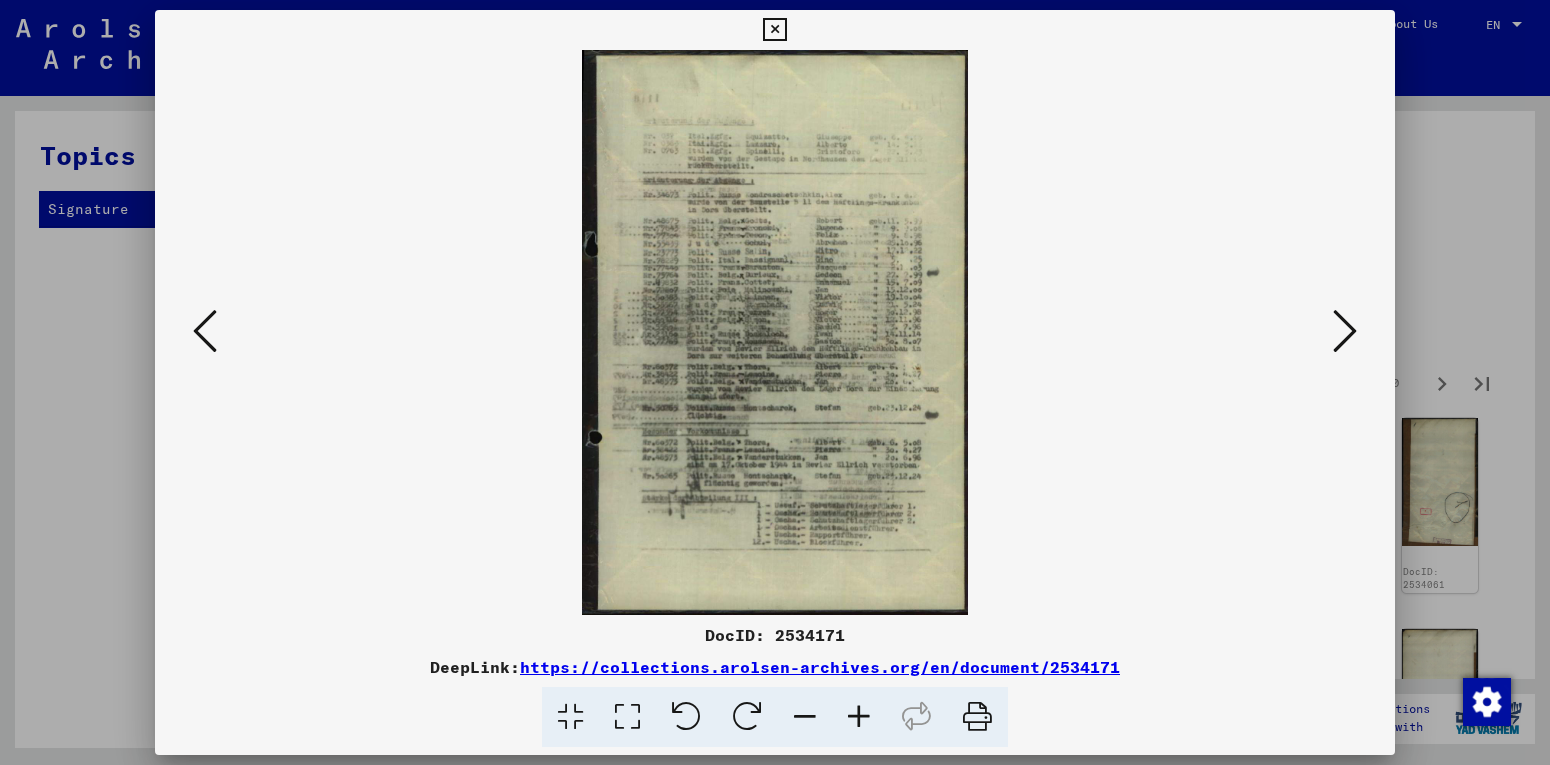 click at bounding box center (1345, 331) 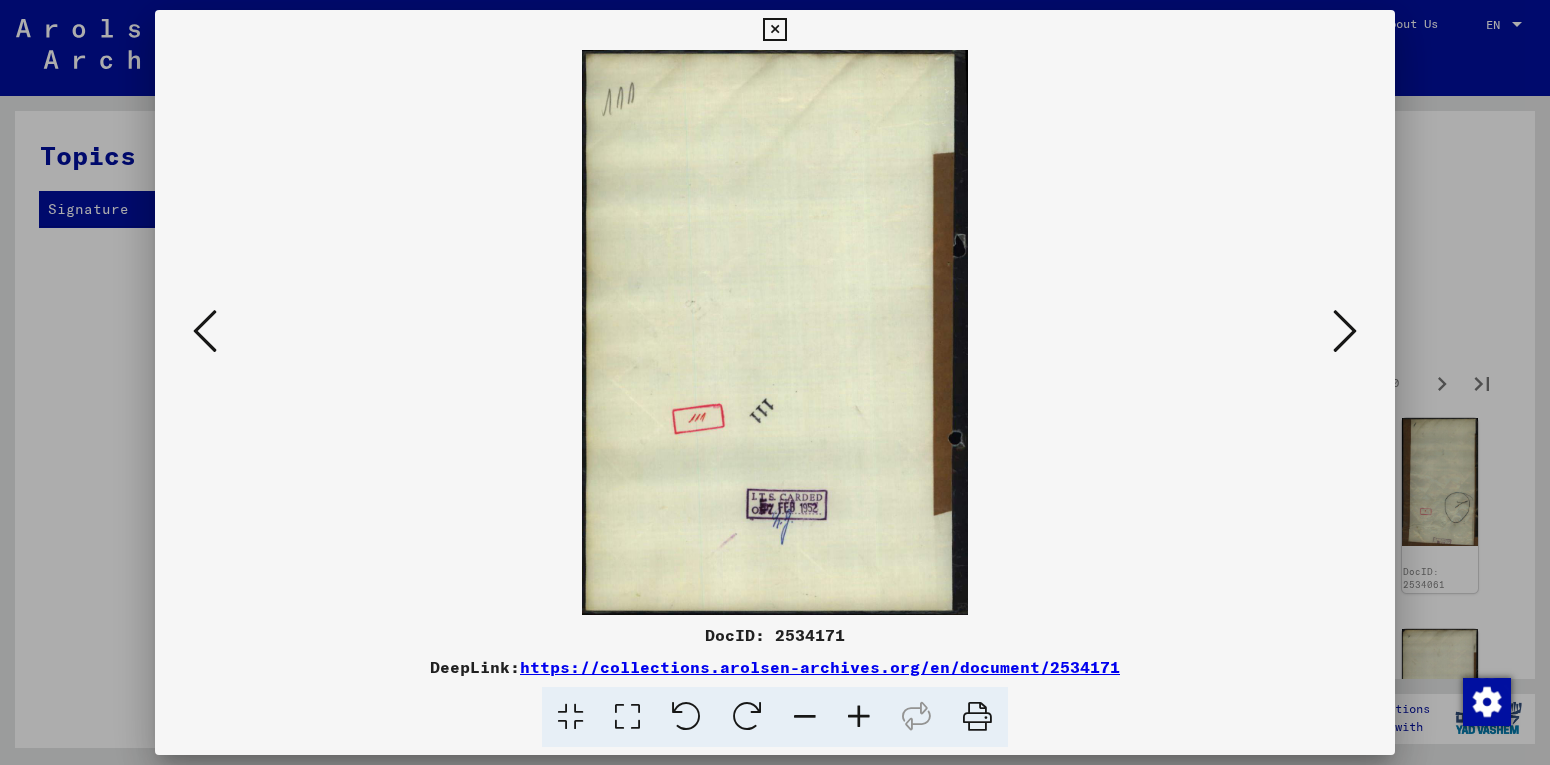click at bounding box center (1345, 331) 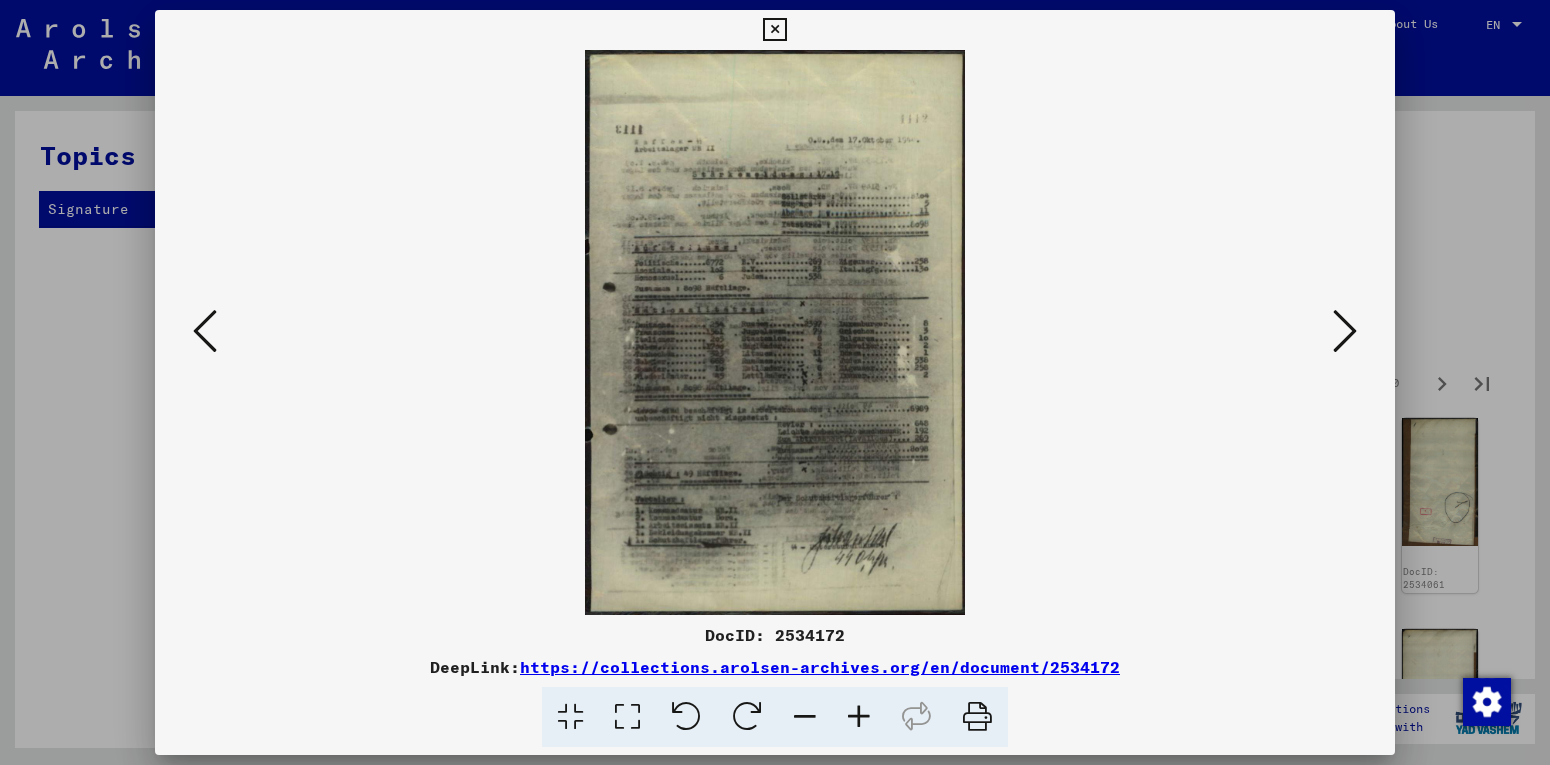 click at bounding box center (1345, 331) 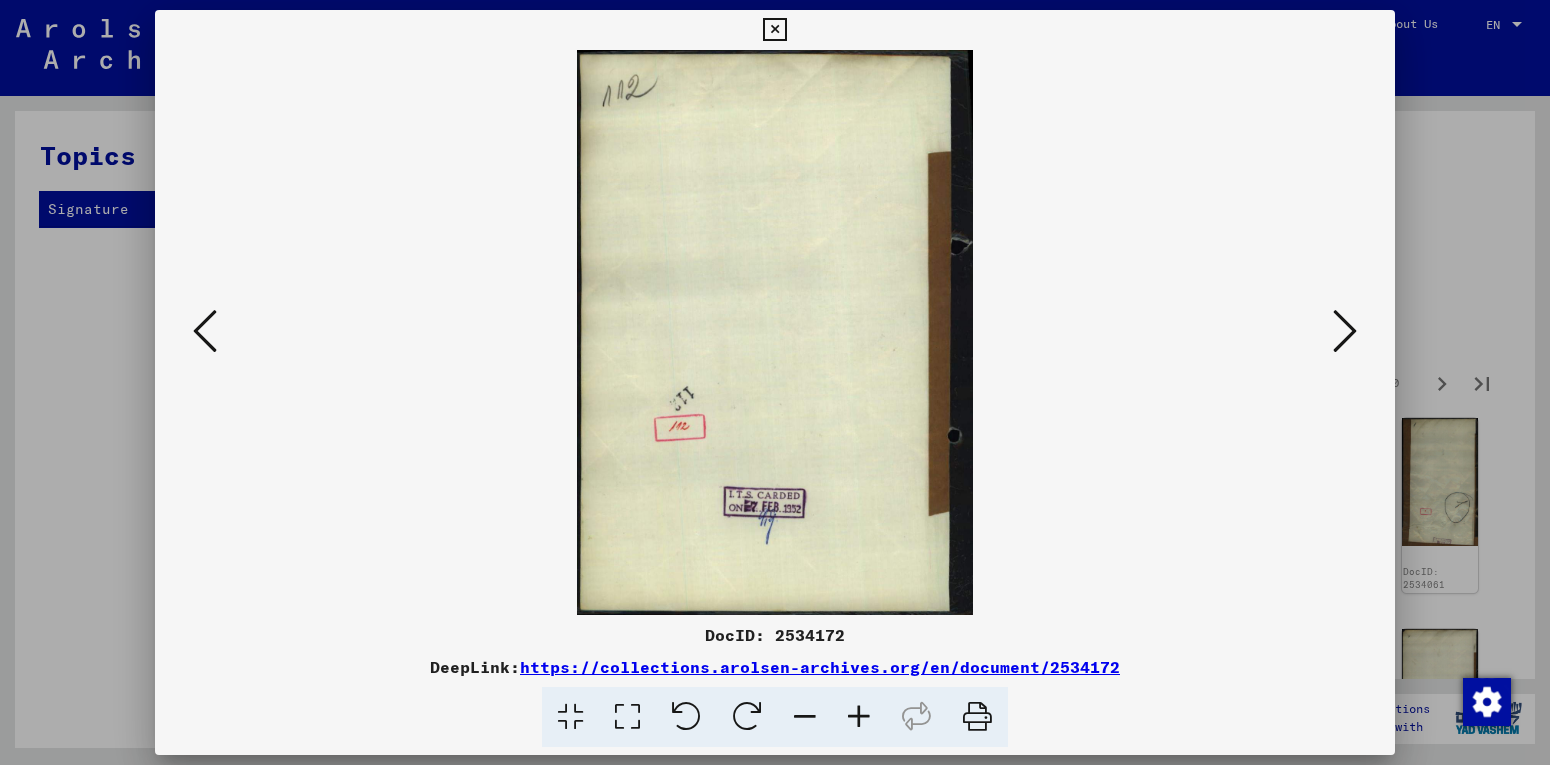 click at bounding box center [1345, 331] 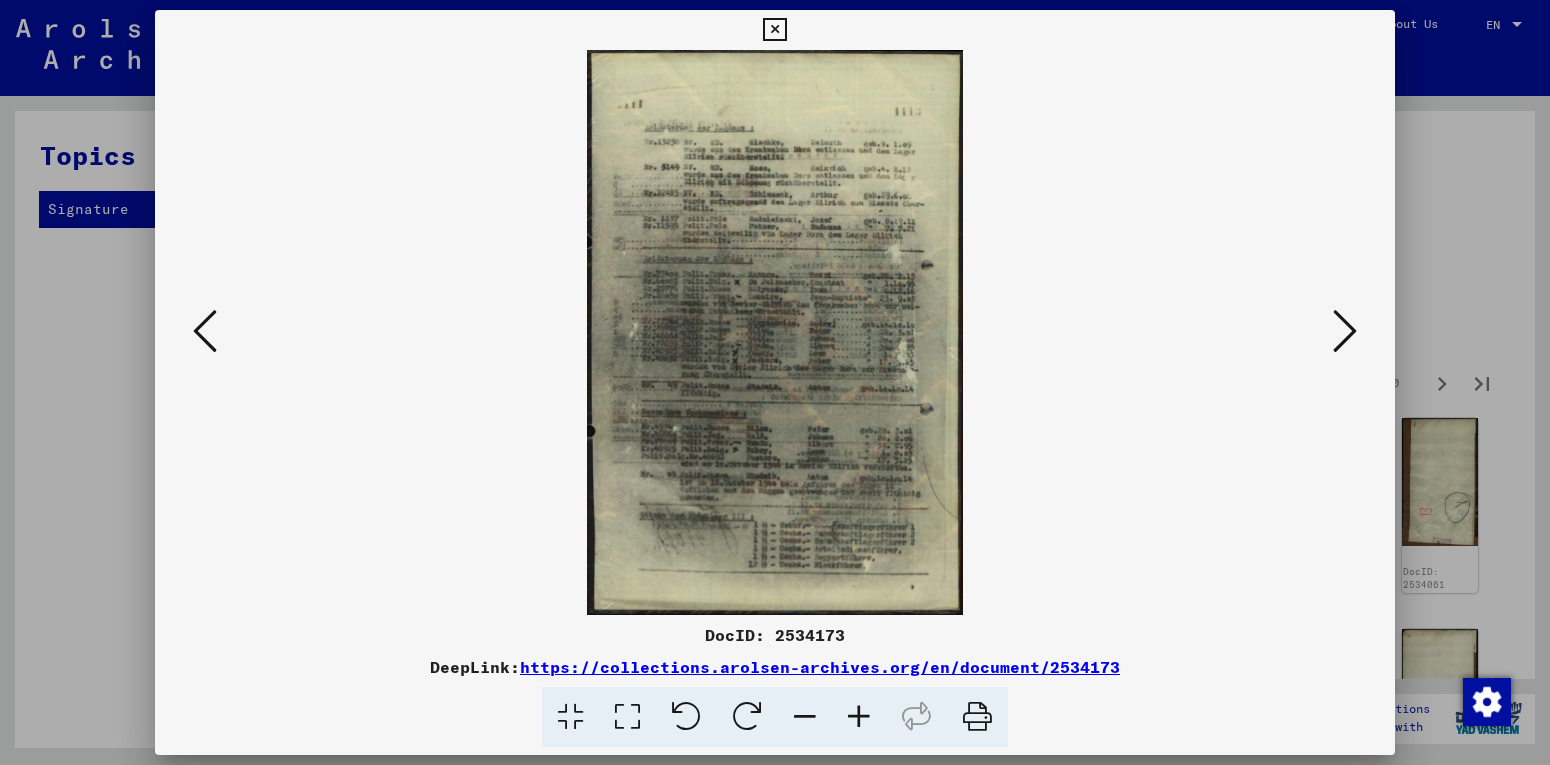 click at bounding box center (1345, 331) 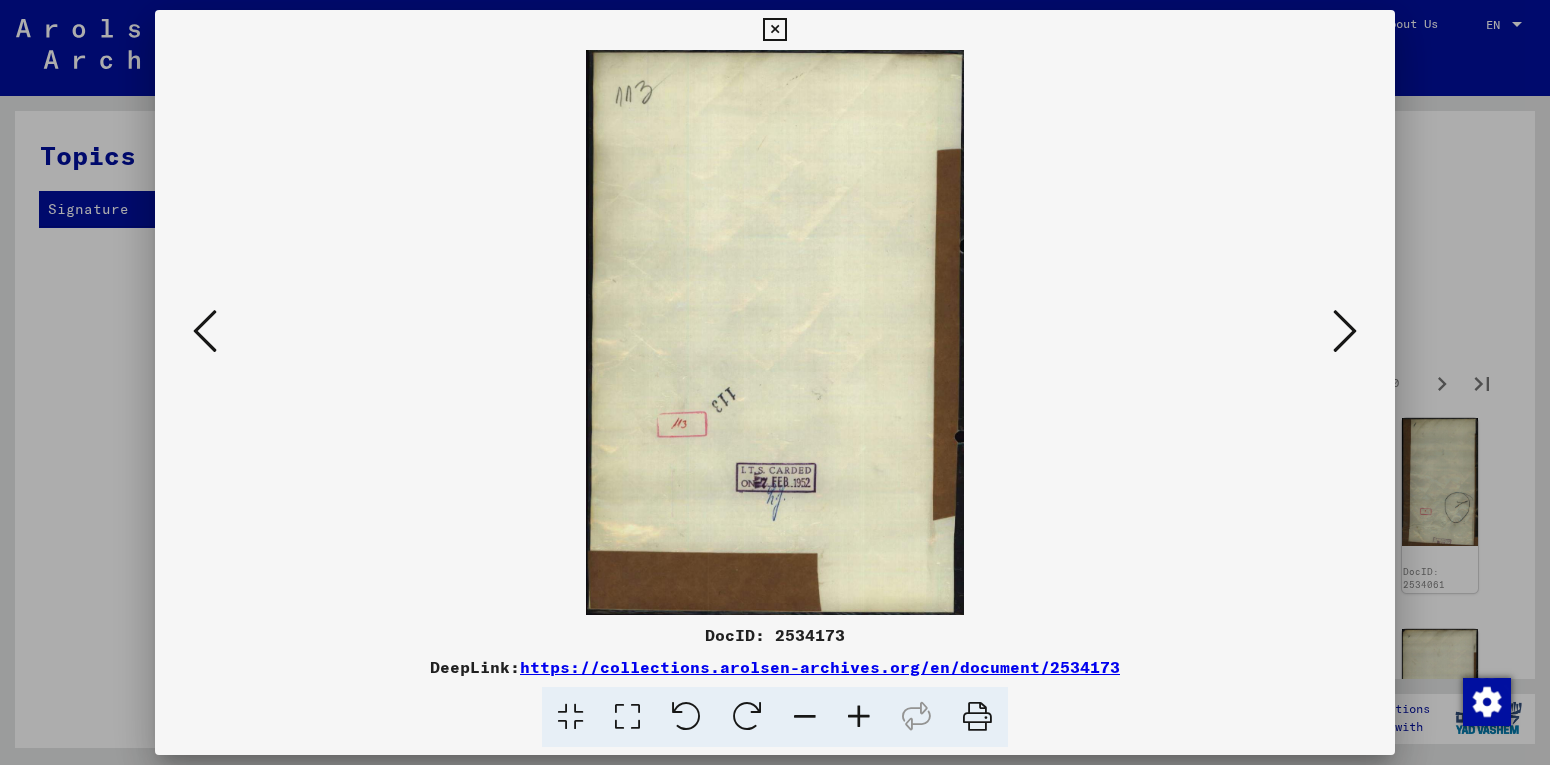 click at bounding box center (1345, 331) 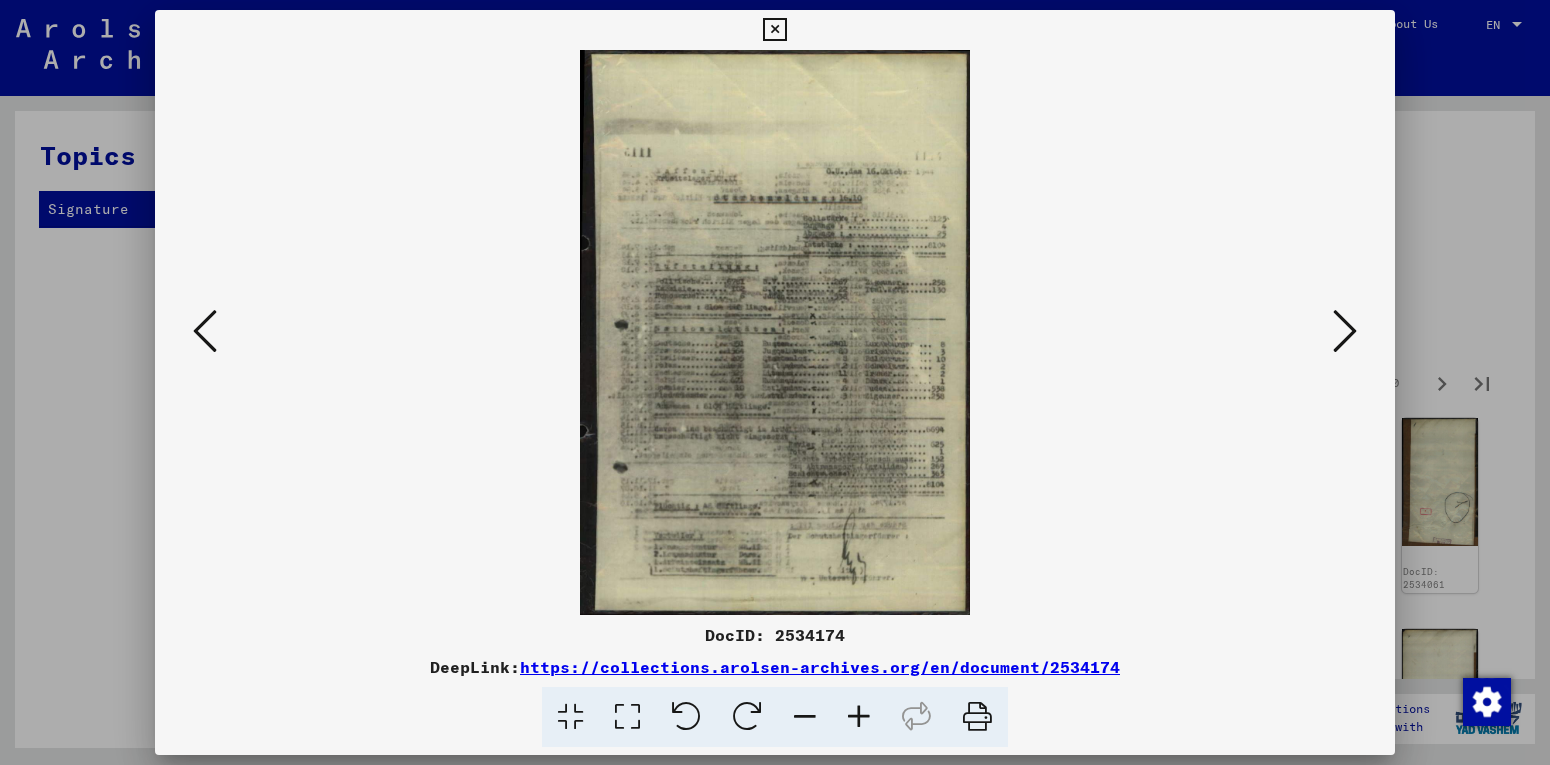 click at bounding box center (1345, 331) 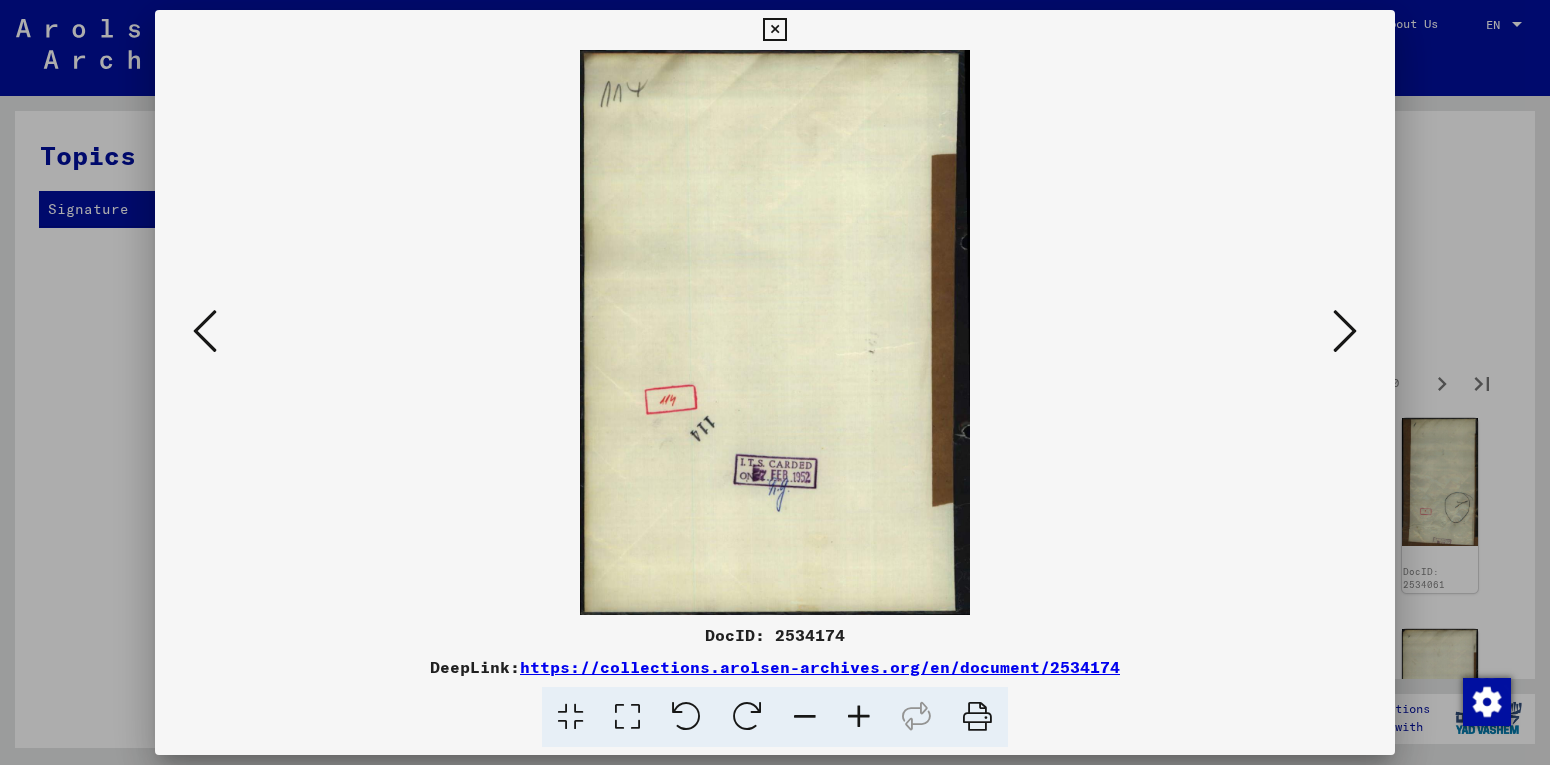 click at bounding box center (1345, 331) 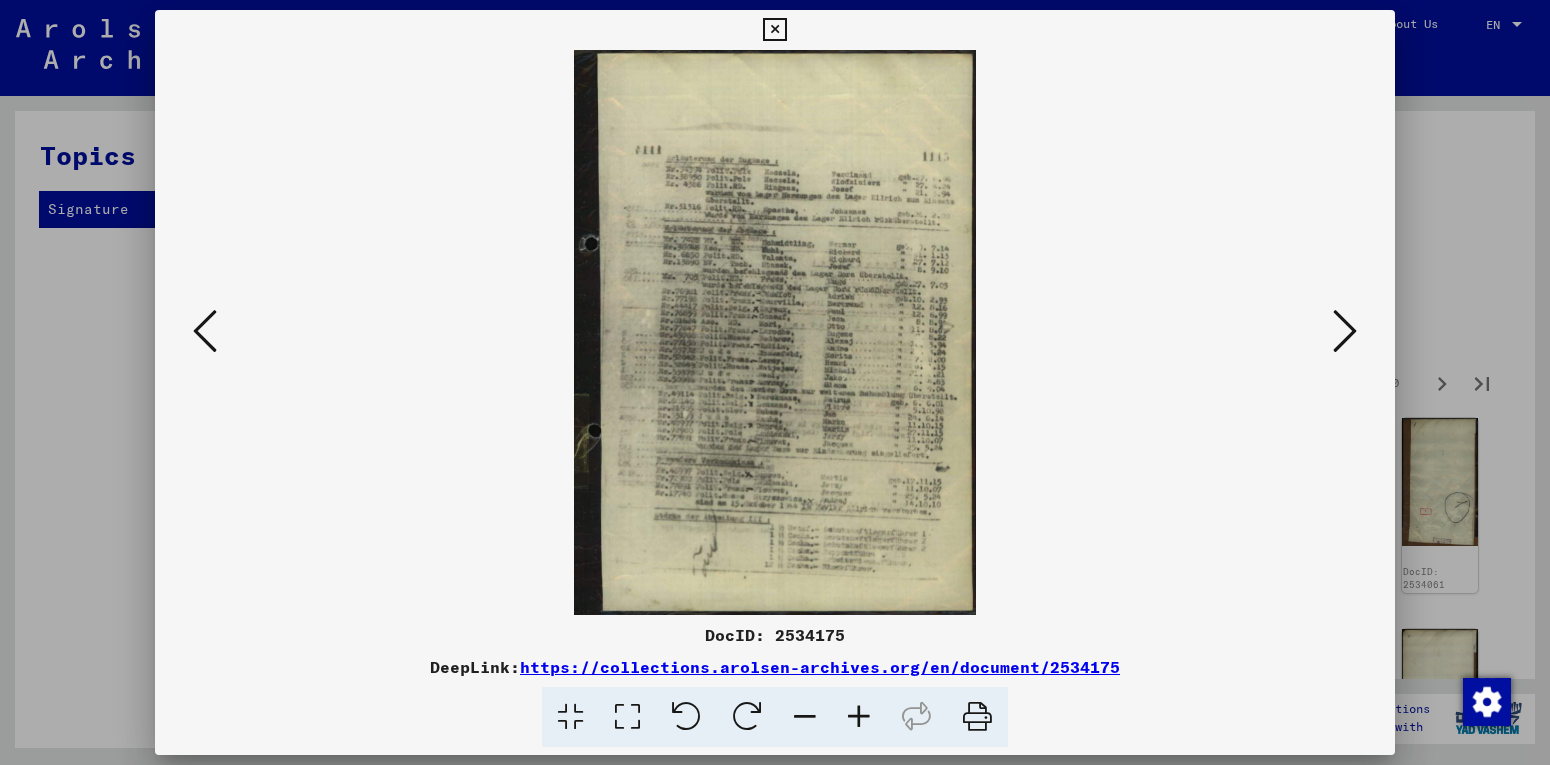 click at bounding box center (1345, 331) 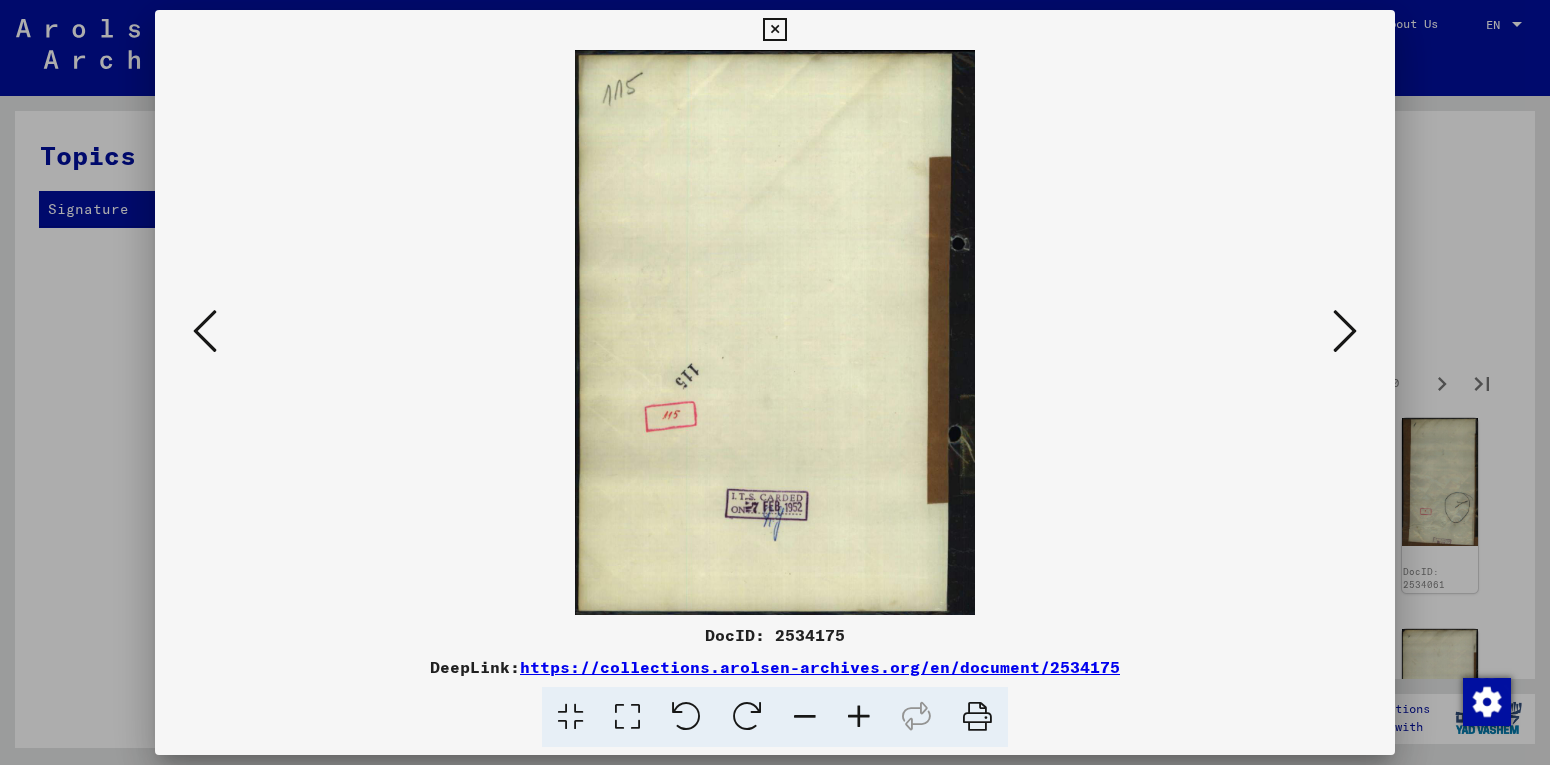 click at bounding box center (1345, 331) 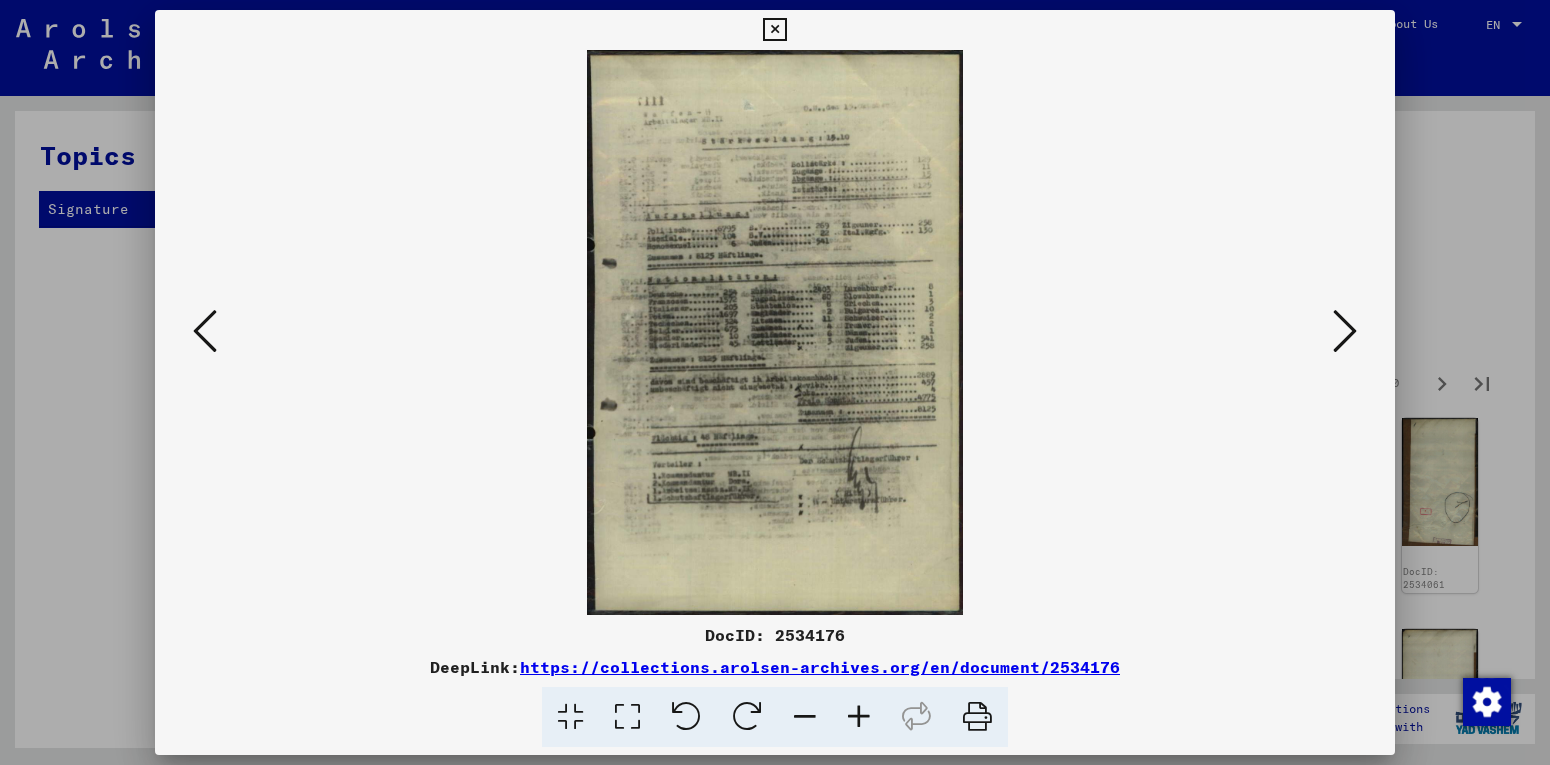 click at bounding box center [1345, 331] 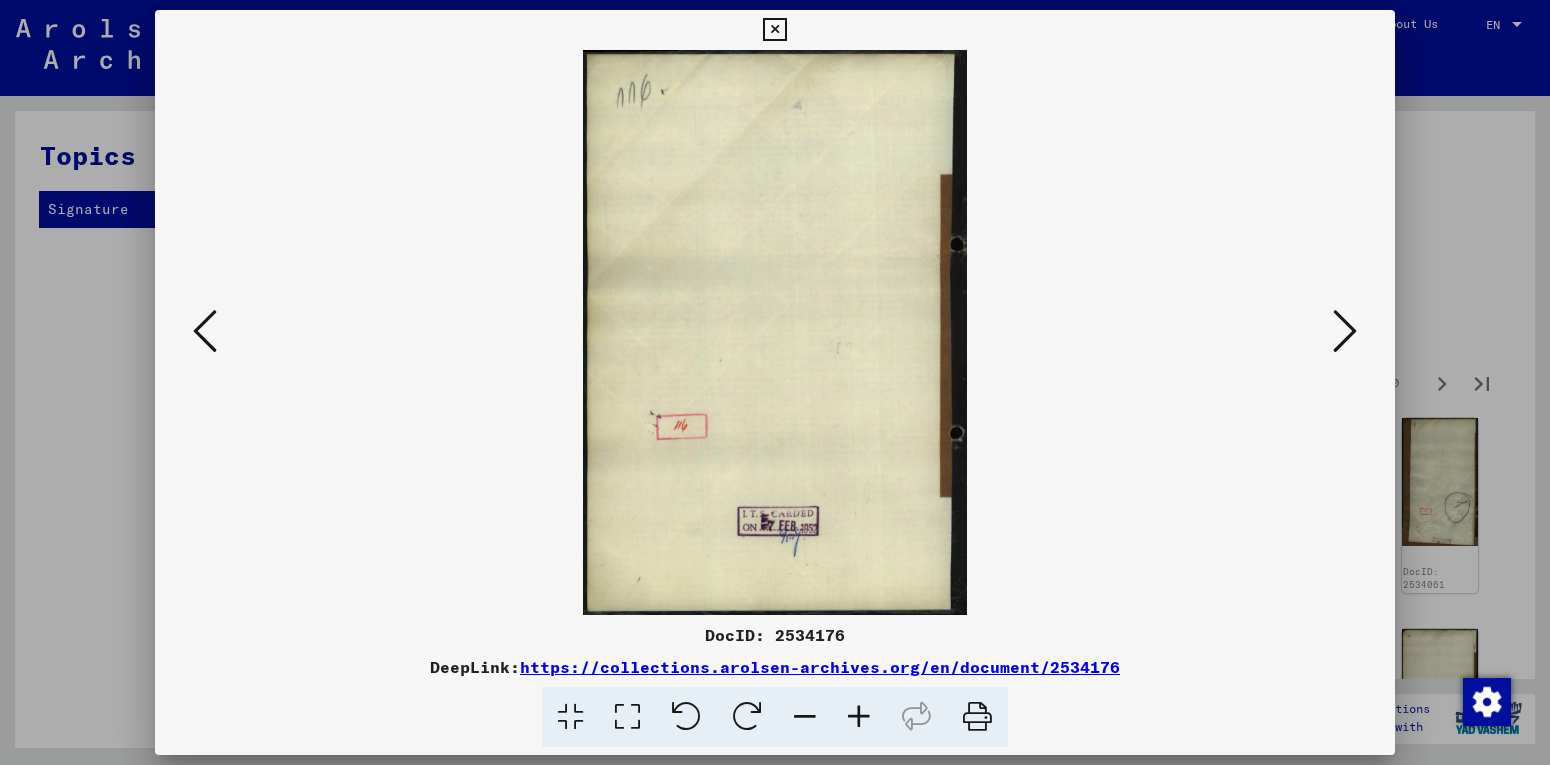 click at bounding box center (1345, 331) 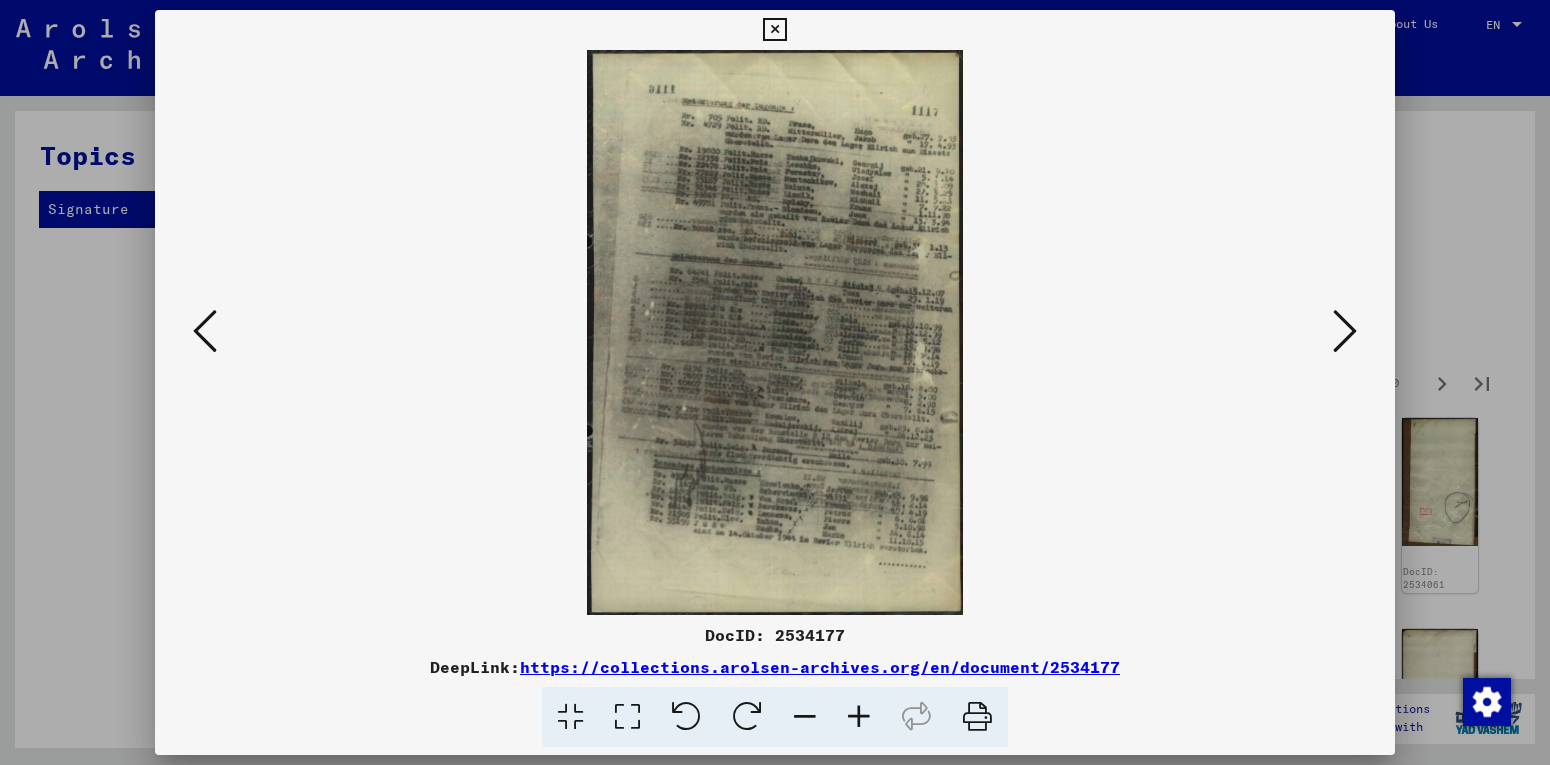 click at bounding box center (1345, 331) 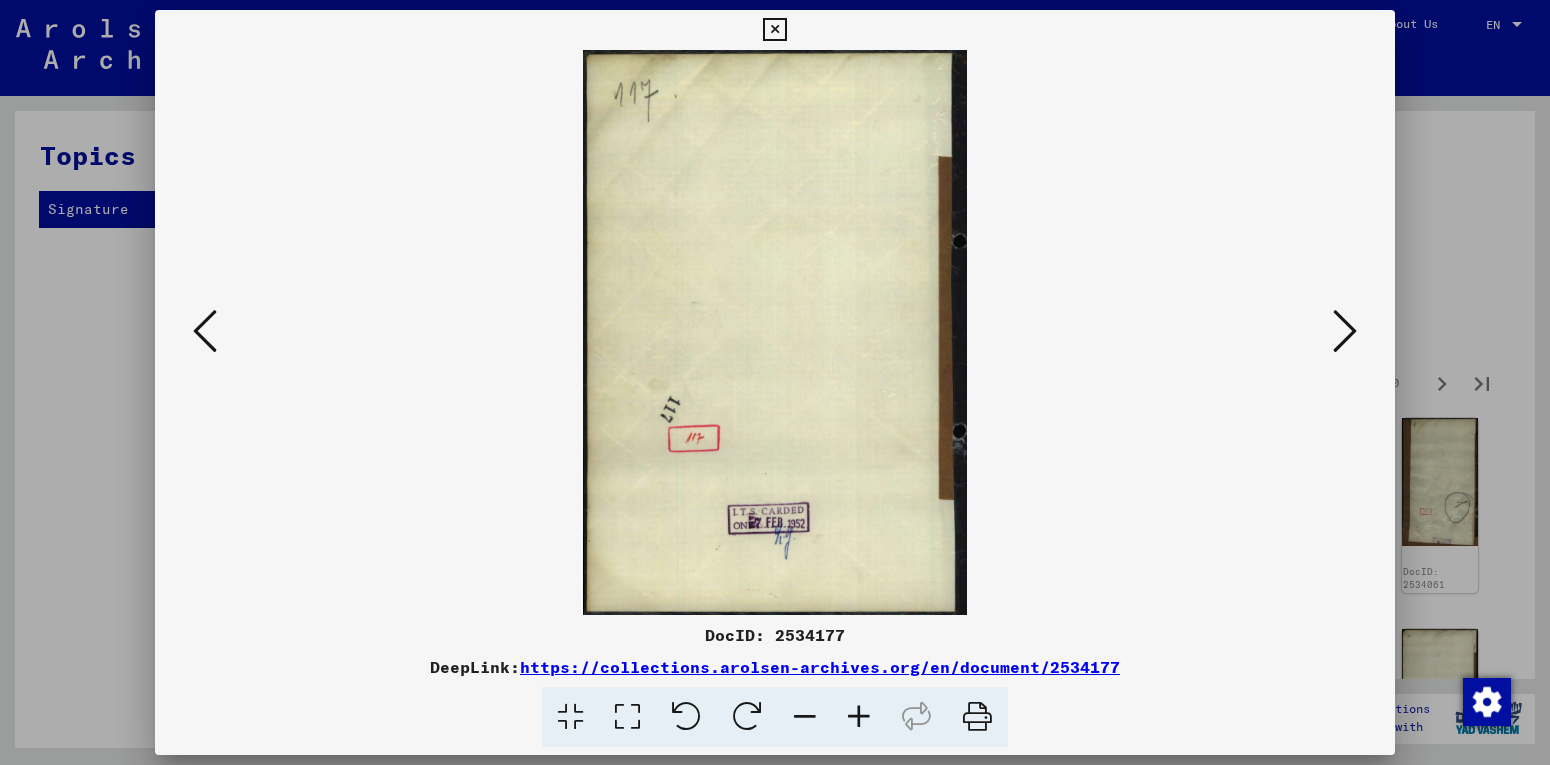 click at bounding box center [1345, 331] 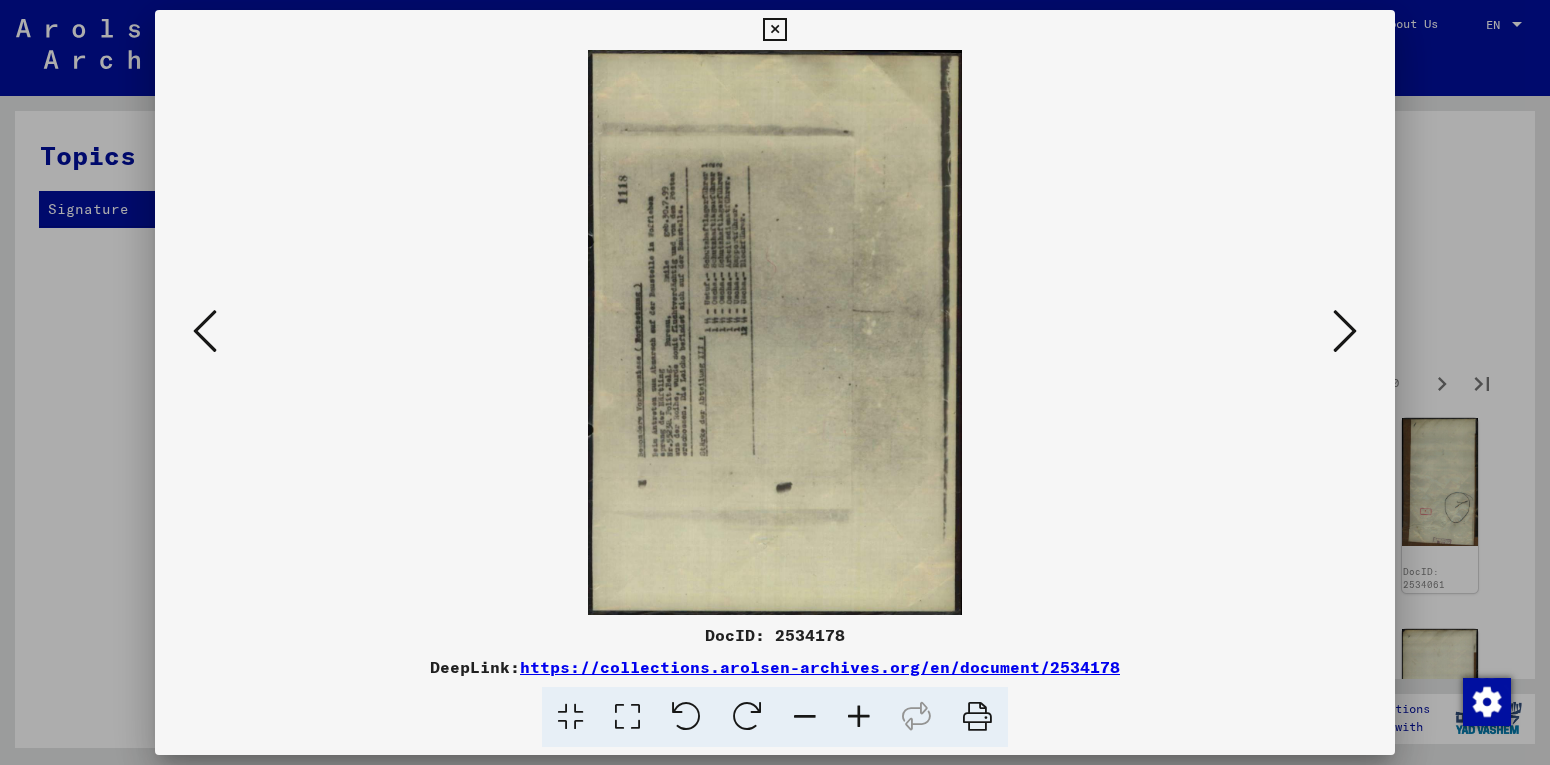 click at bounding box center (1345, 331) 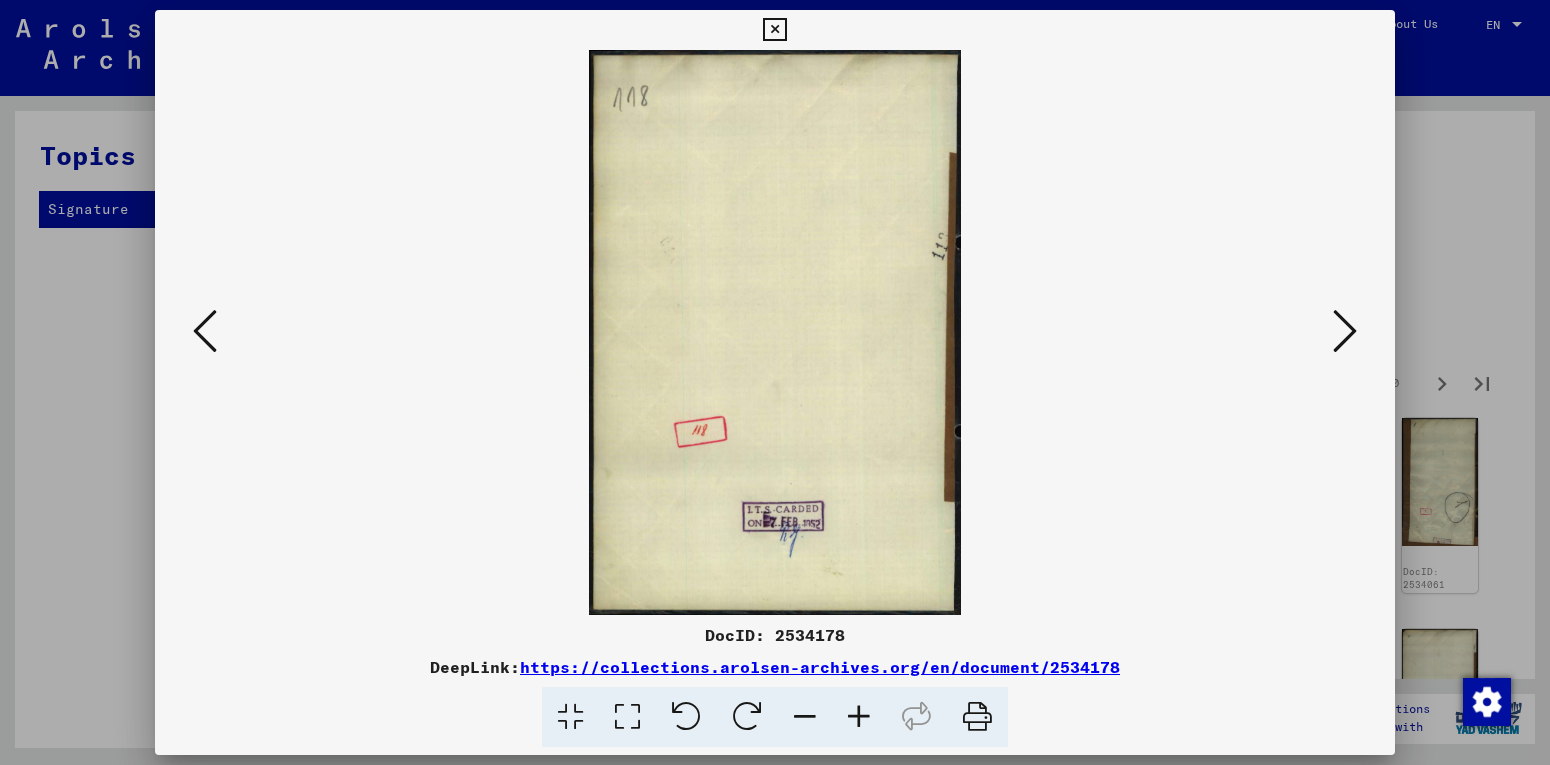 click at bounding box center (1345, 331) 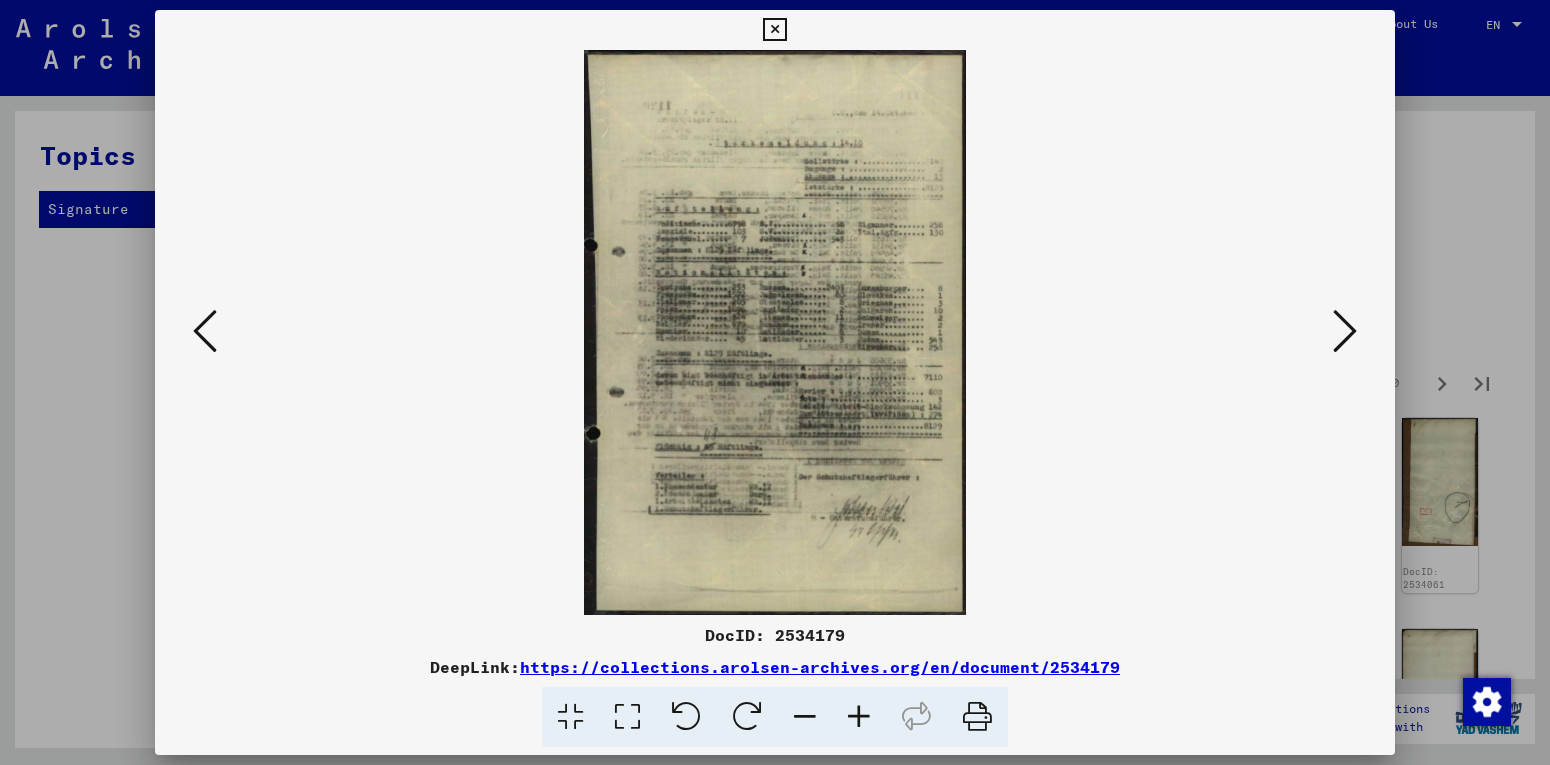click at bounding box center (775, 332) 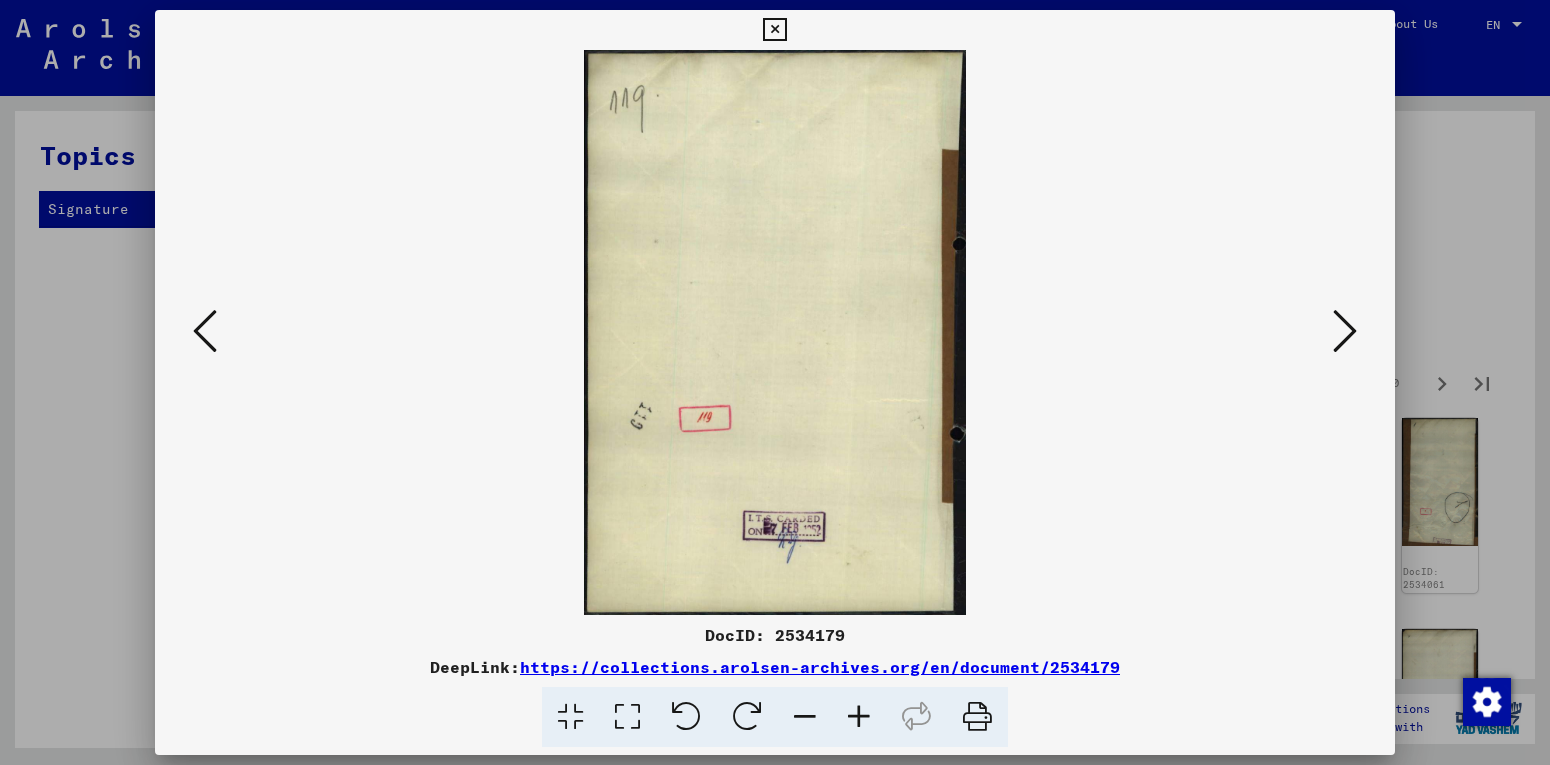 click at bounding box center [1345, 331] 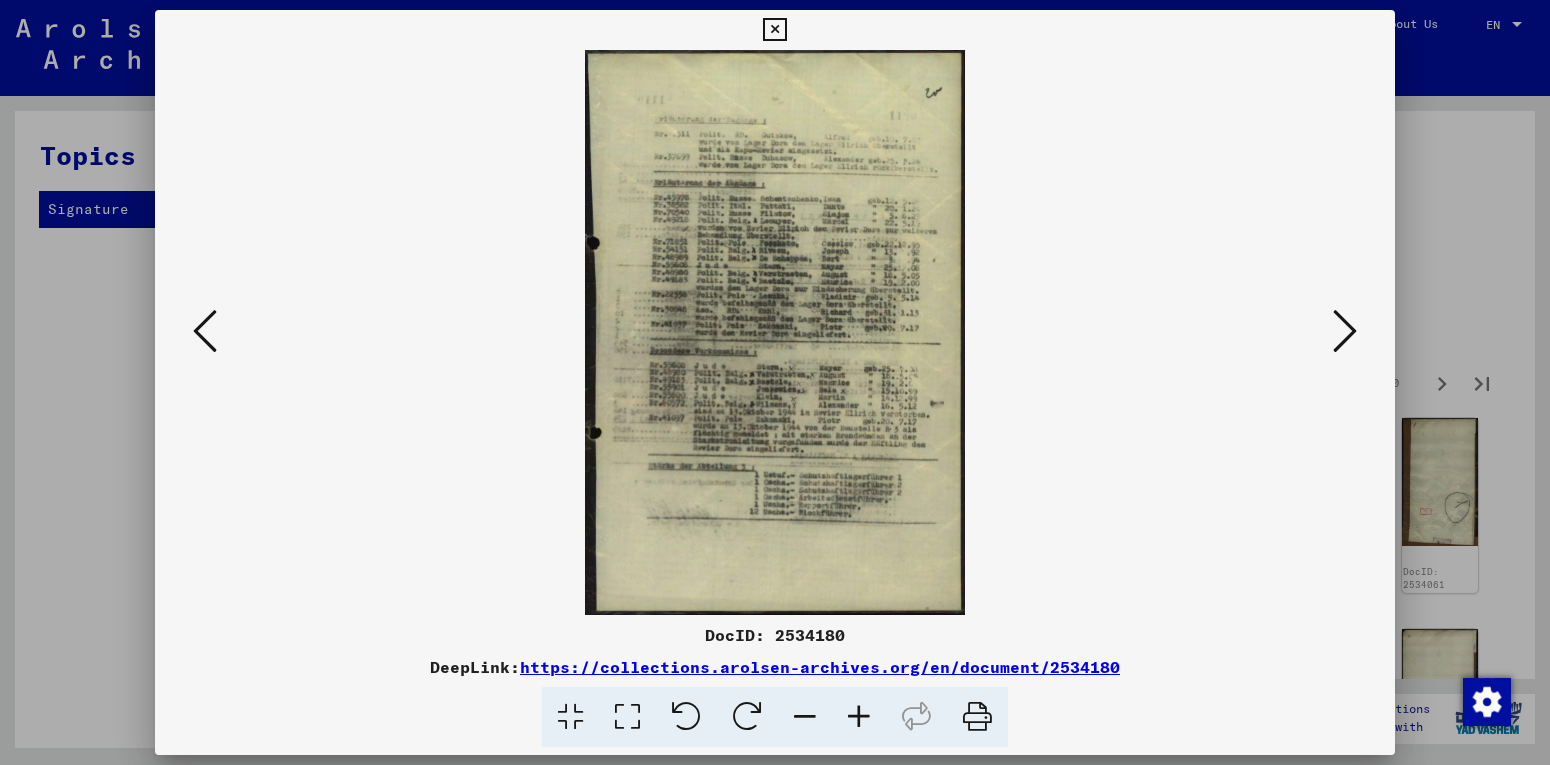 click at bounding box center (1345, 331) 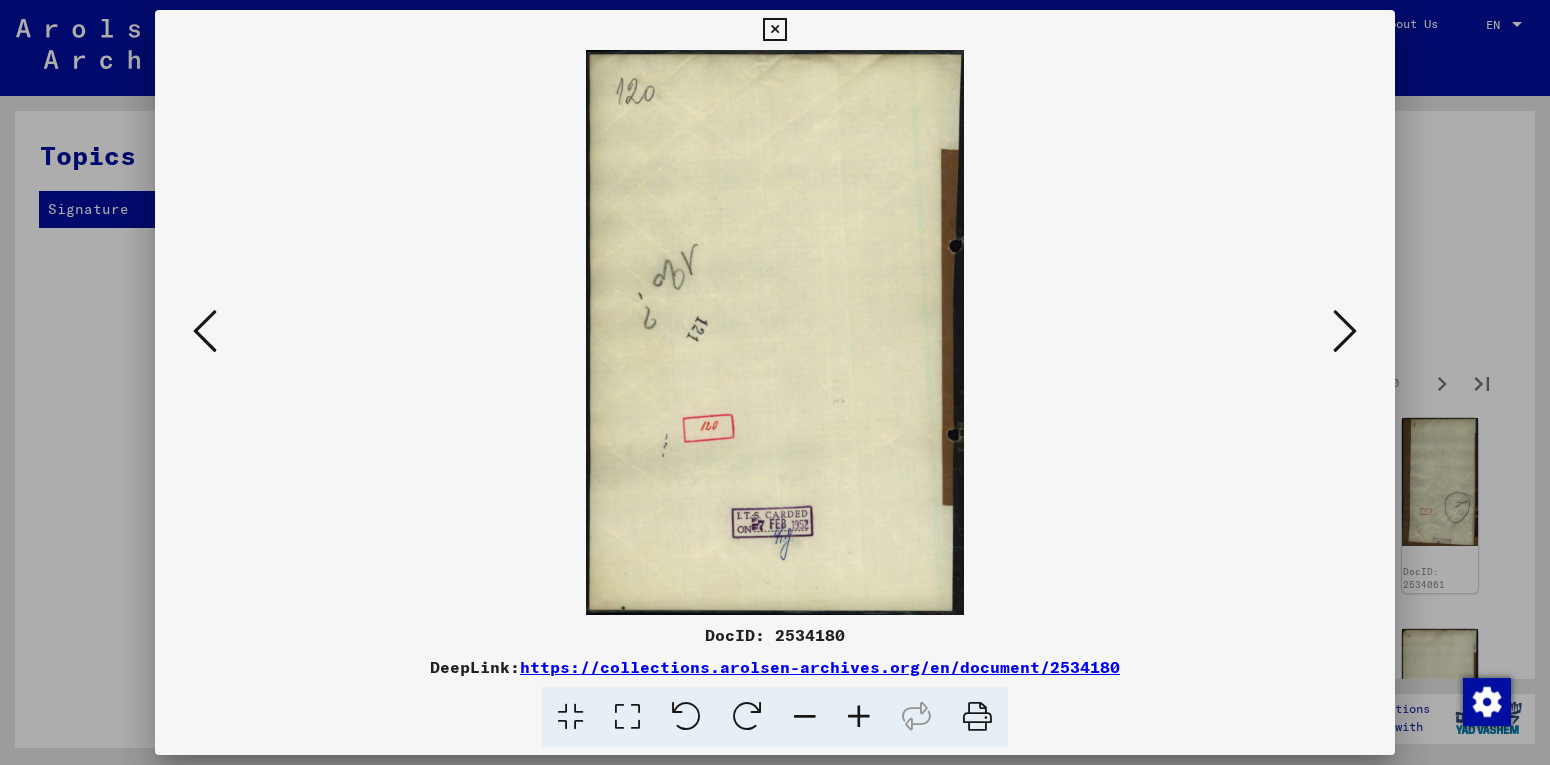 click at bounding box center [1345, 331] 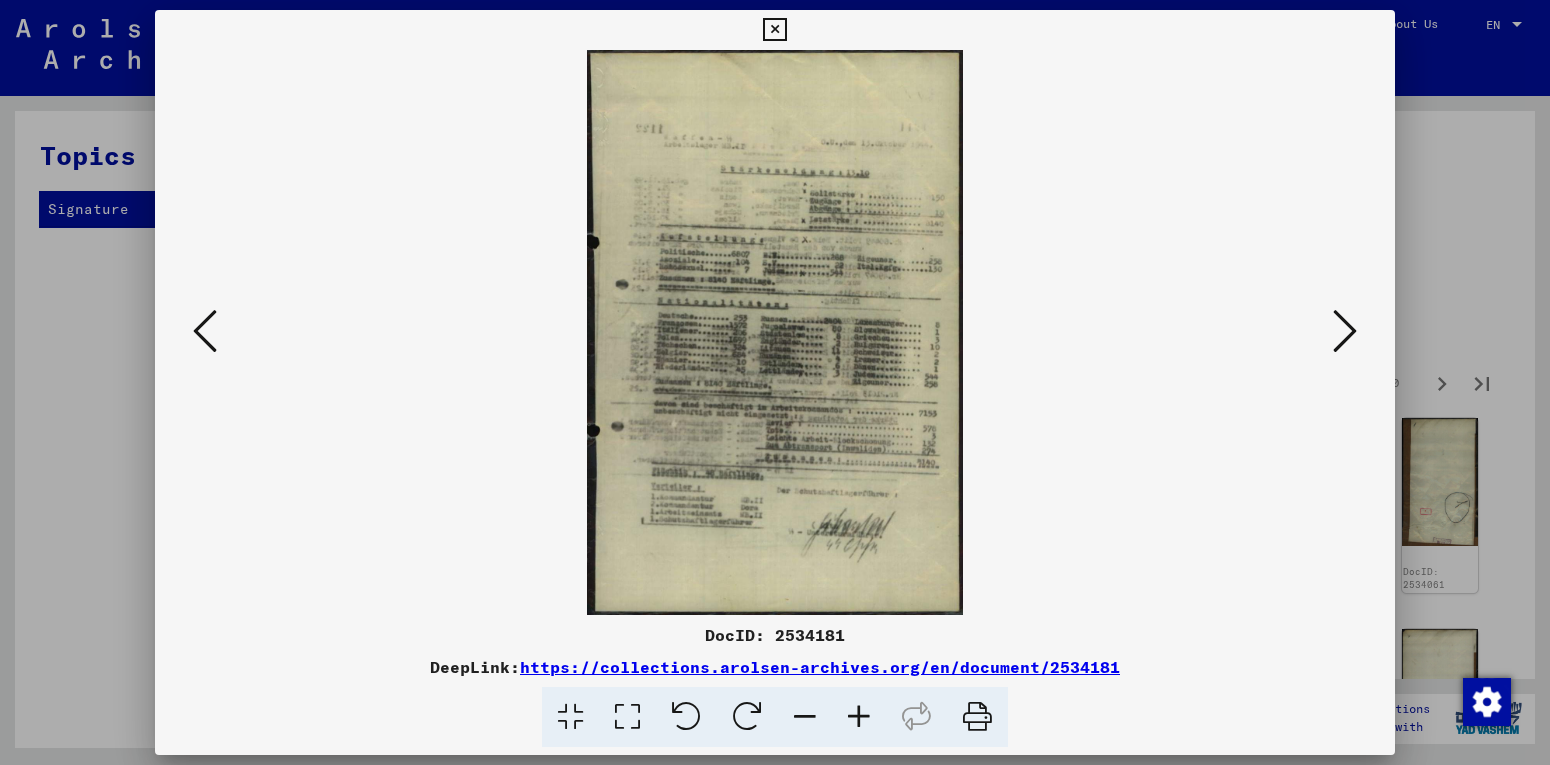 click at bounding box center (1345, 332) 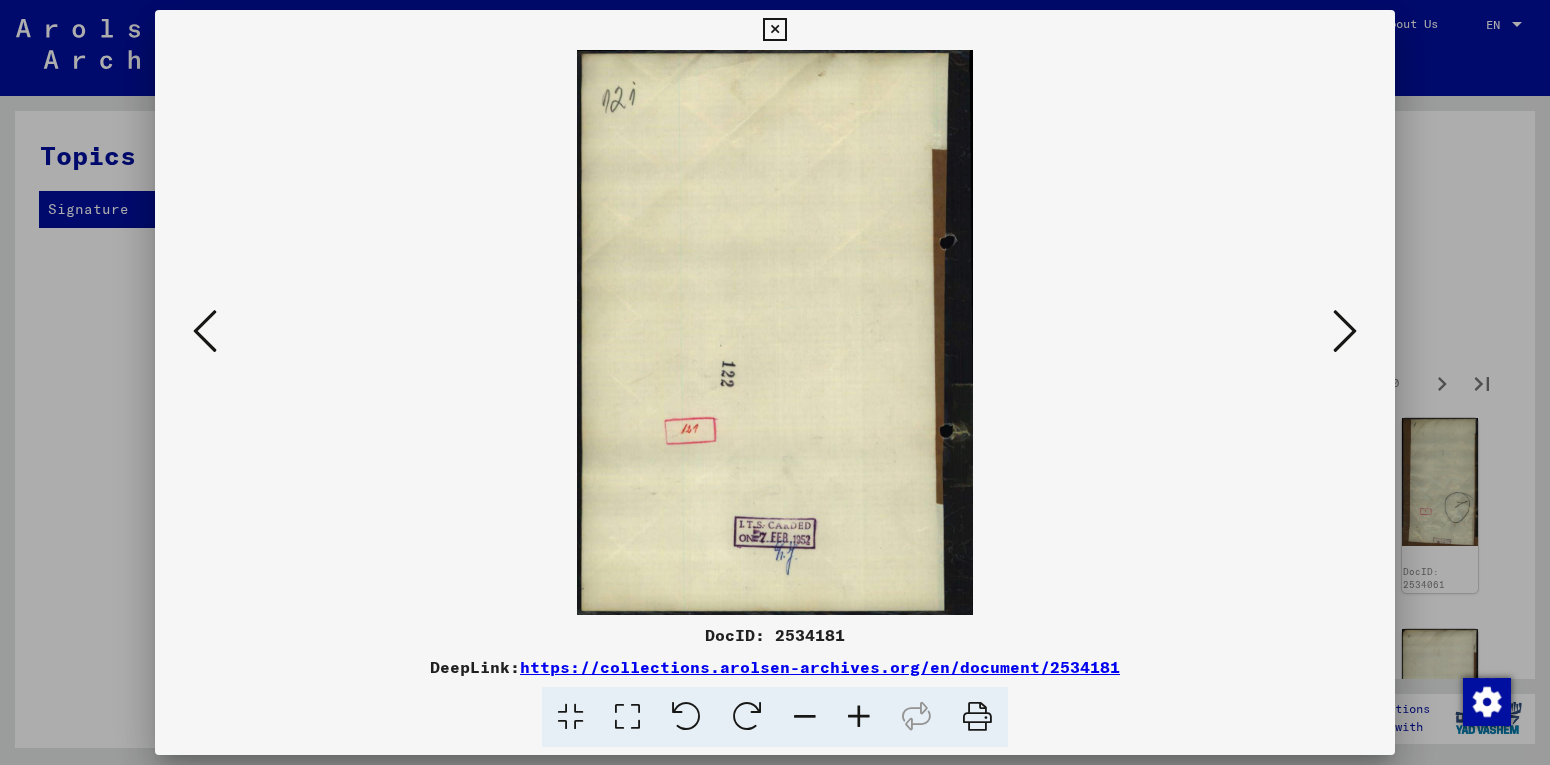 click at bounding box center (1345, 331) 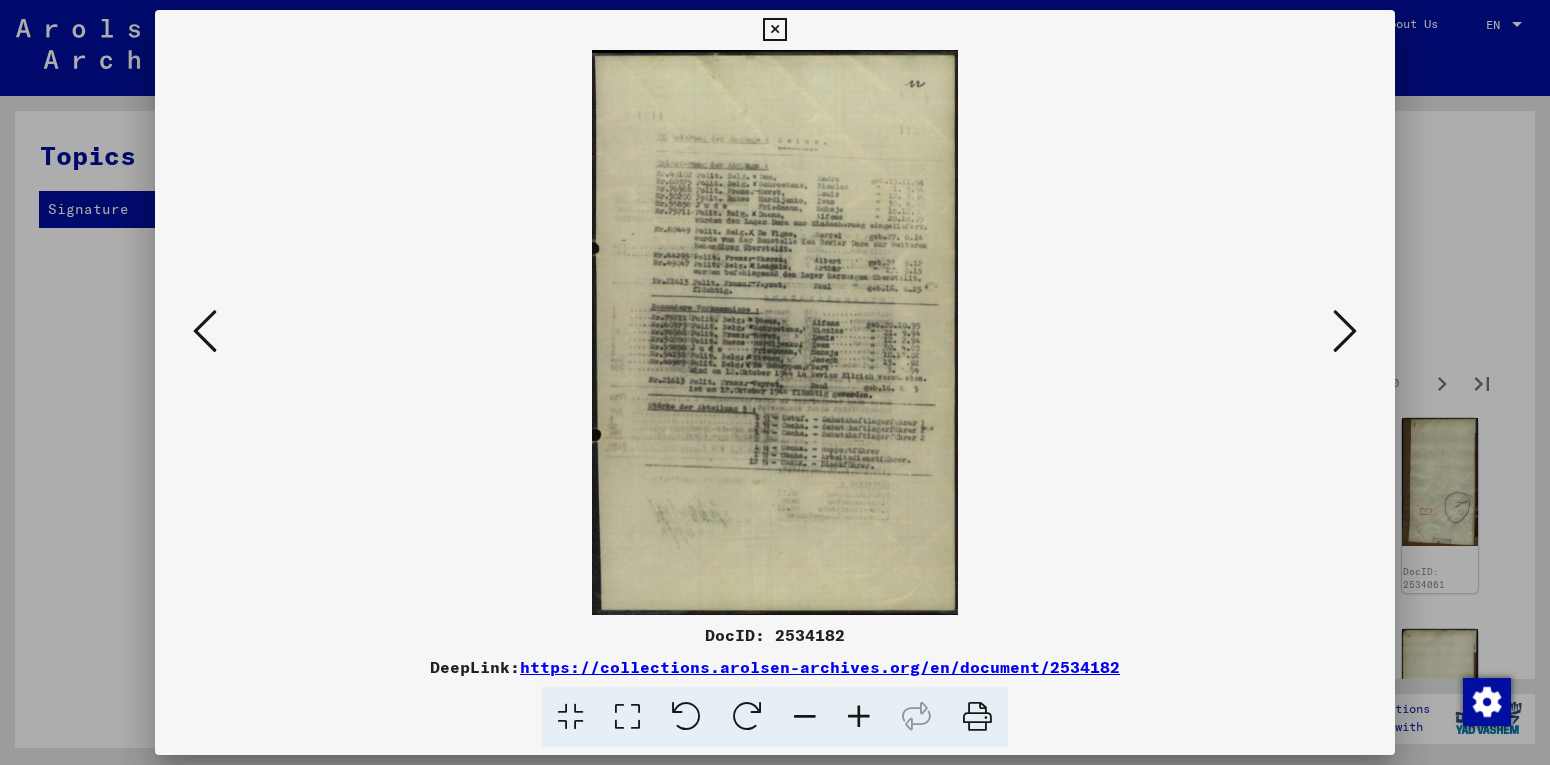 click at bounding box center (1345, 331) 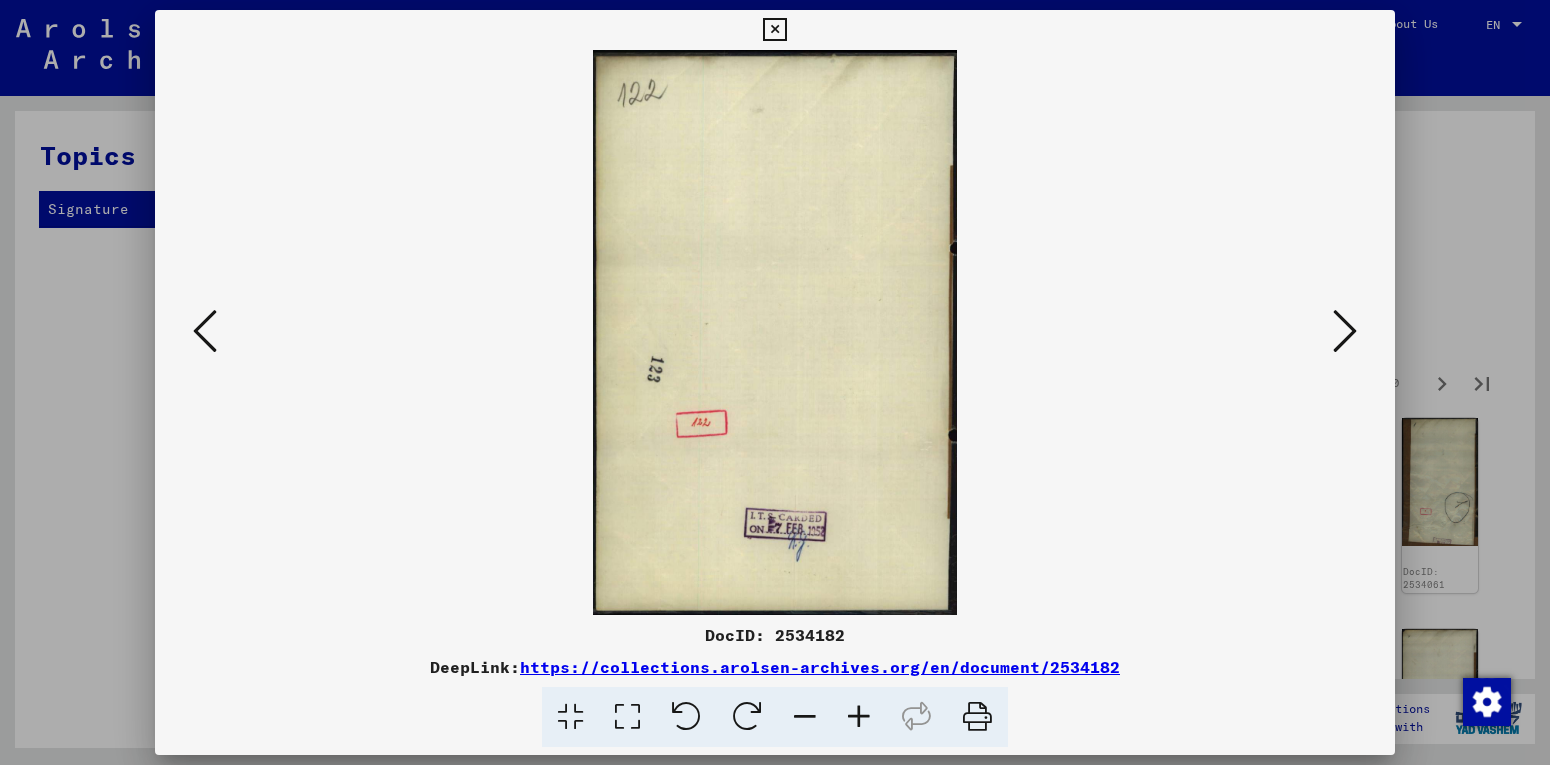 click at bounding box center [1345, 331] 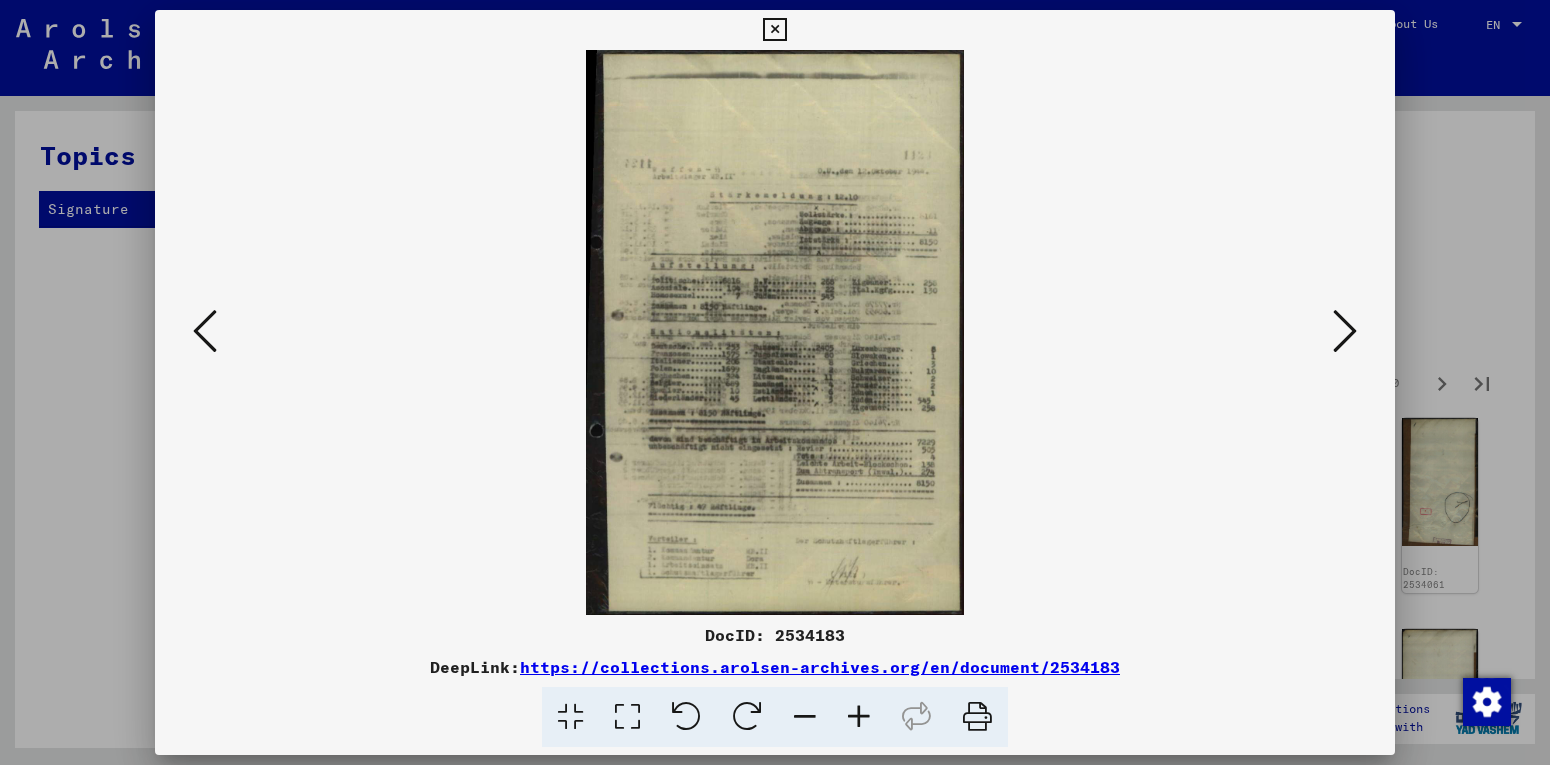 click at bounding box center [1345, 332] 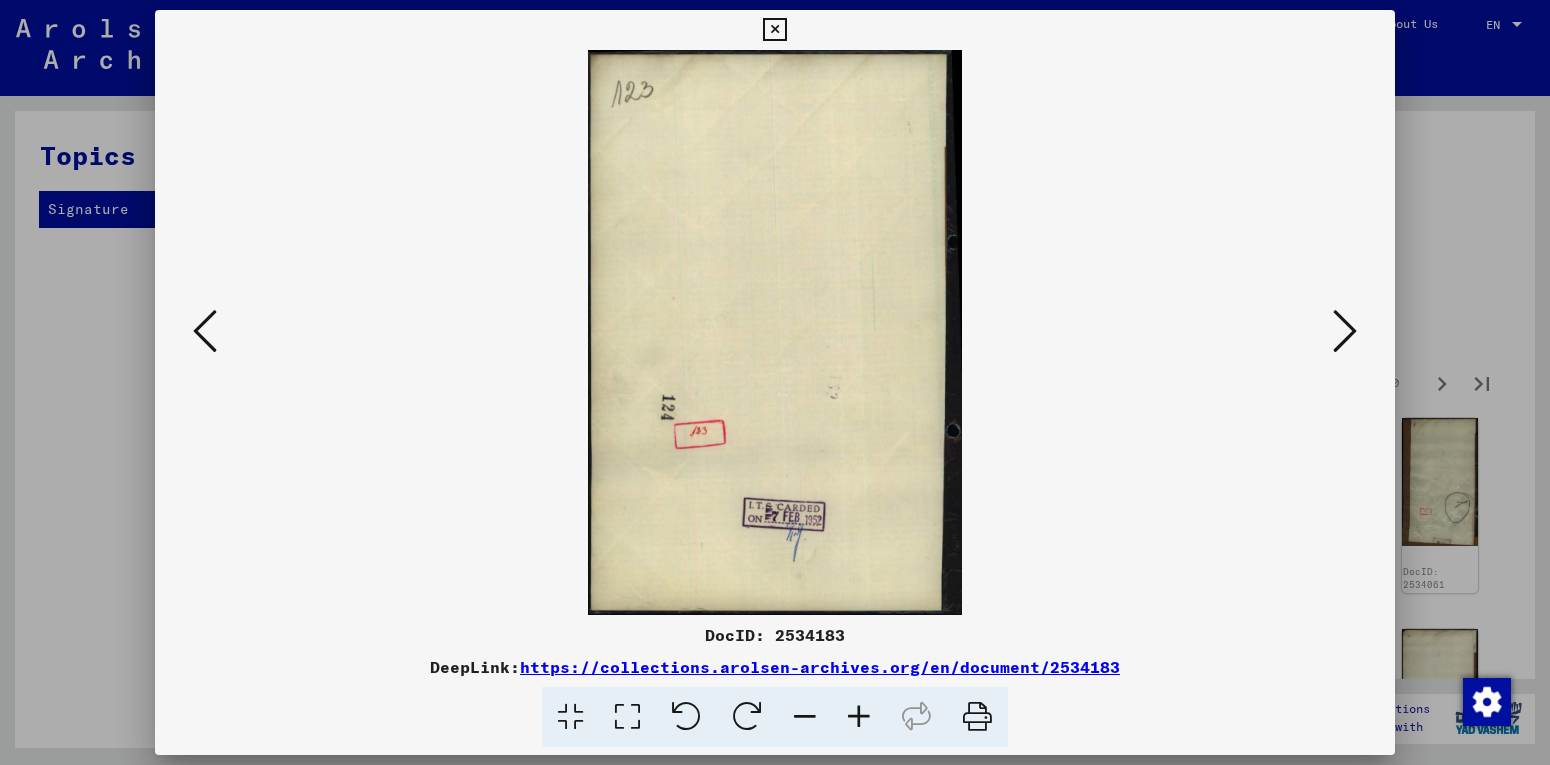 click at bounding box center [775, 332] 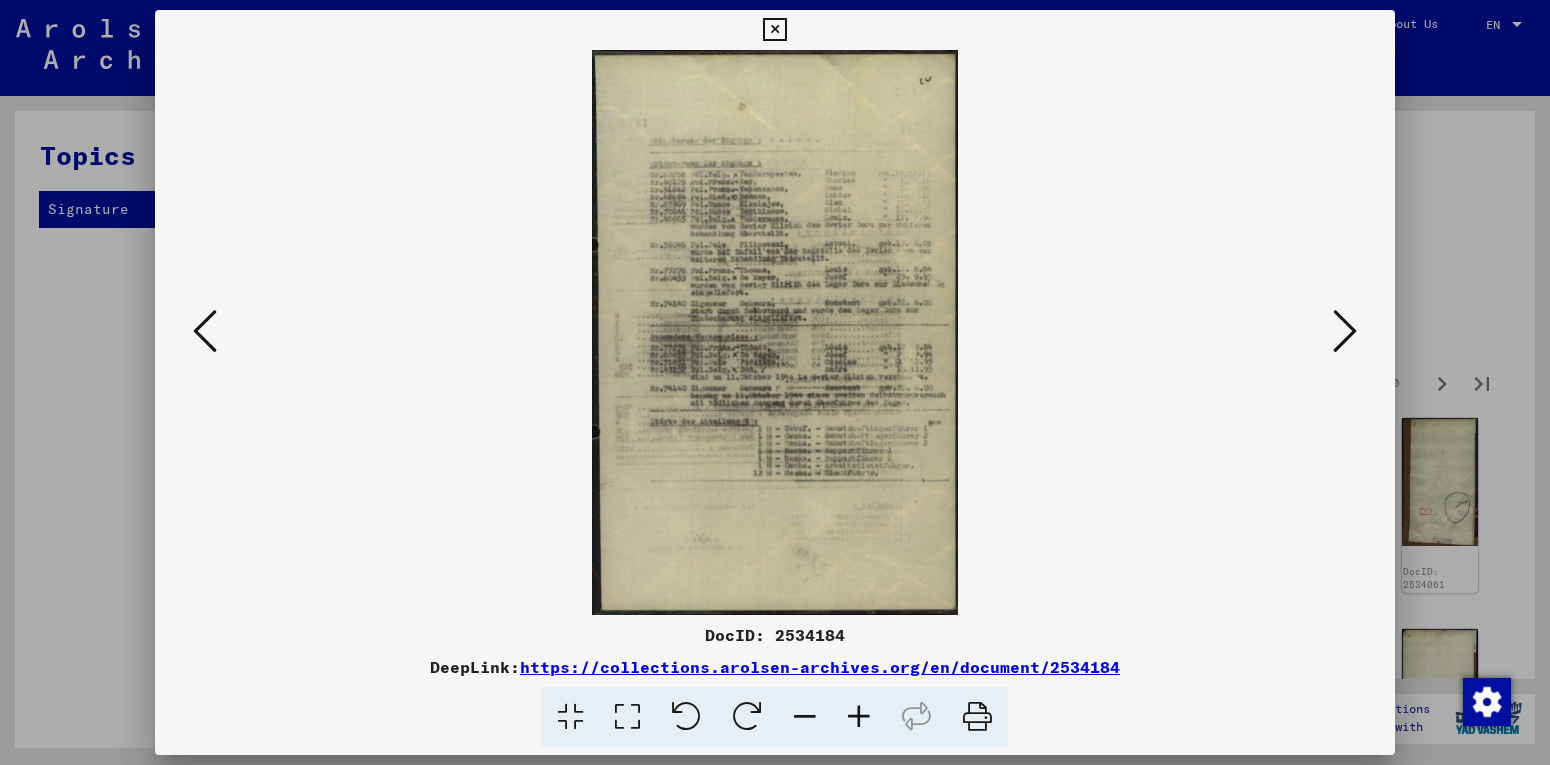 click at bounding box center [1345, 331] 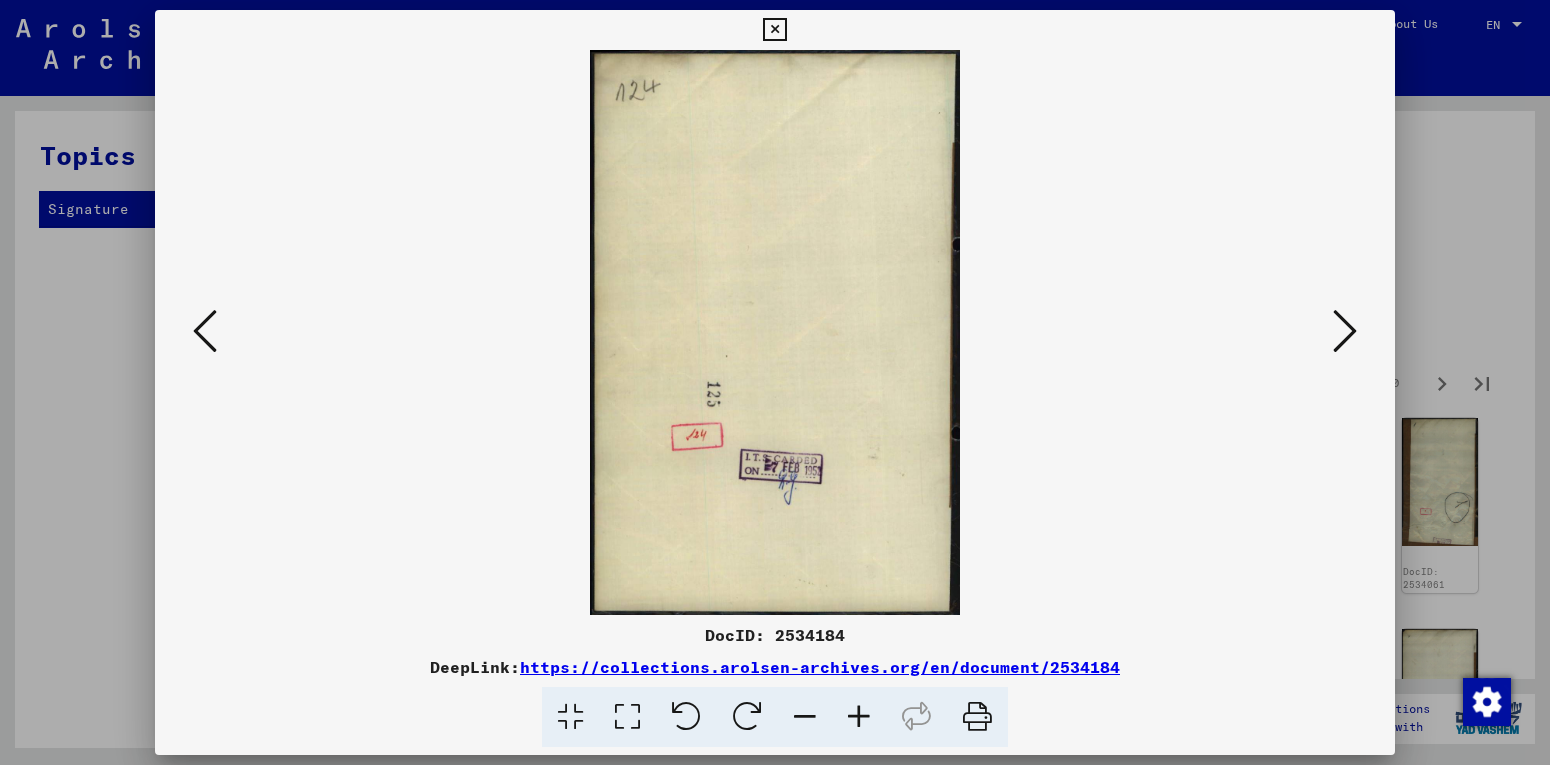 click at bounding box center (1345, 331) 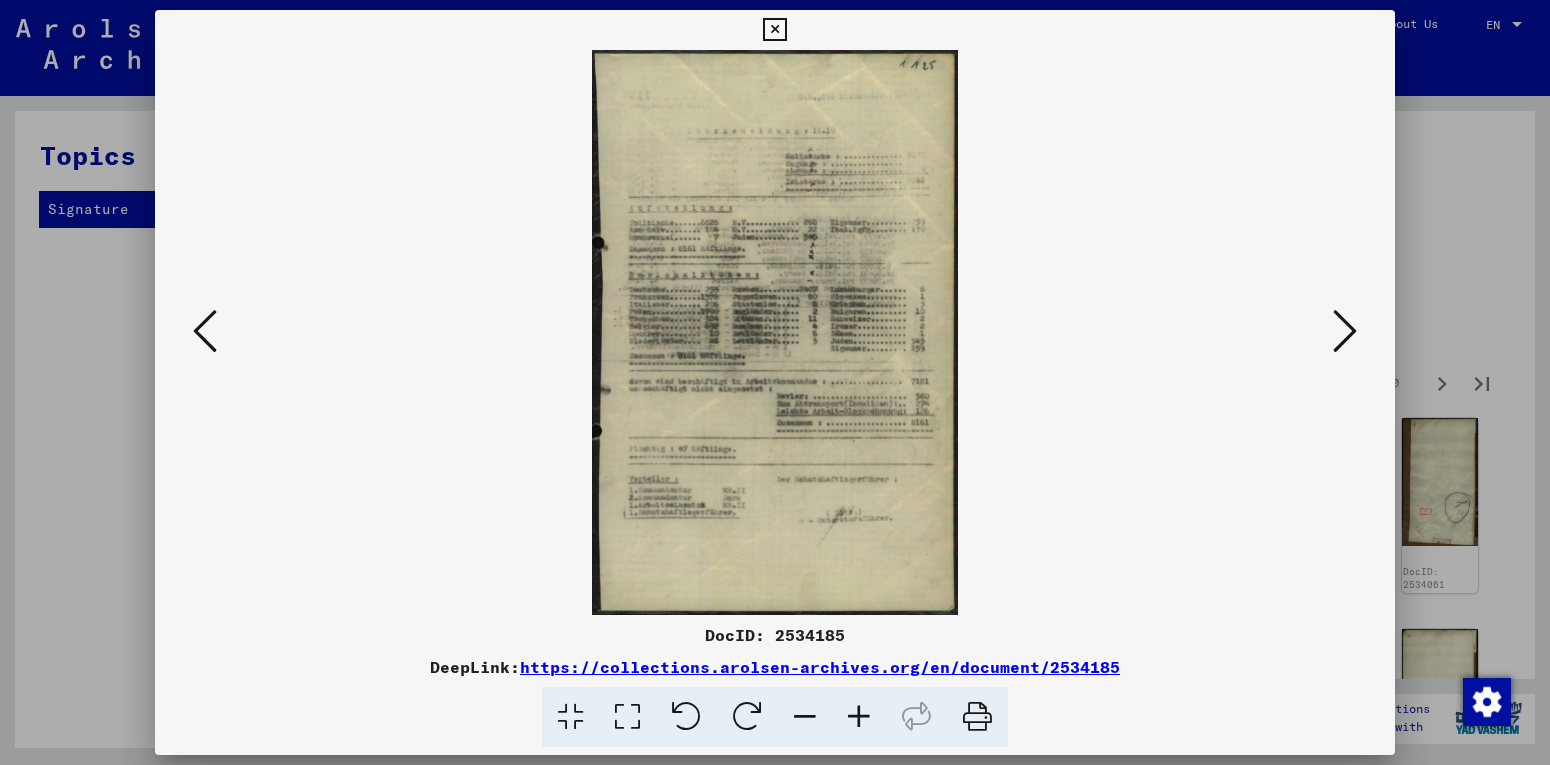 click at bounding box center (1345, 331) 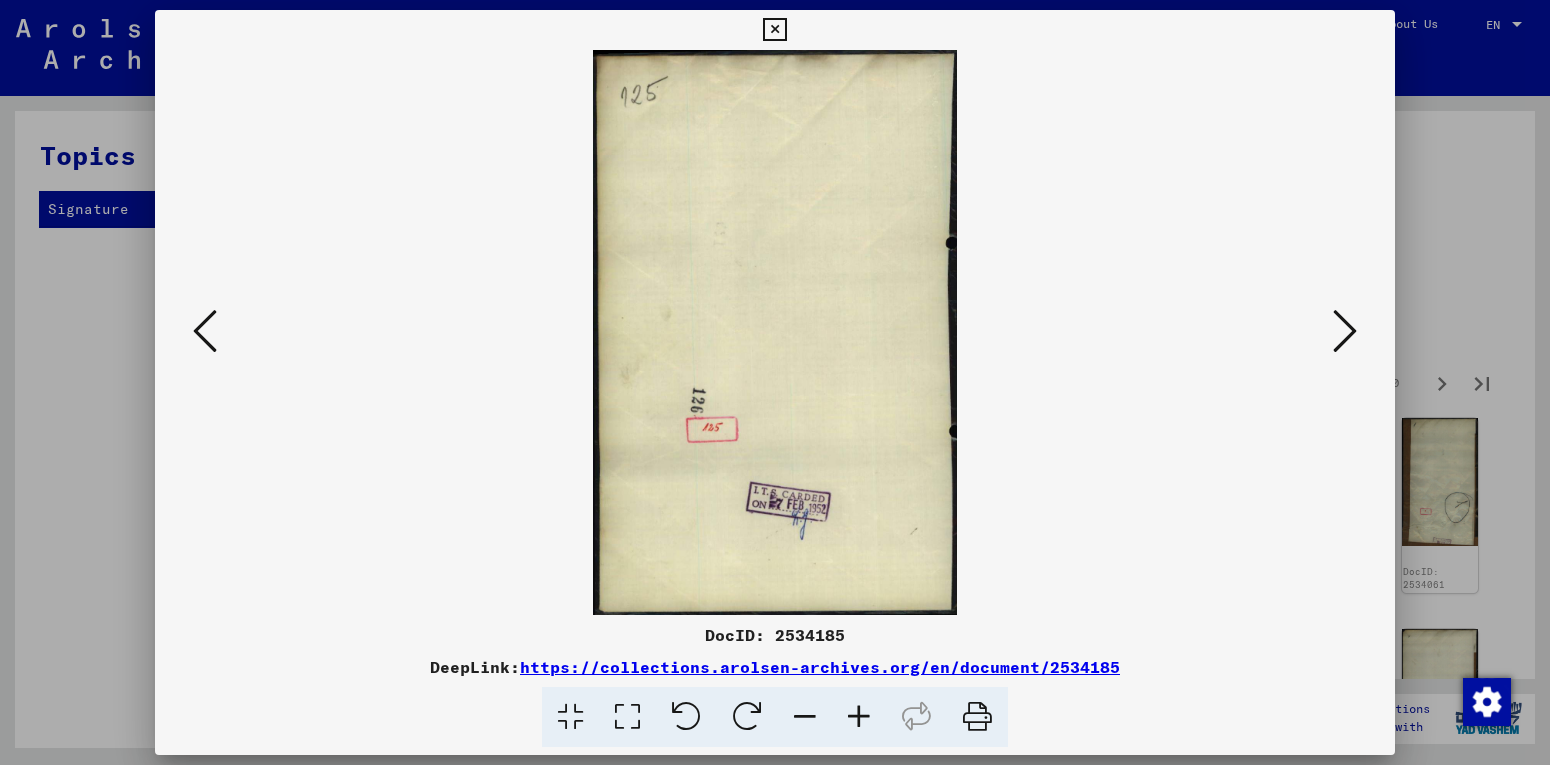 click at bounding box center (1345, 332) 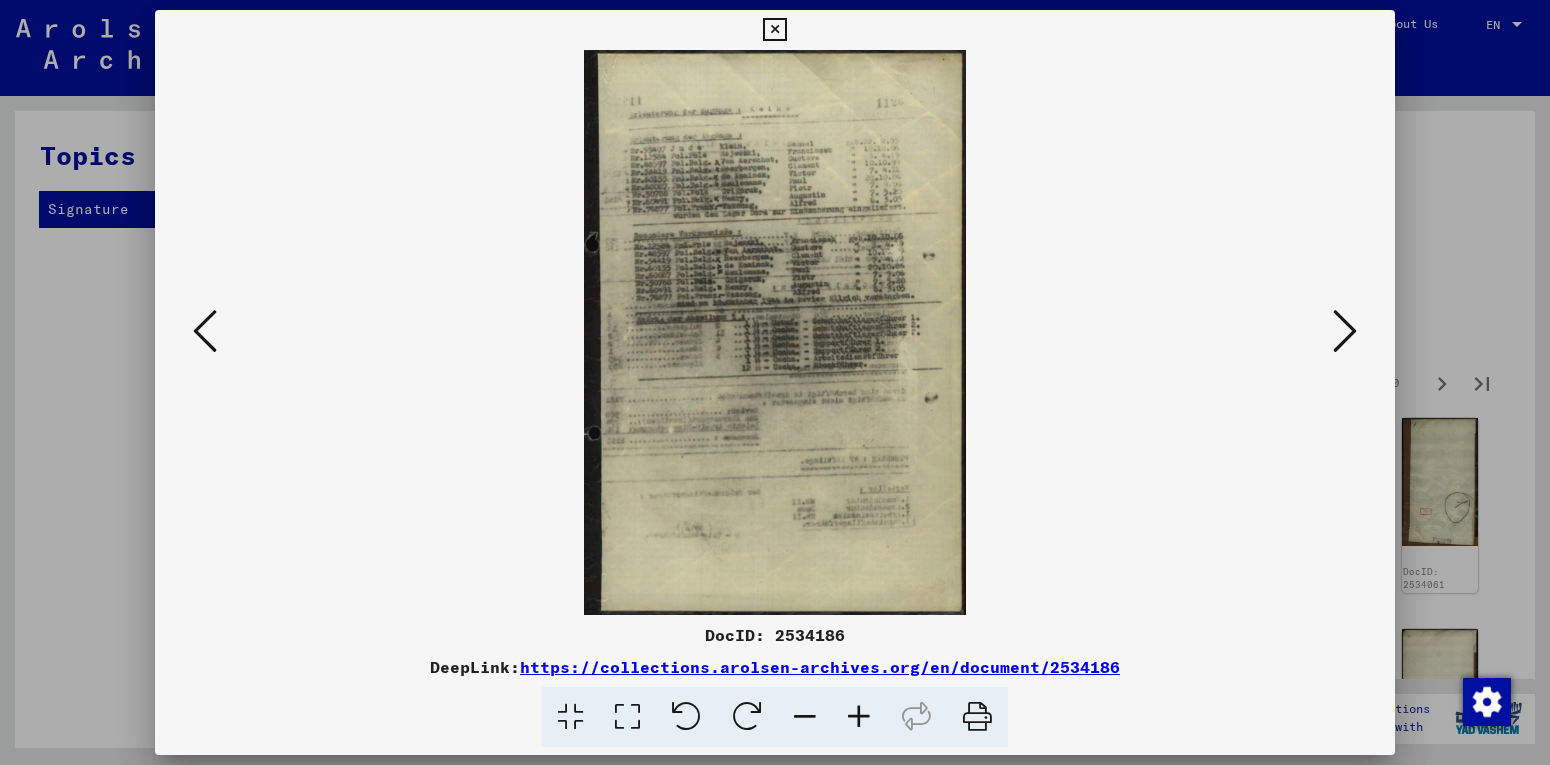 click at bounding box center (1345, 331) 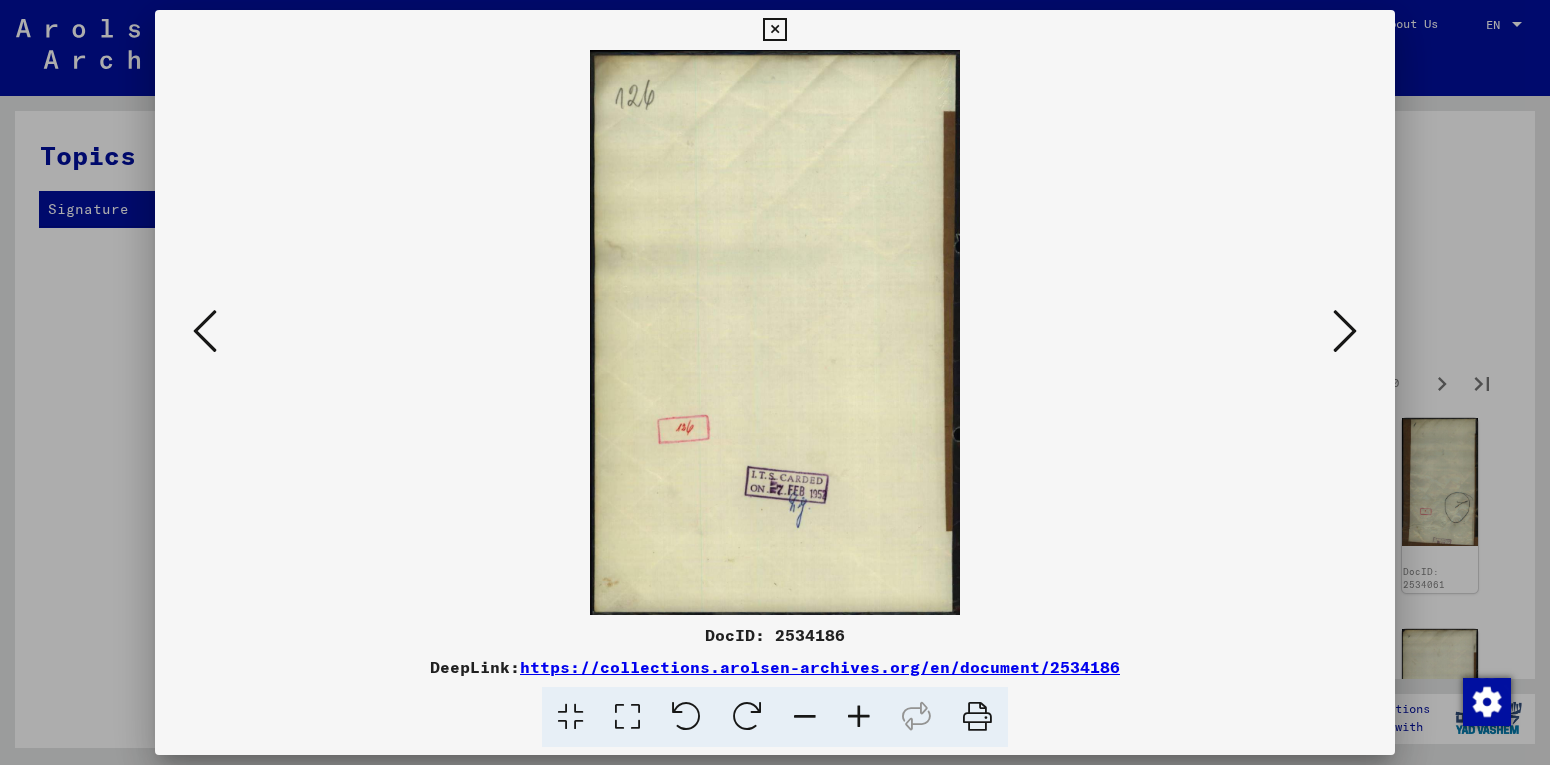 click at bounding box center (1345, 331) 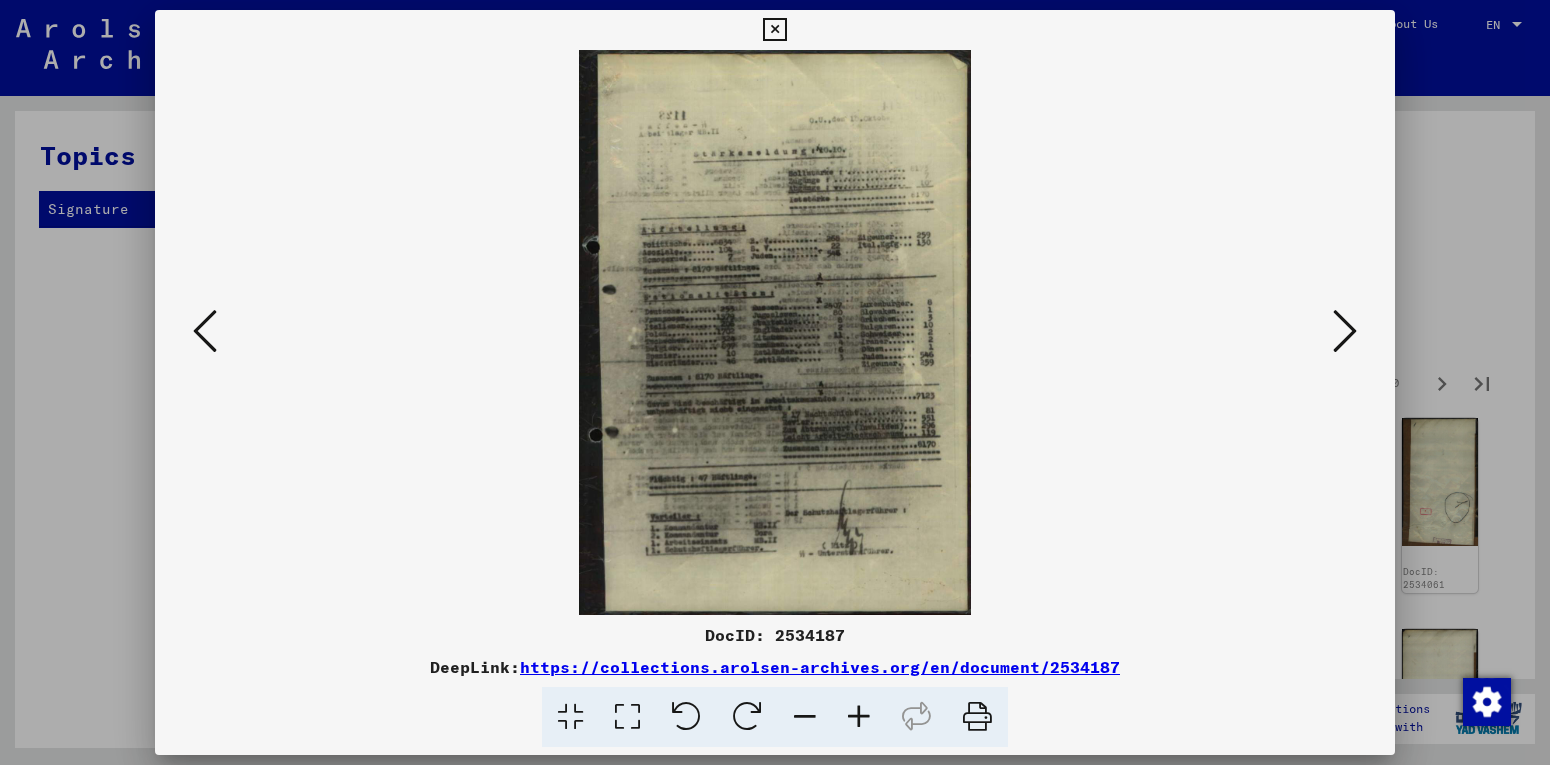 click at bounding box center (1345, 332) 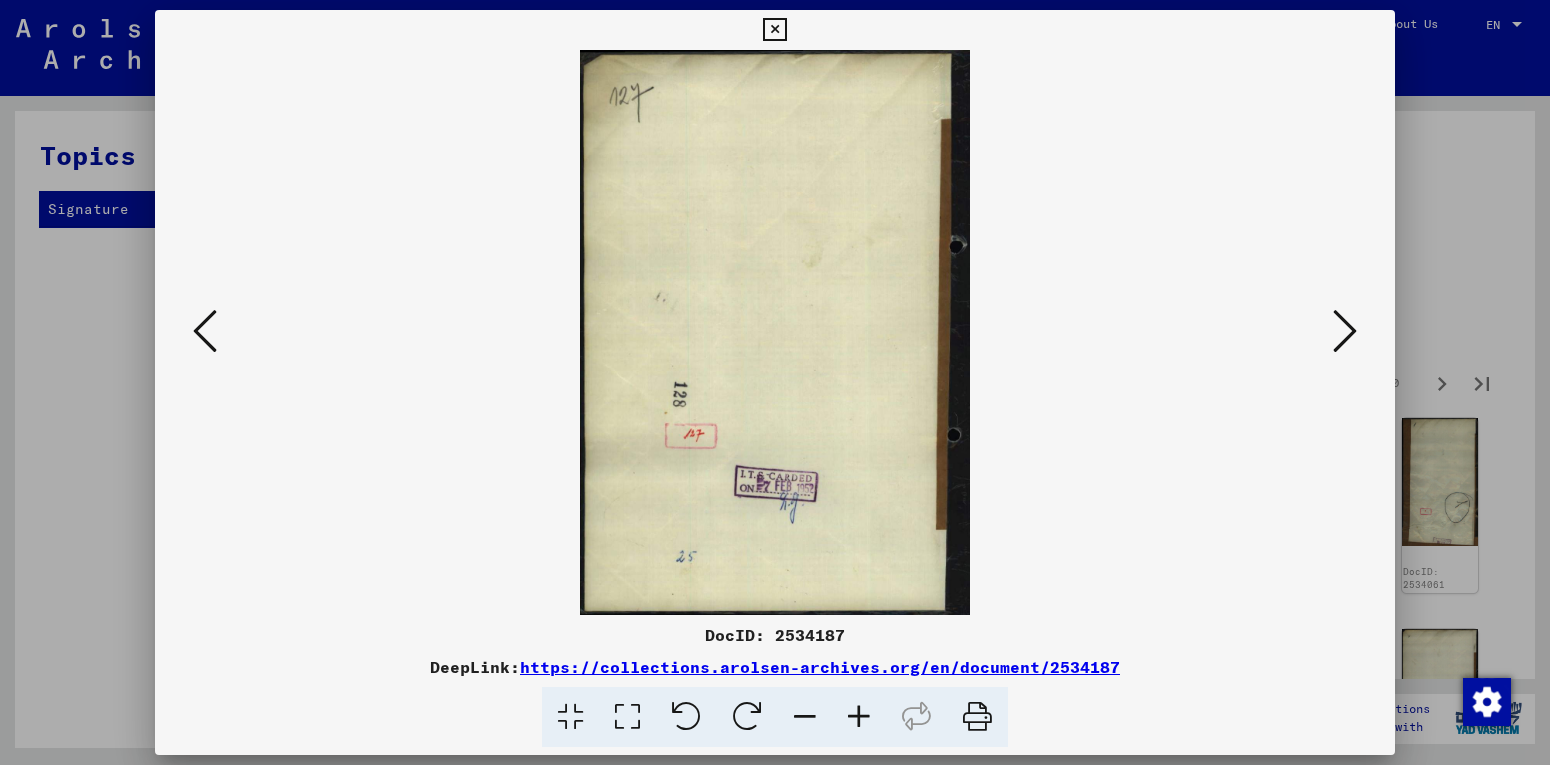 click at bounding box center [1345, 331] 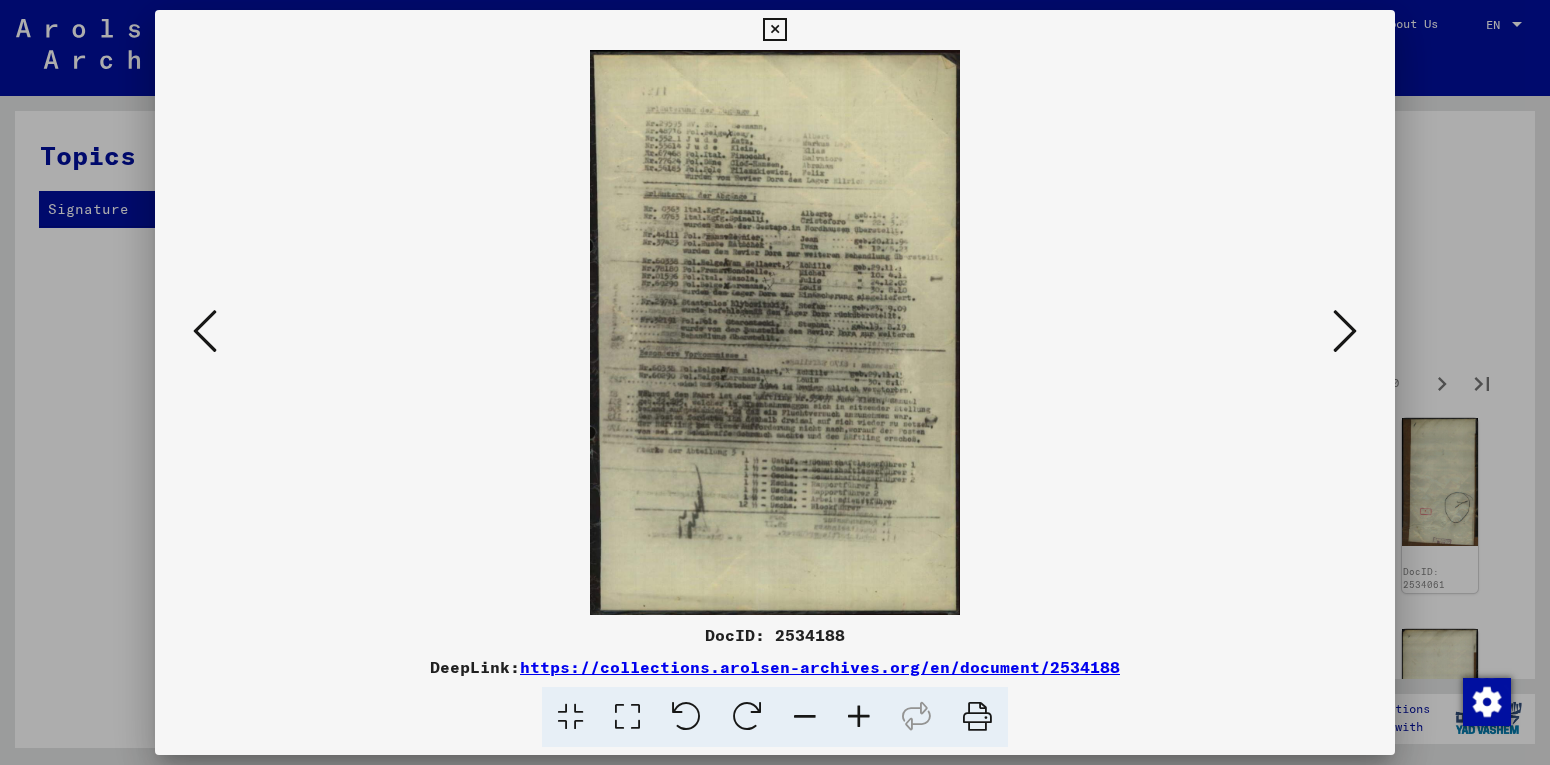 click at bounding box center (1345, 331) 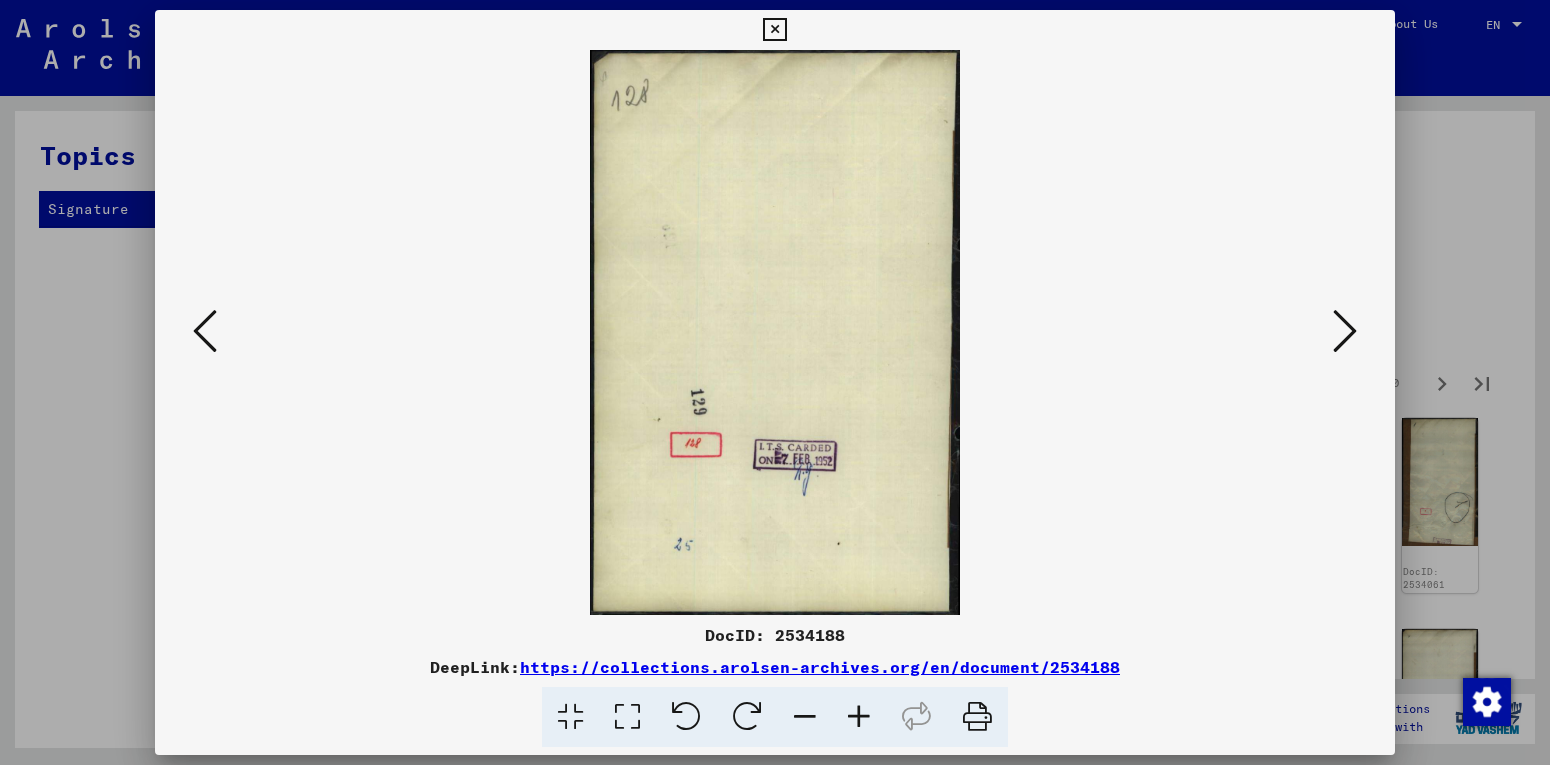 click at bounding box center [1345, 331] 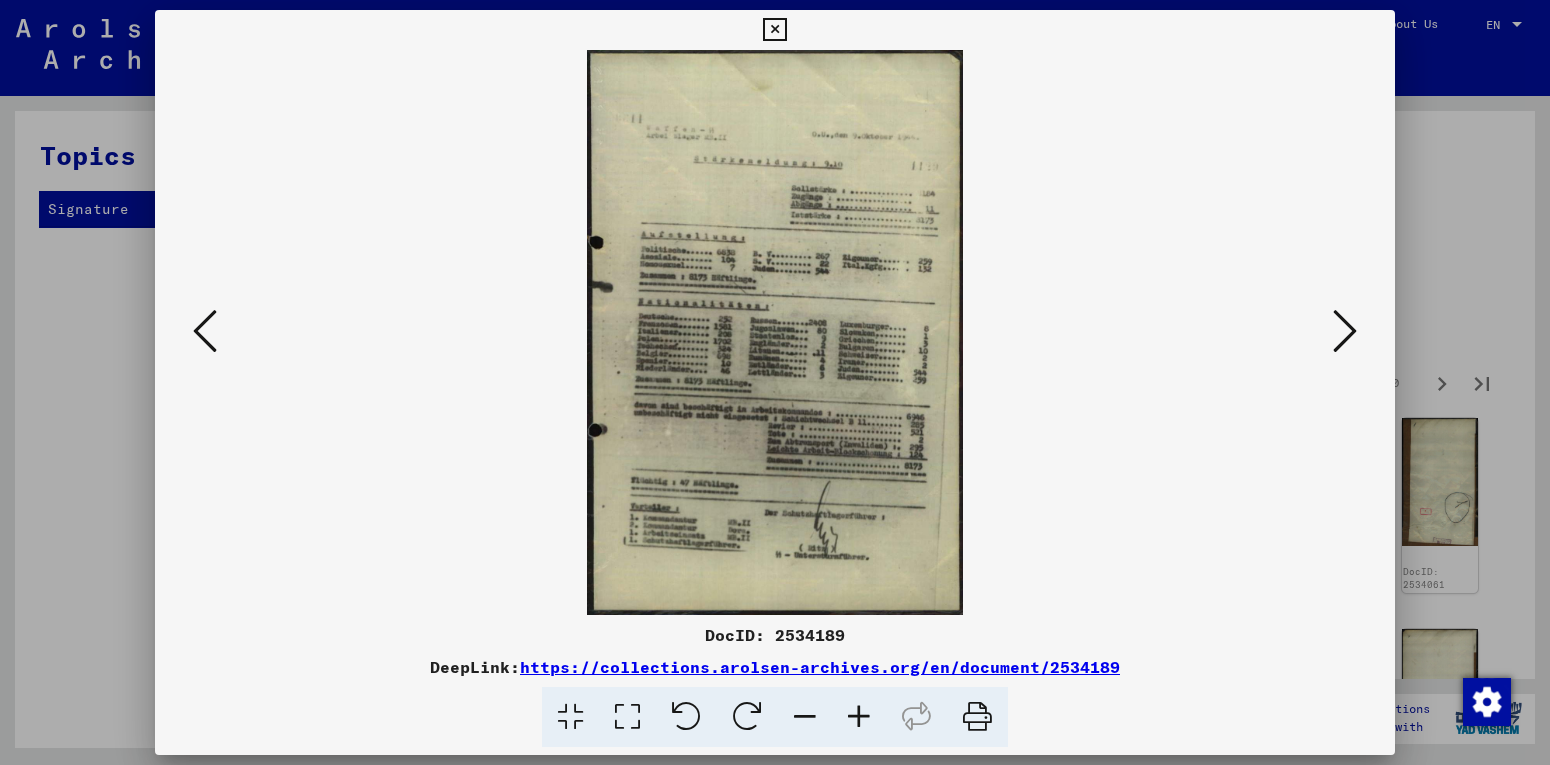 click at bounding box center (1345, 331) 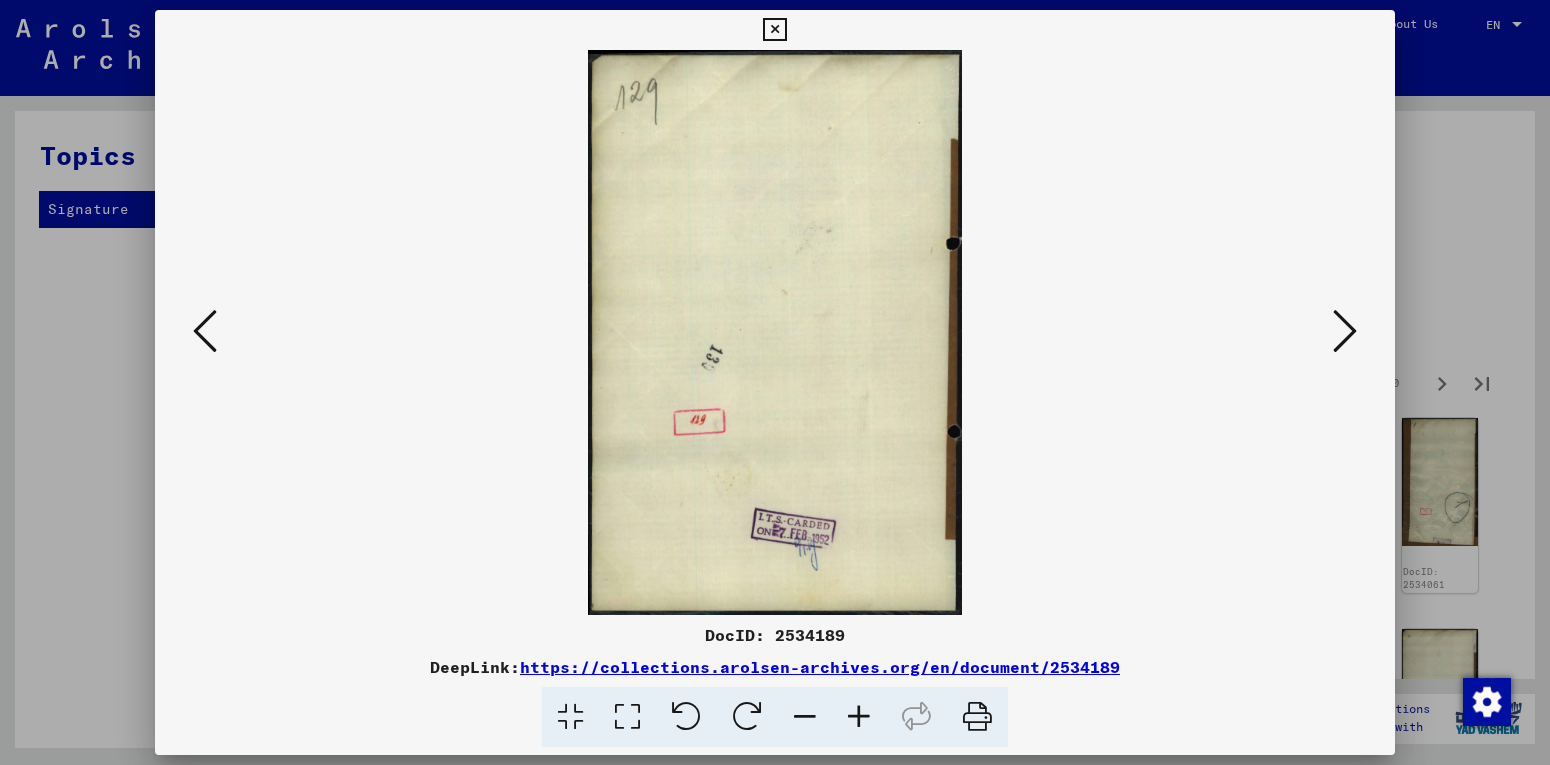 click at bounding box center (1345, 331) 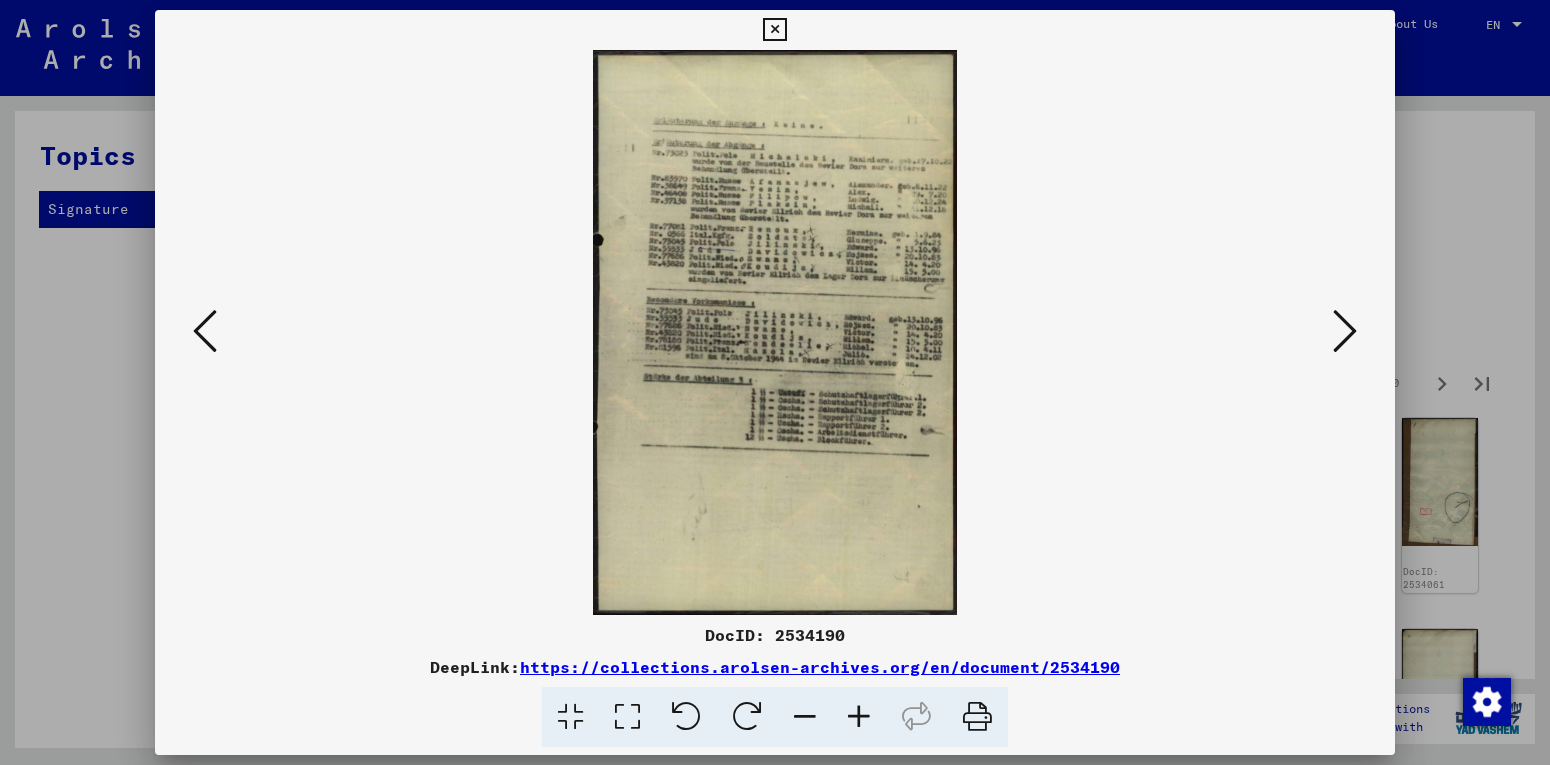 click at bounding box center [1345, 331] 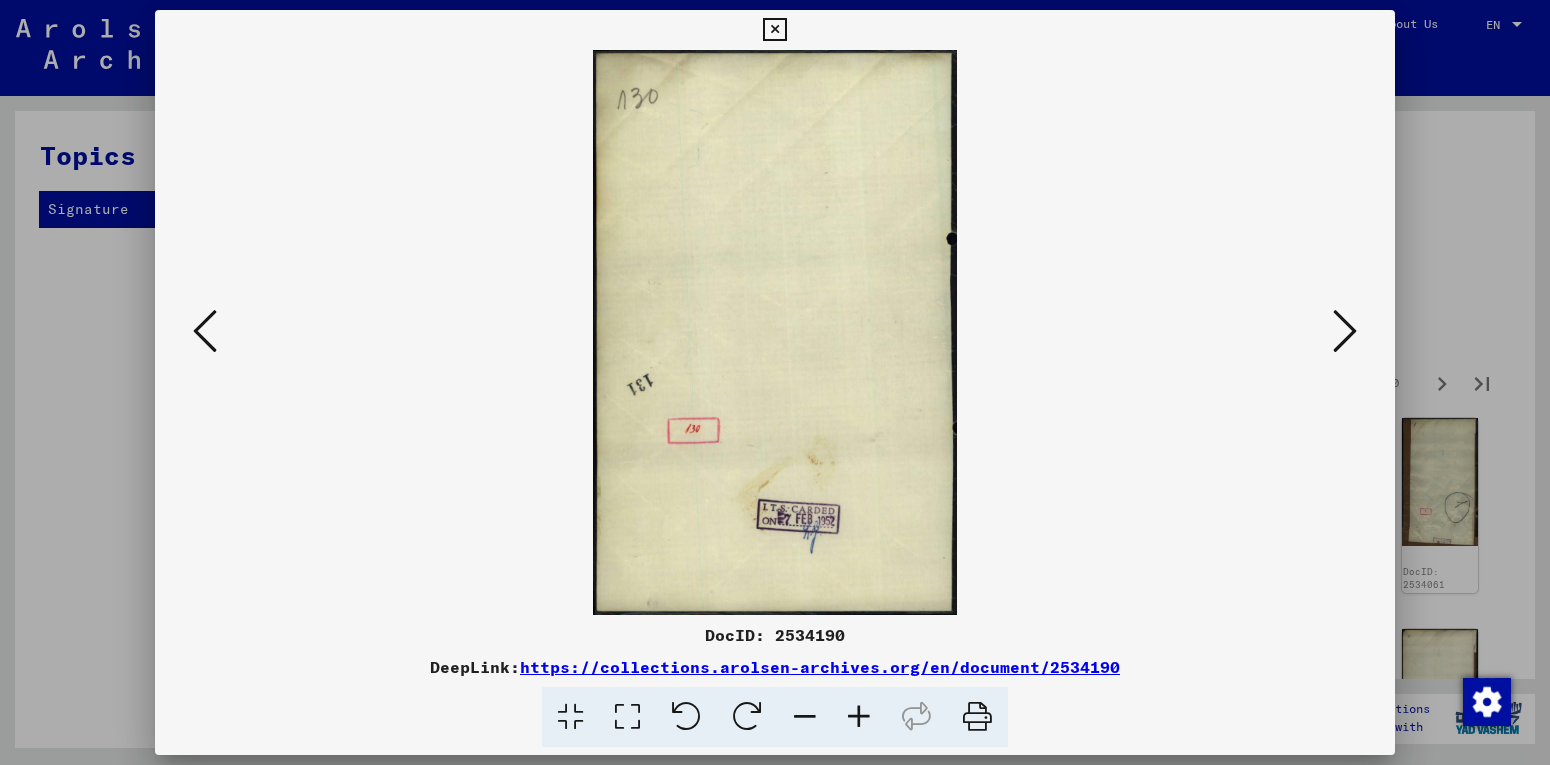 click at bounding box center (1345, 331) 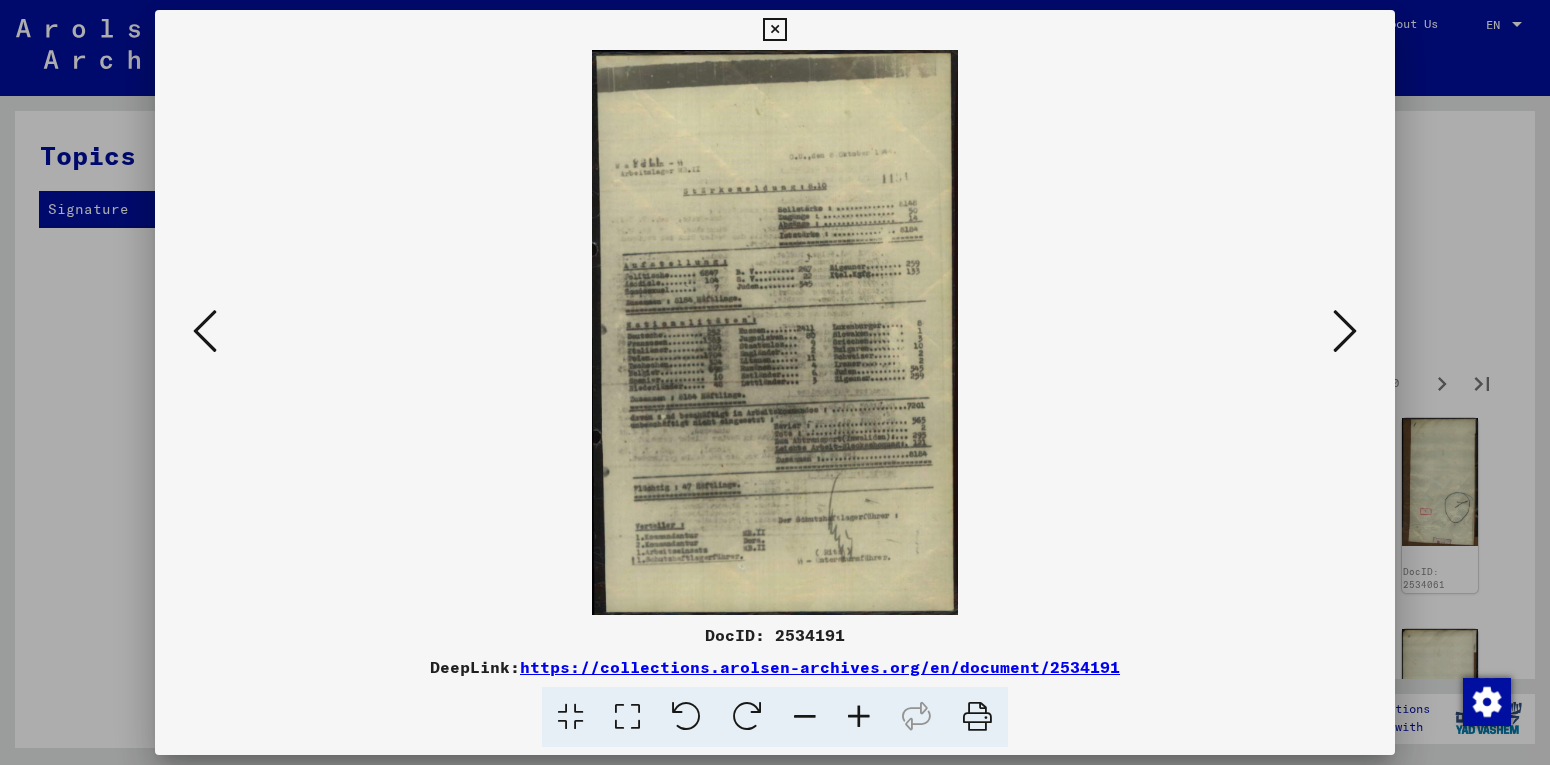 click at bounding box center (1345, 331) 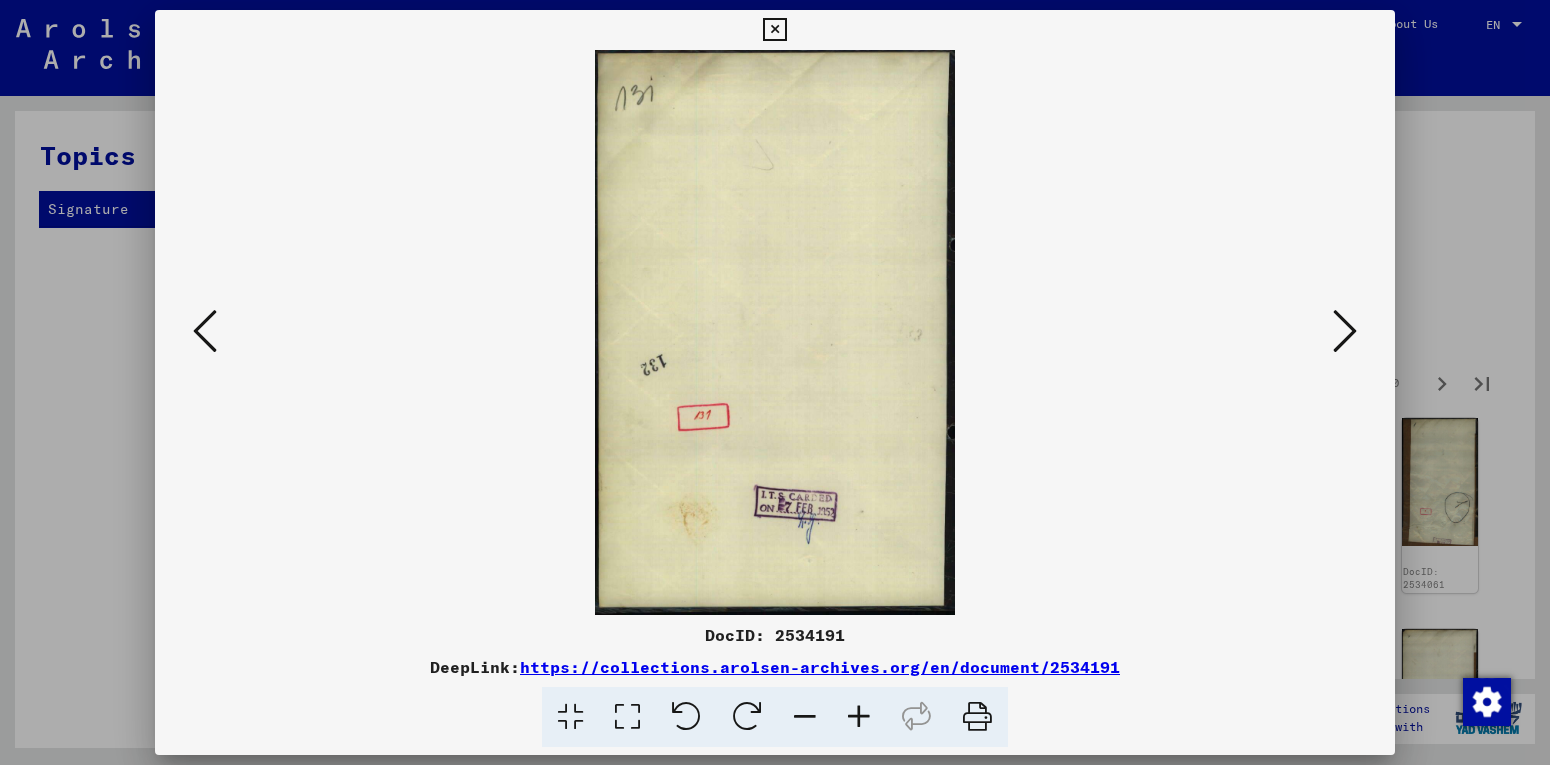 click at bounding box center (1345, 331) 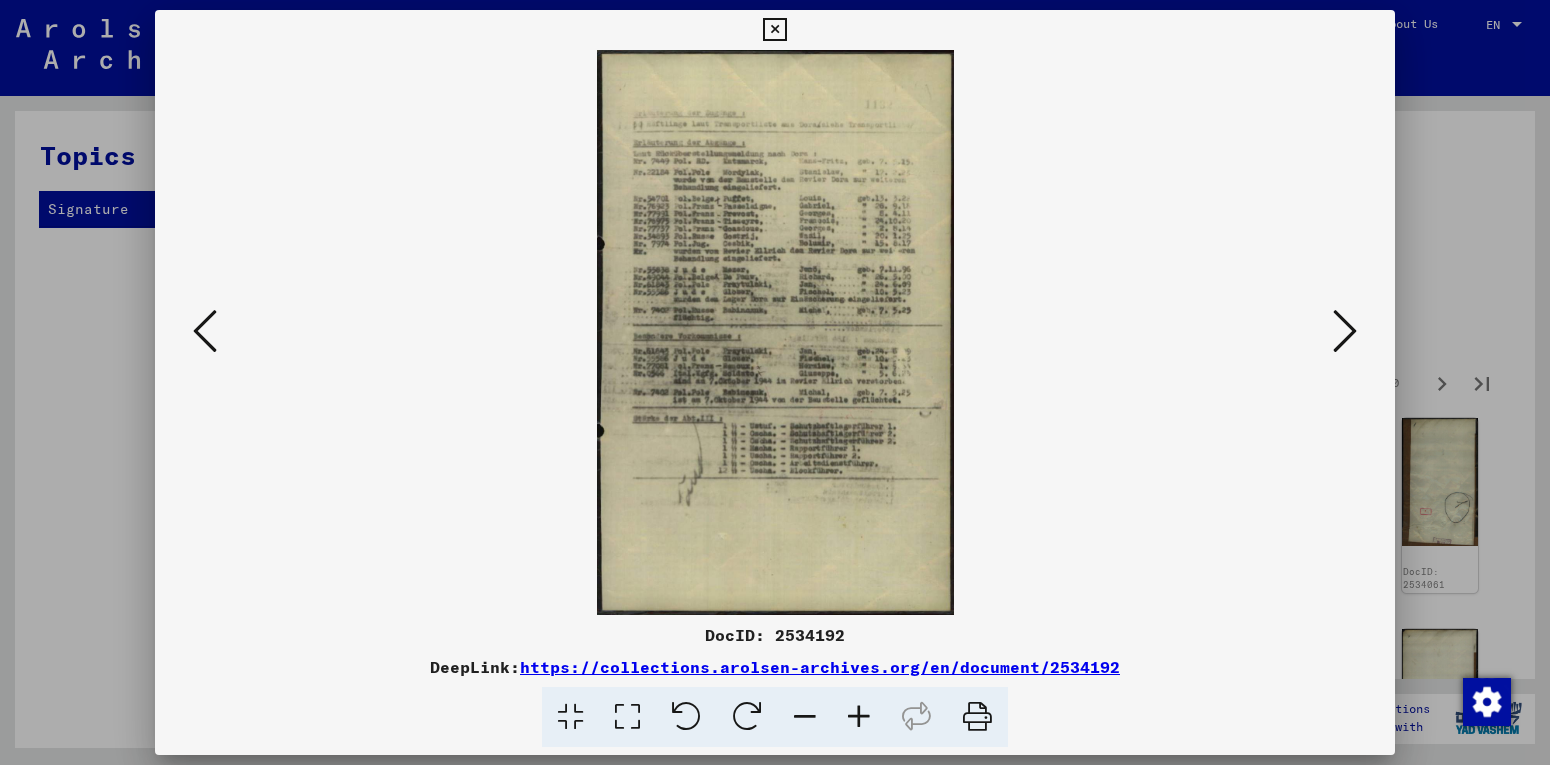 click at bounding box center [1345, 331] 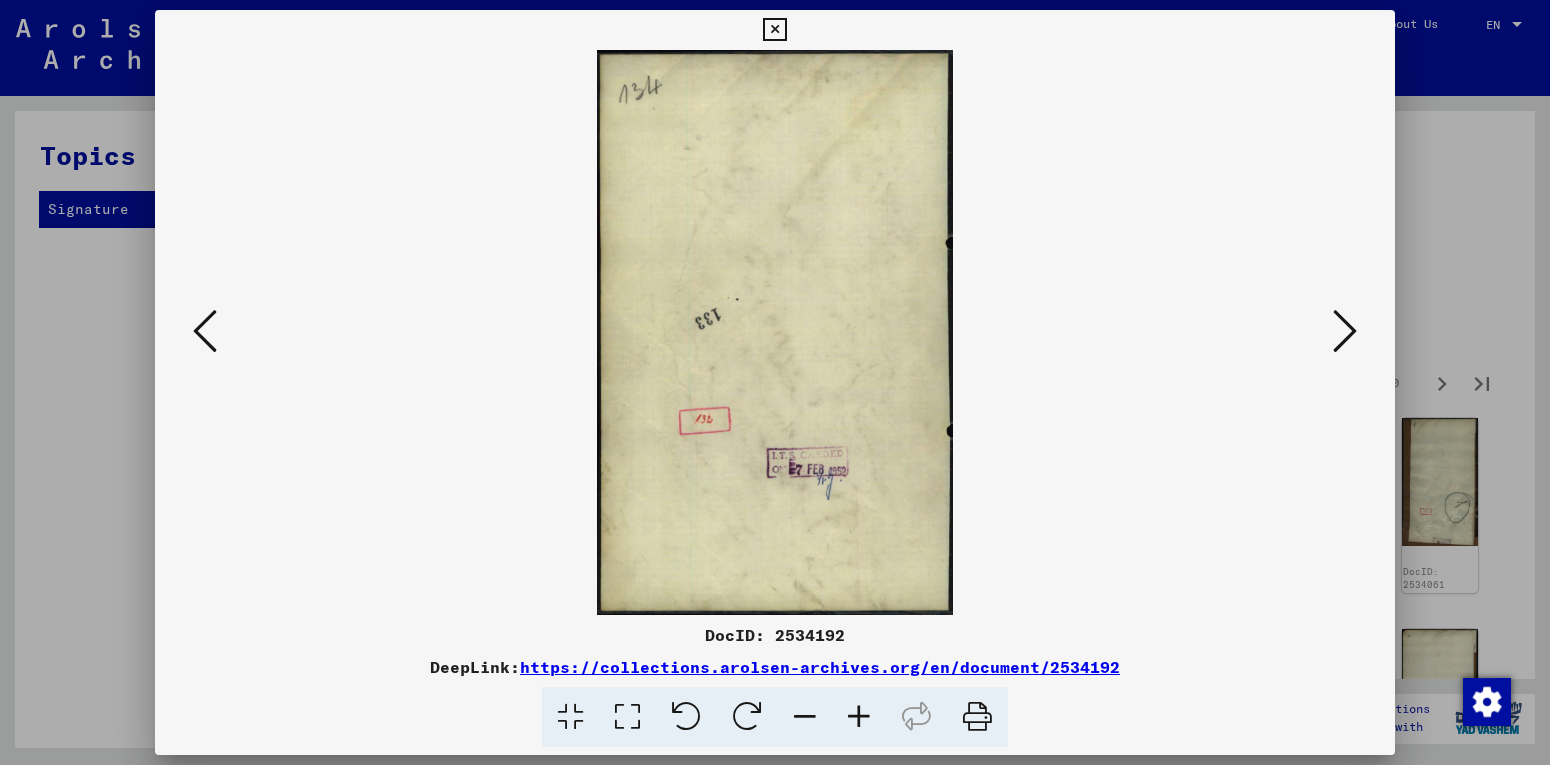 click at bounding box center [1345, 332] 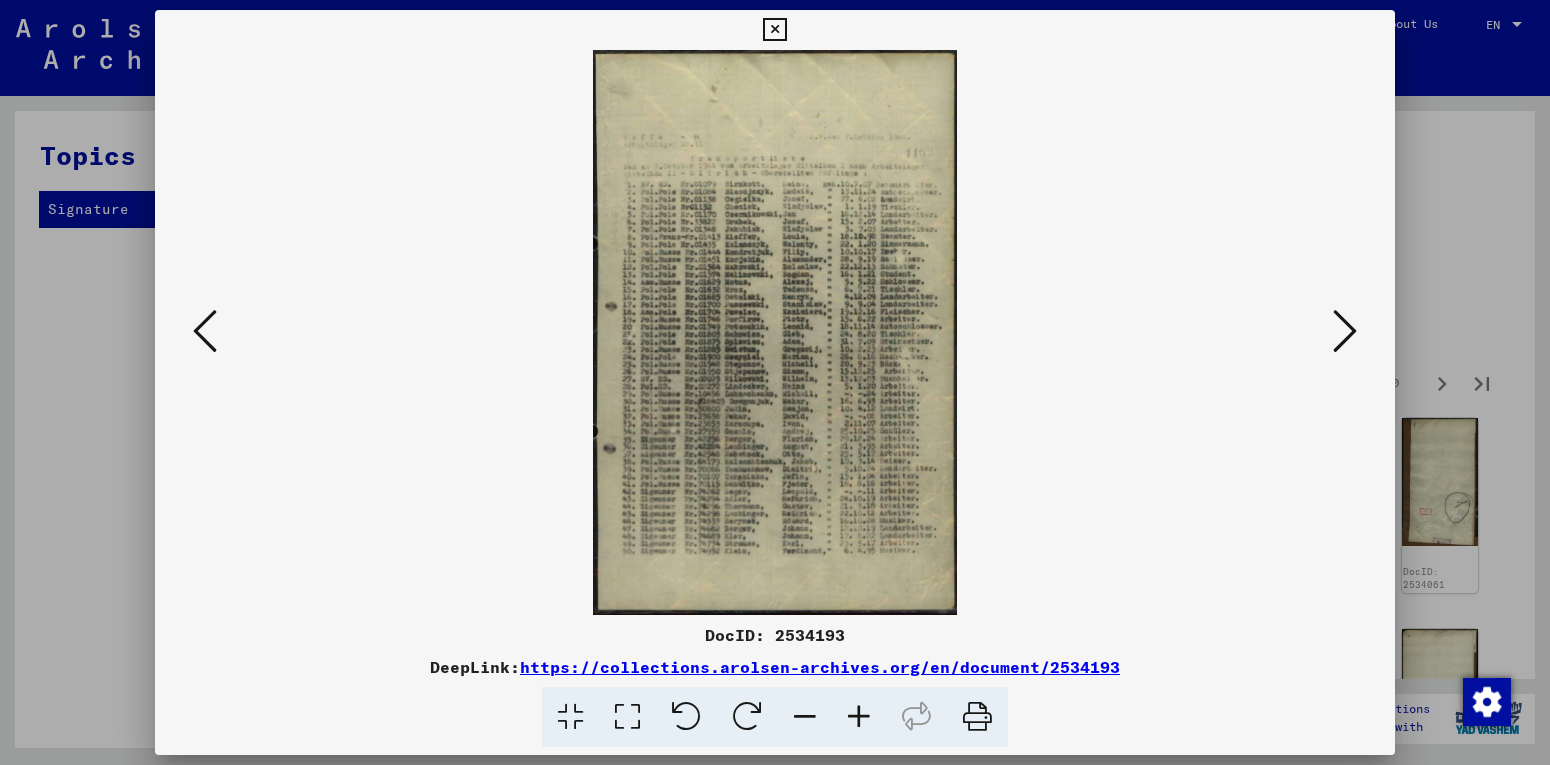 click at bounding box center (1345, 331) 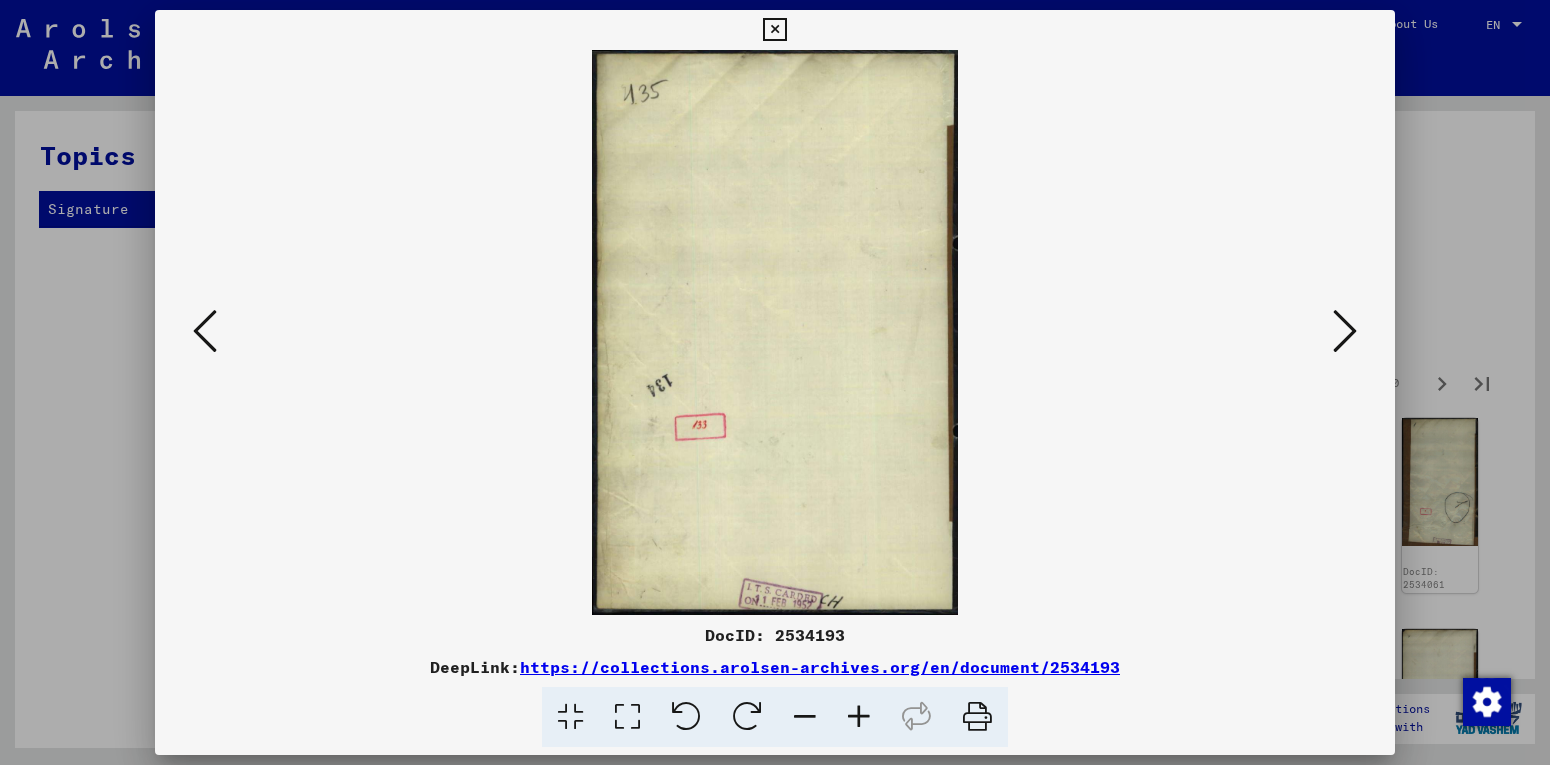 click at bounding box center [1345, 332] 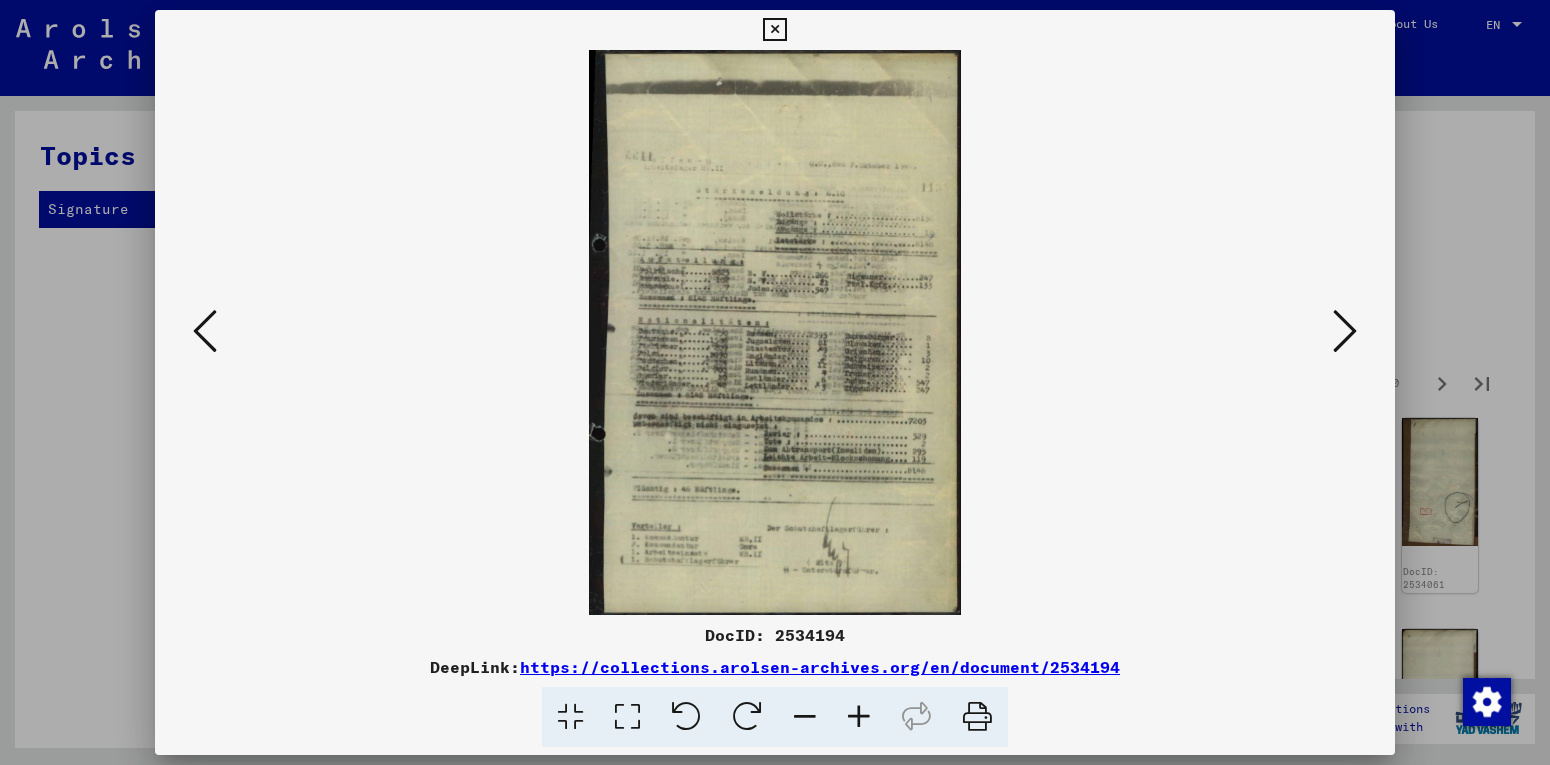 click at bounding box center (1345, 331) 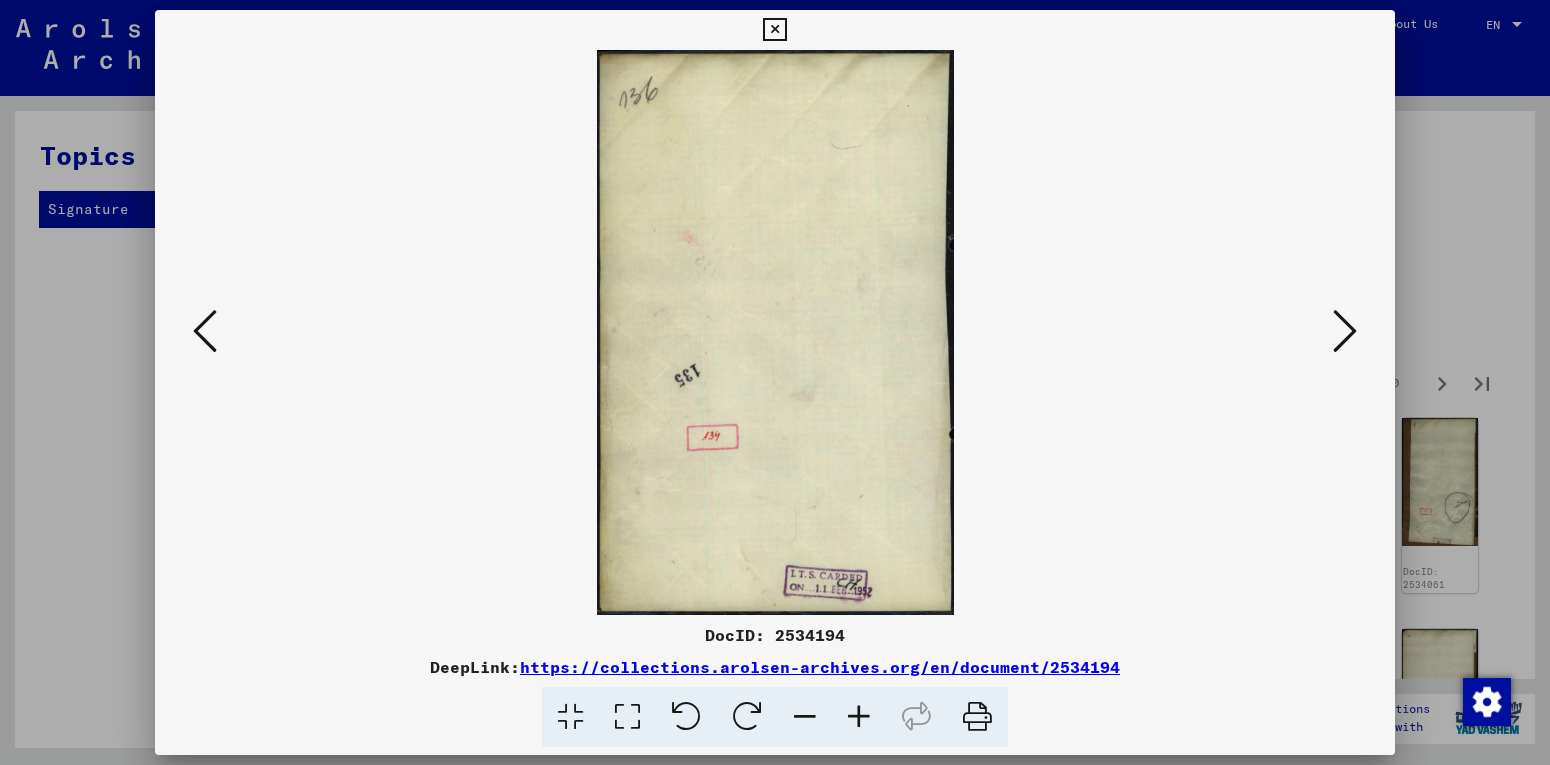 click at bounding box center (1345, 331) 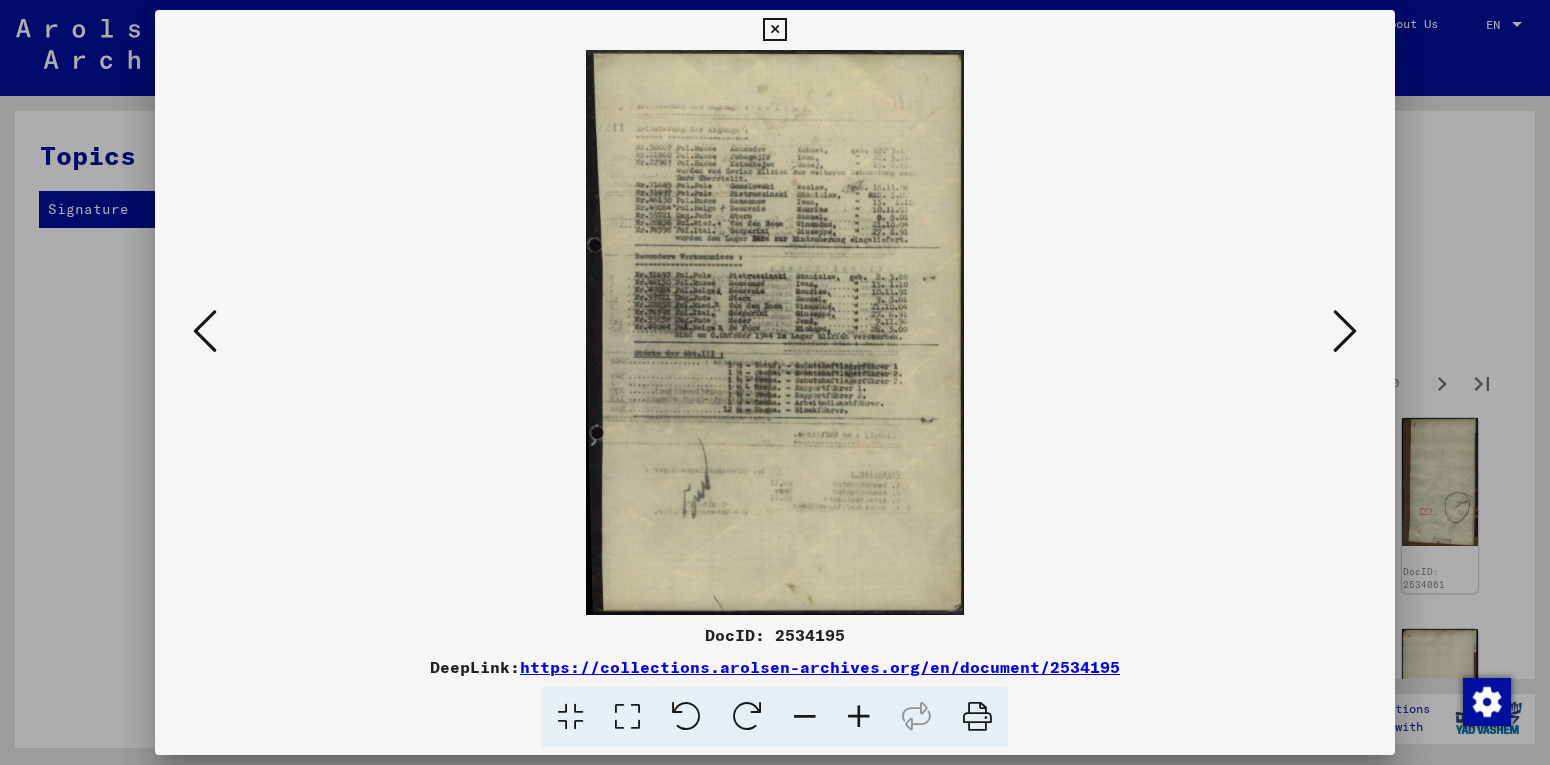 click at bounding box center (1345, 331) 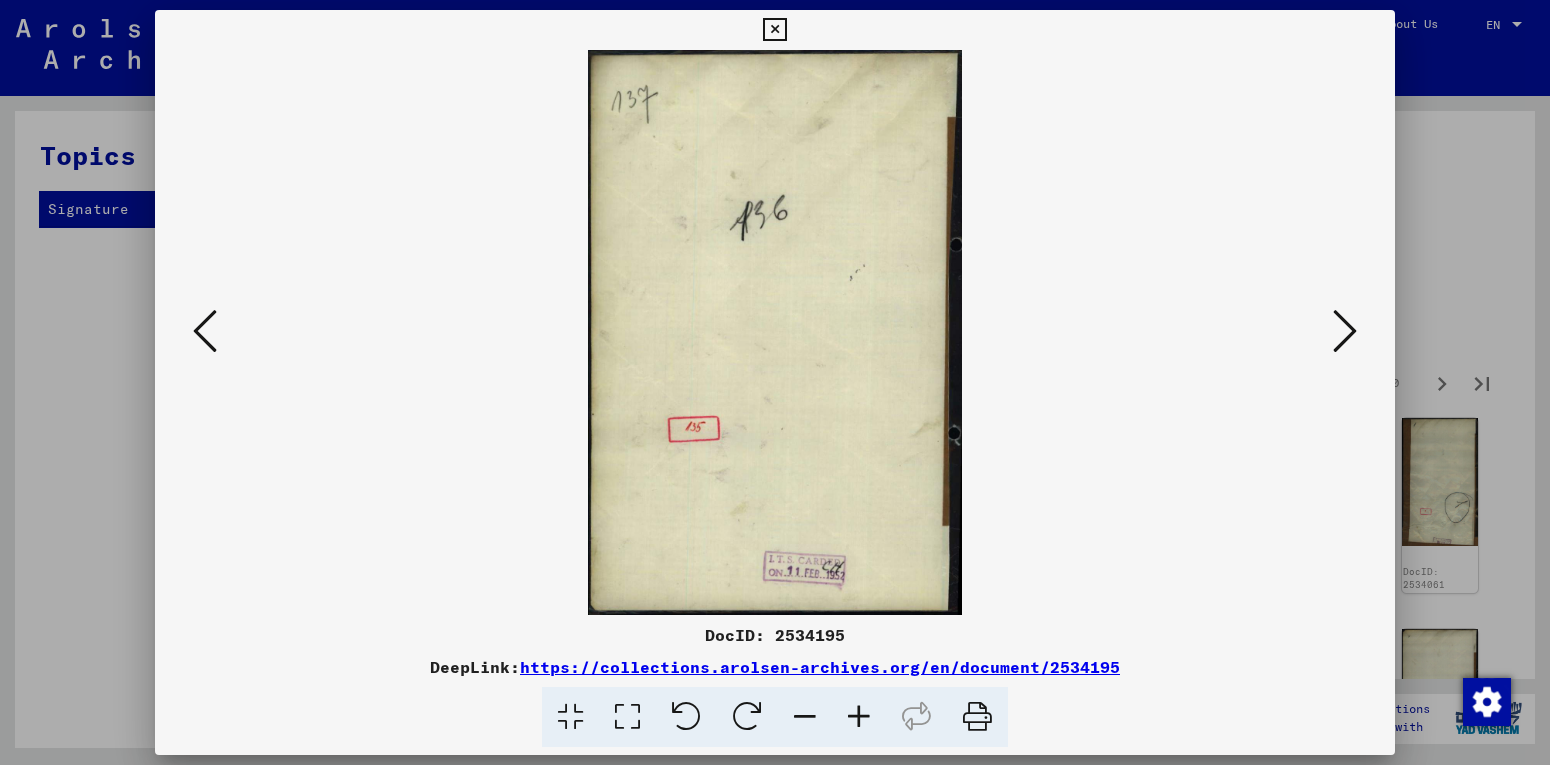 click at bounding box center [1345, 331] 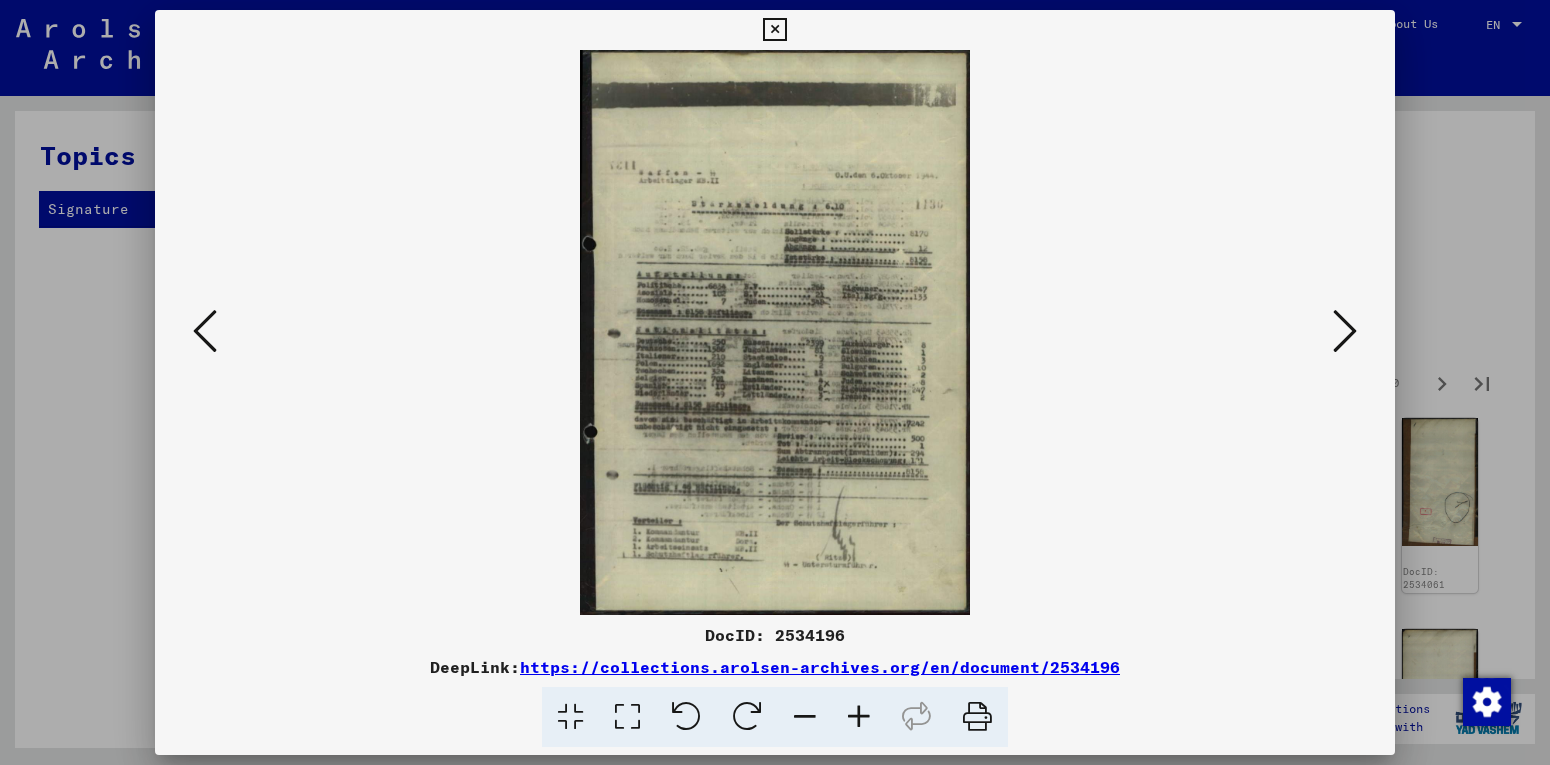 drag, startPoint x: 1354, startPoint y: 328, endPoint x: 1336, endPoint y: 328, distance: 18 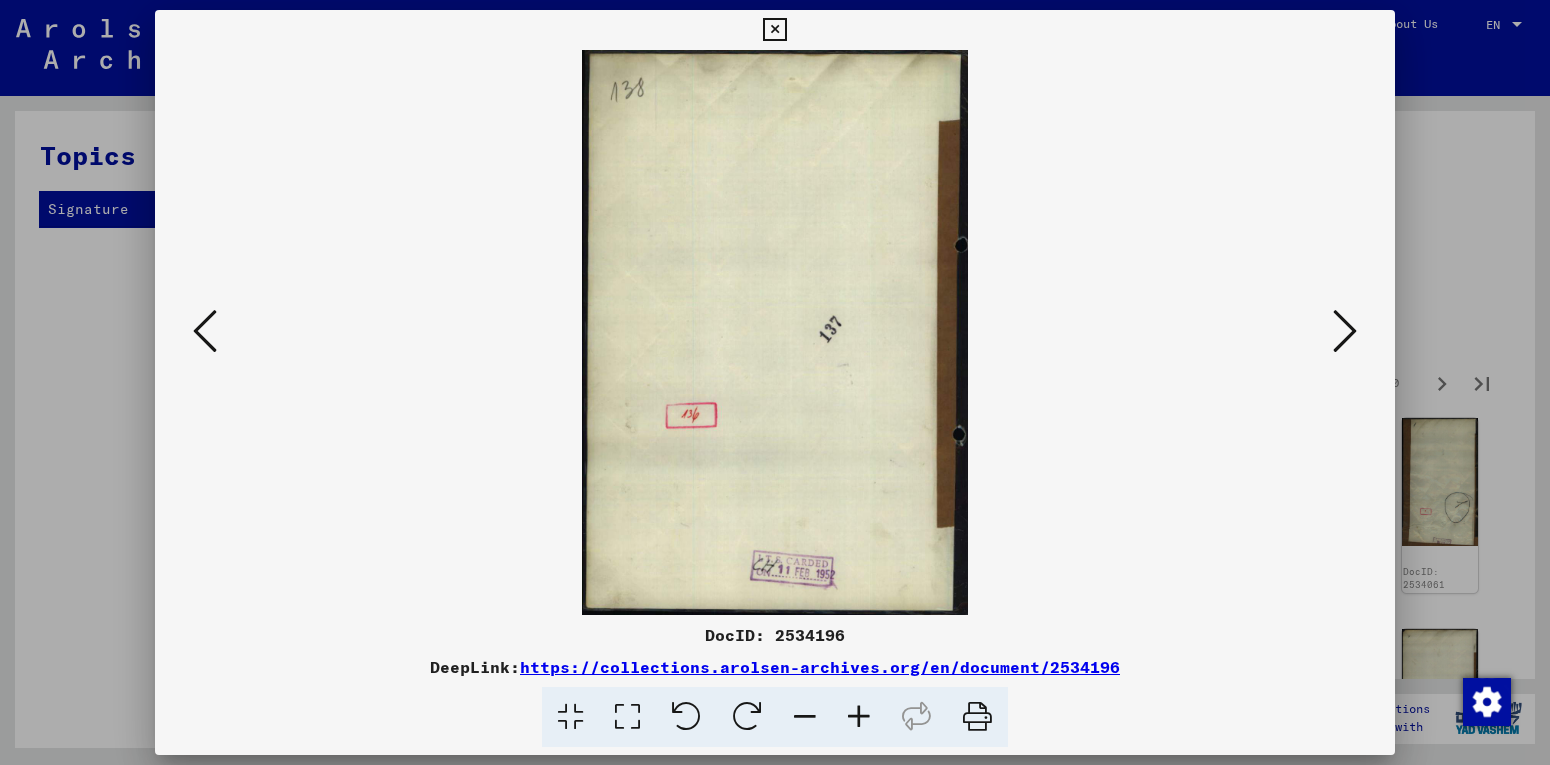 click at bounding box center [1345, 331] 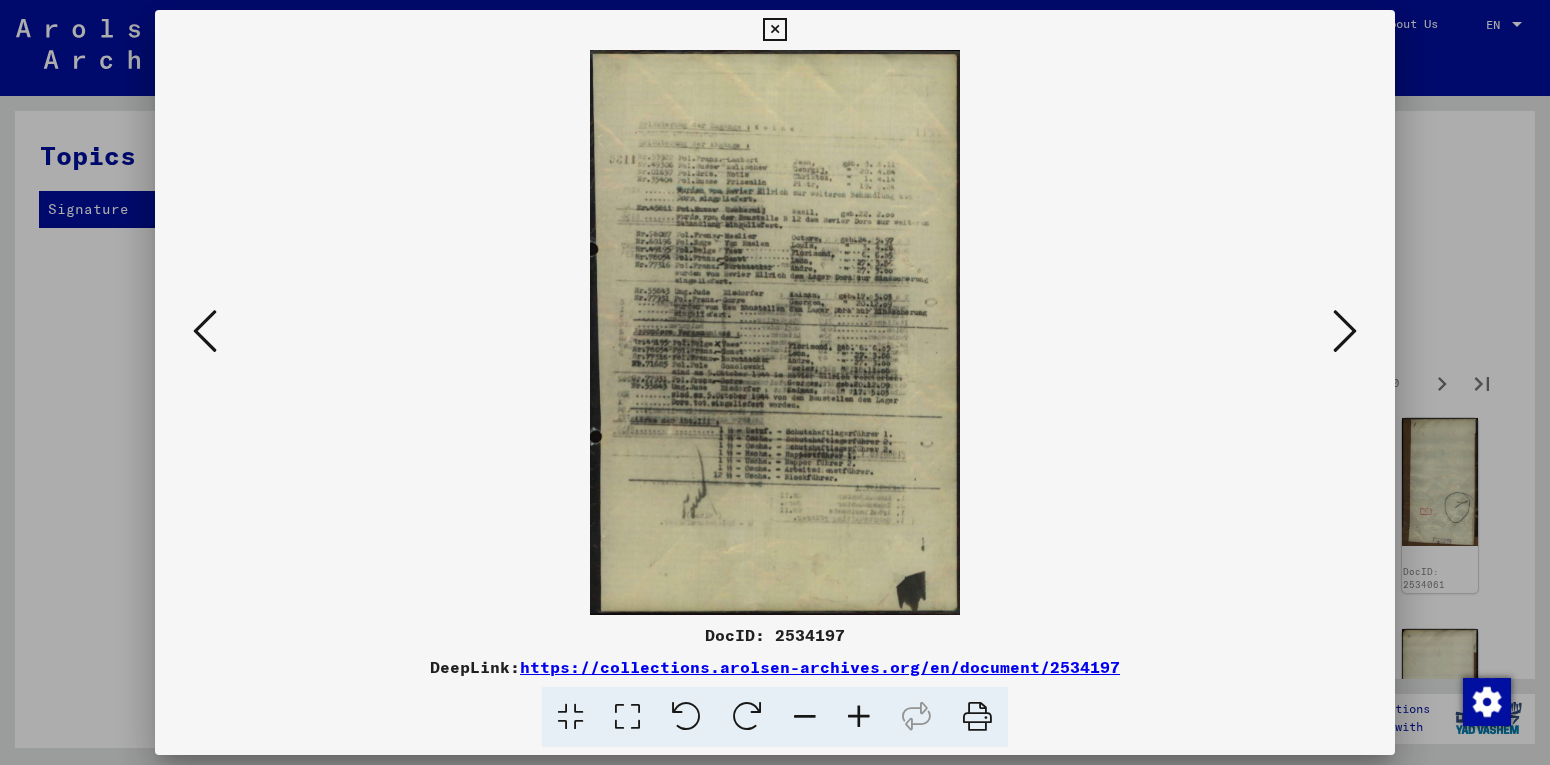 click at bounding box center [1345, 331] 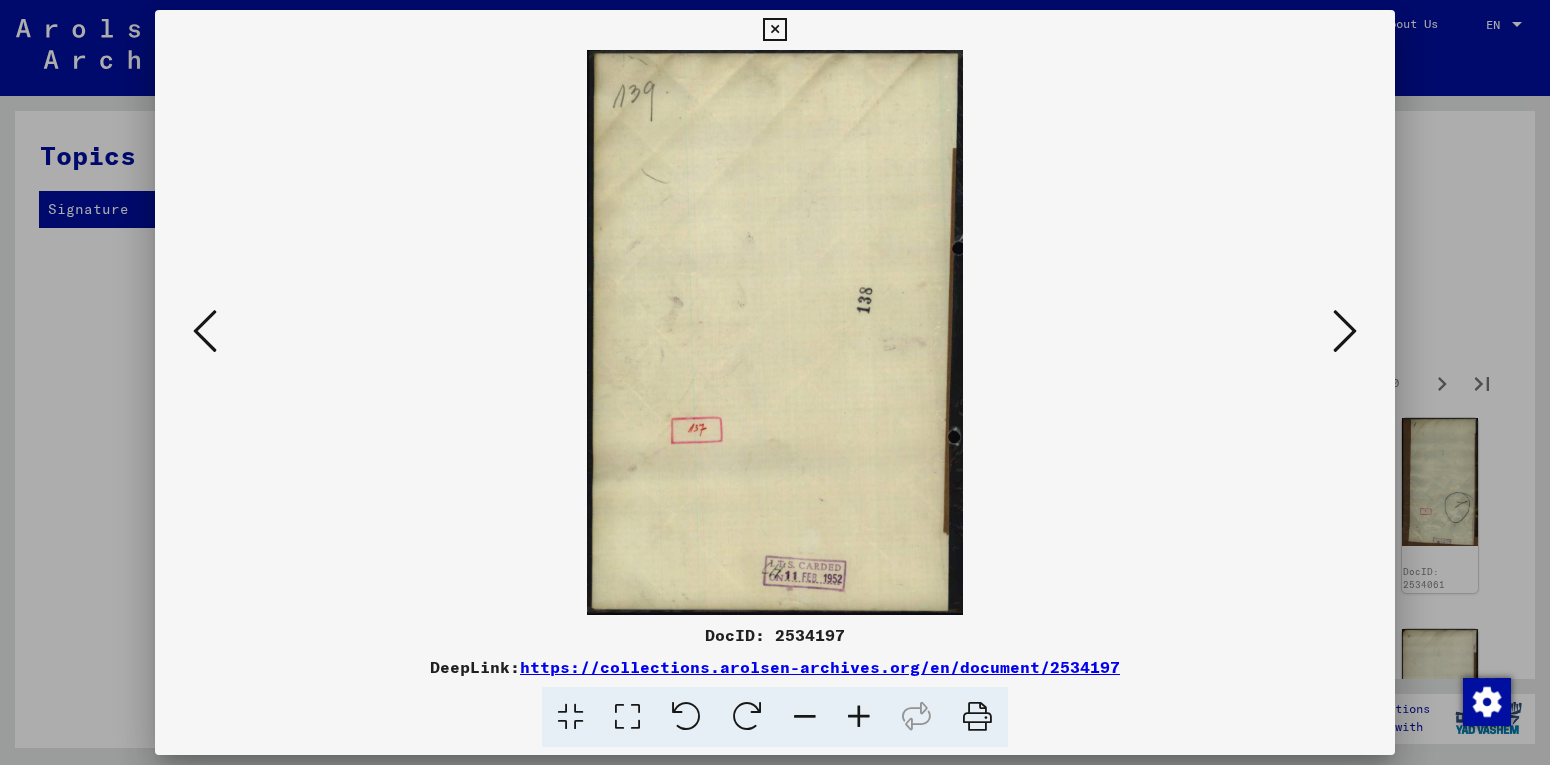 click at bounding box center (1345, 331) 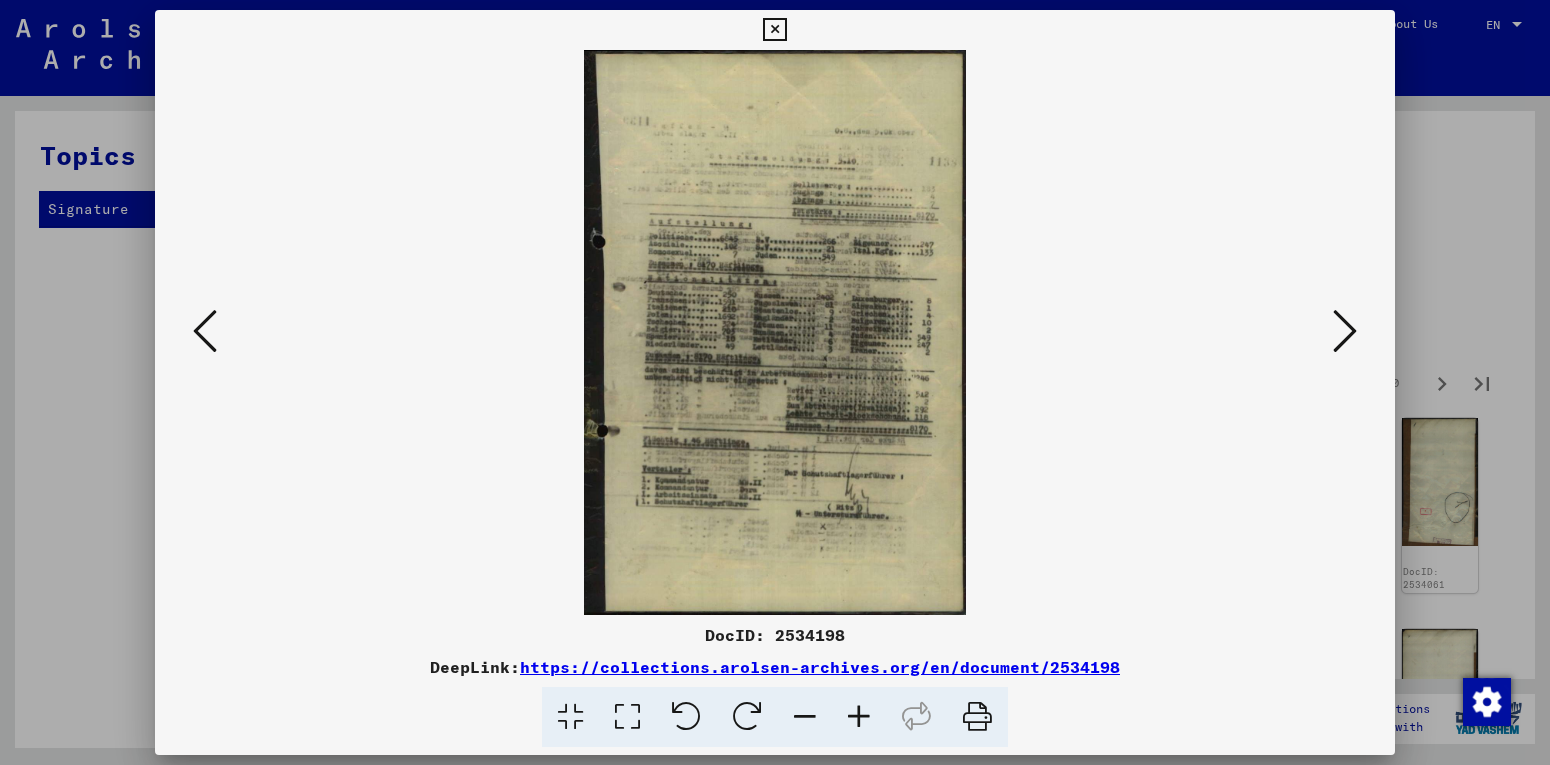 click at bounding box center [1345, 331] 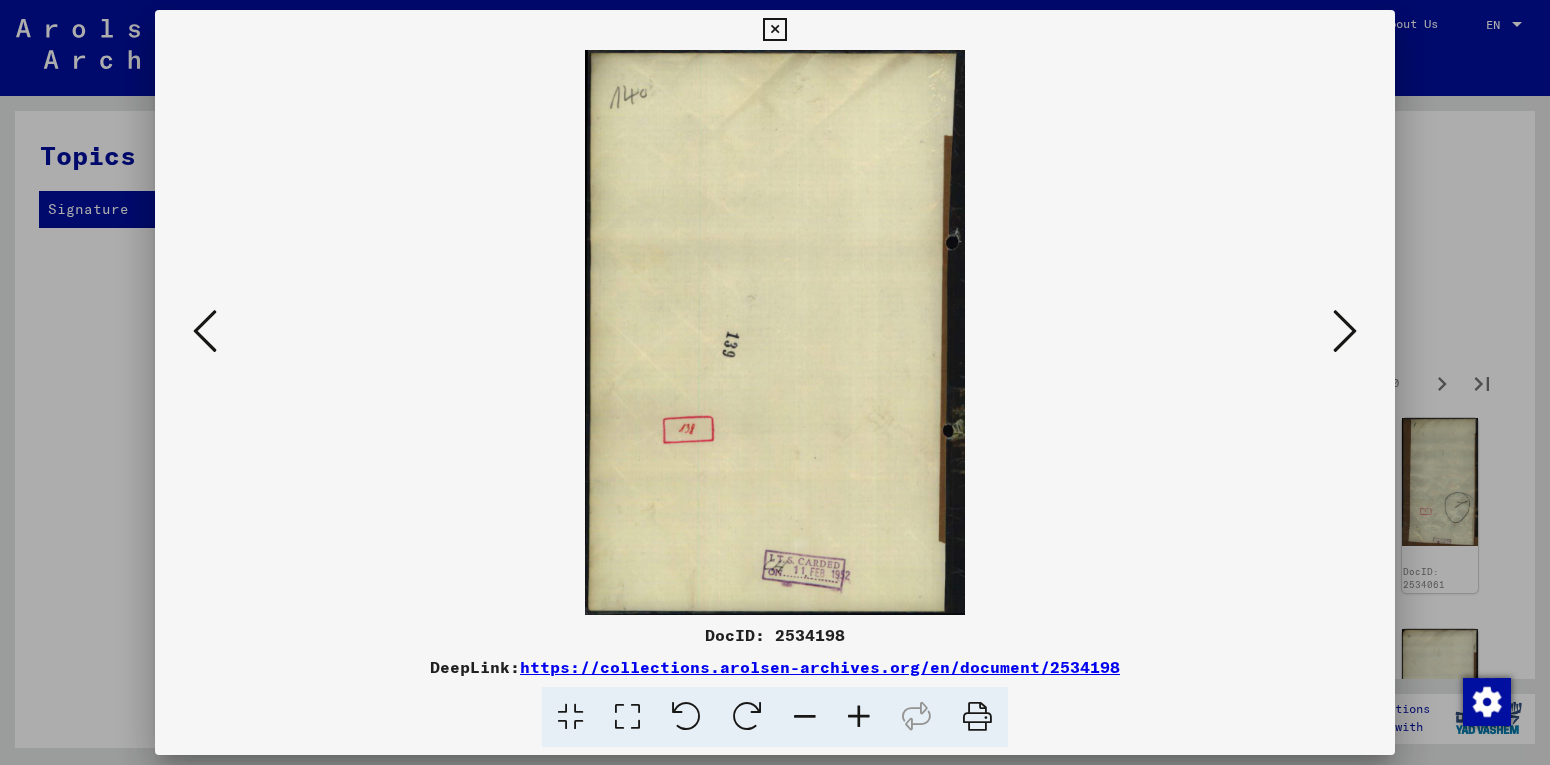 click at bounding box center [1345, 332] 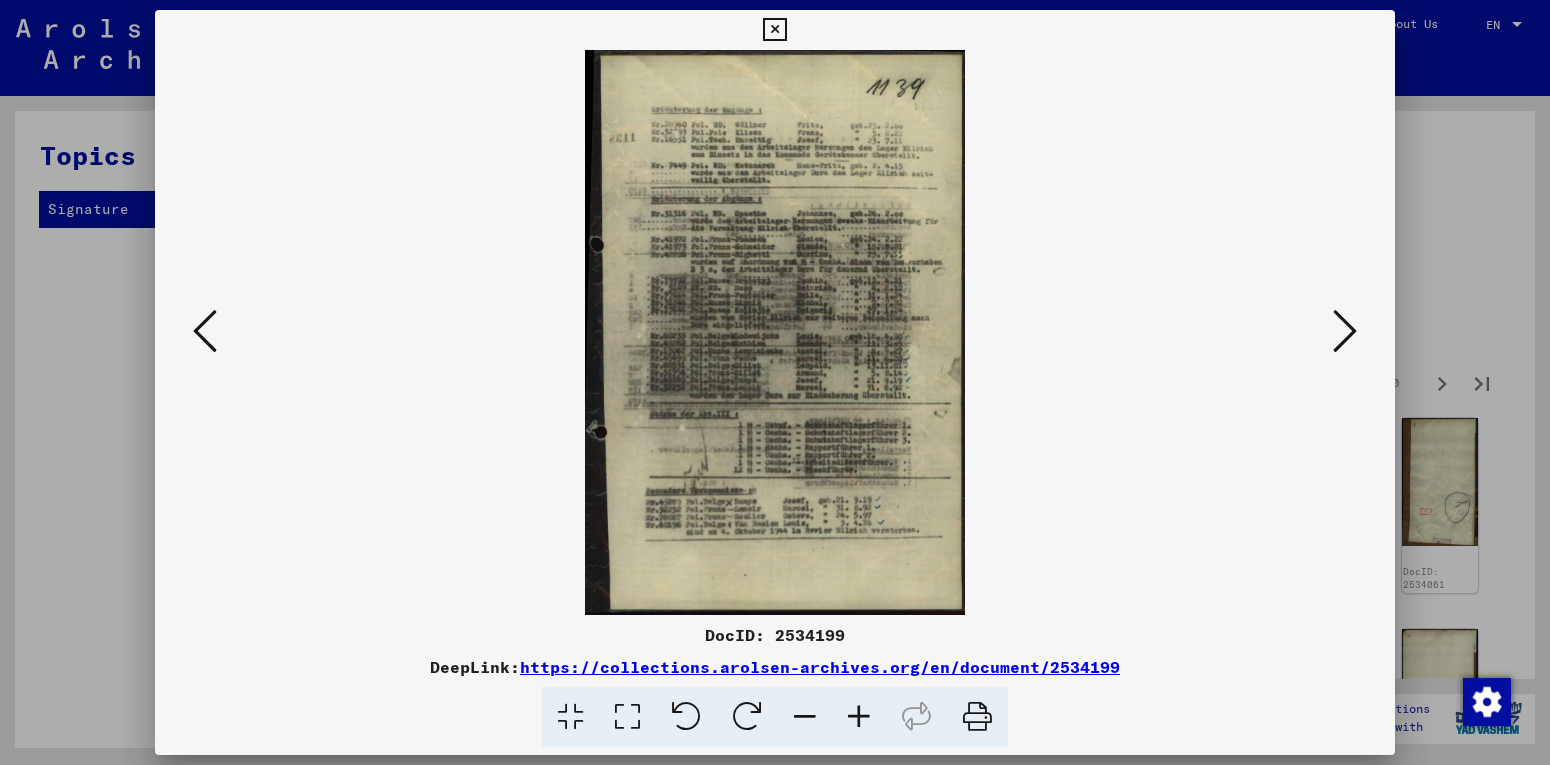 click at bounding box center [1345, 331] 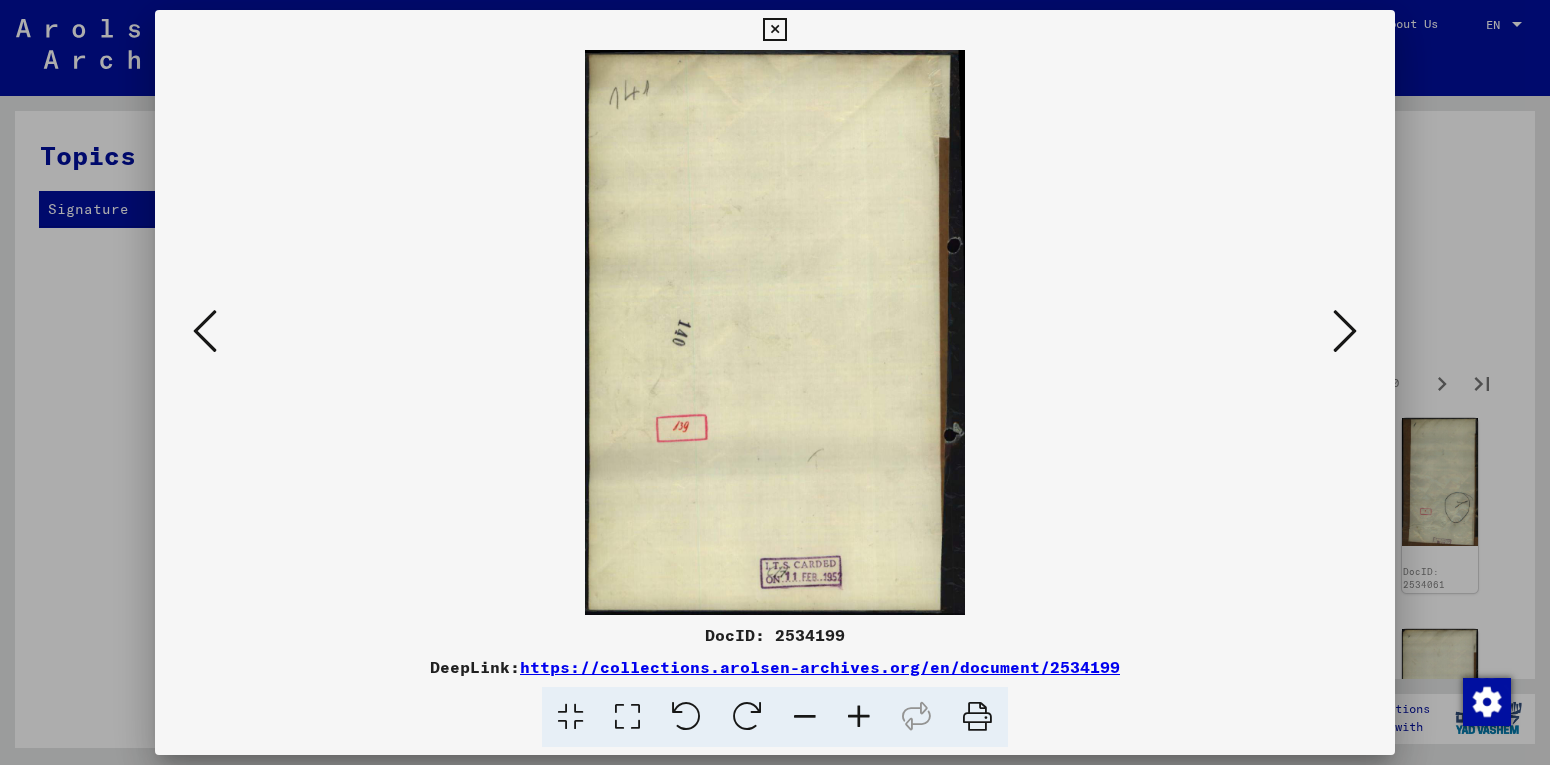 click at bounding box center [1345, 331] 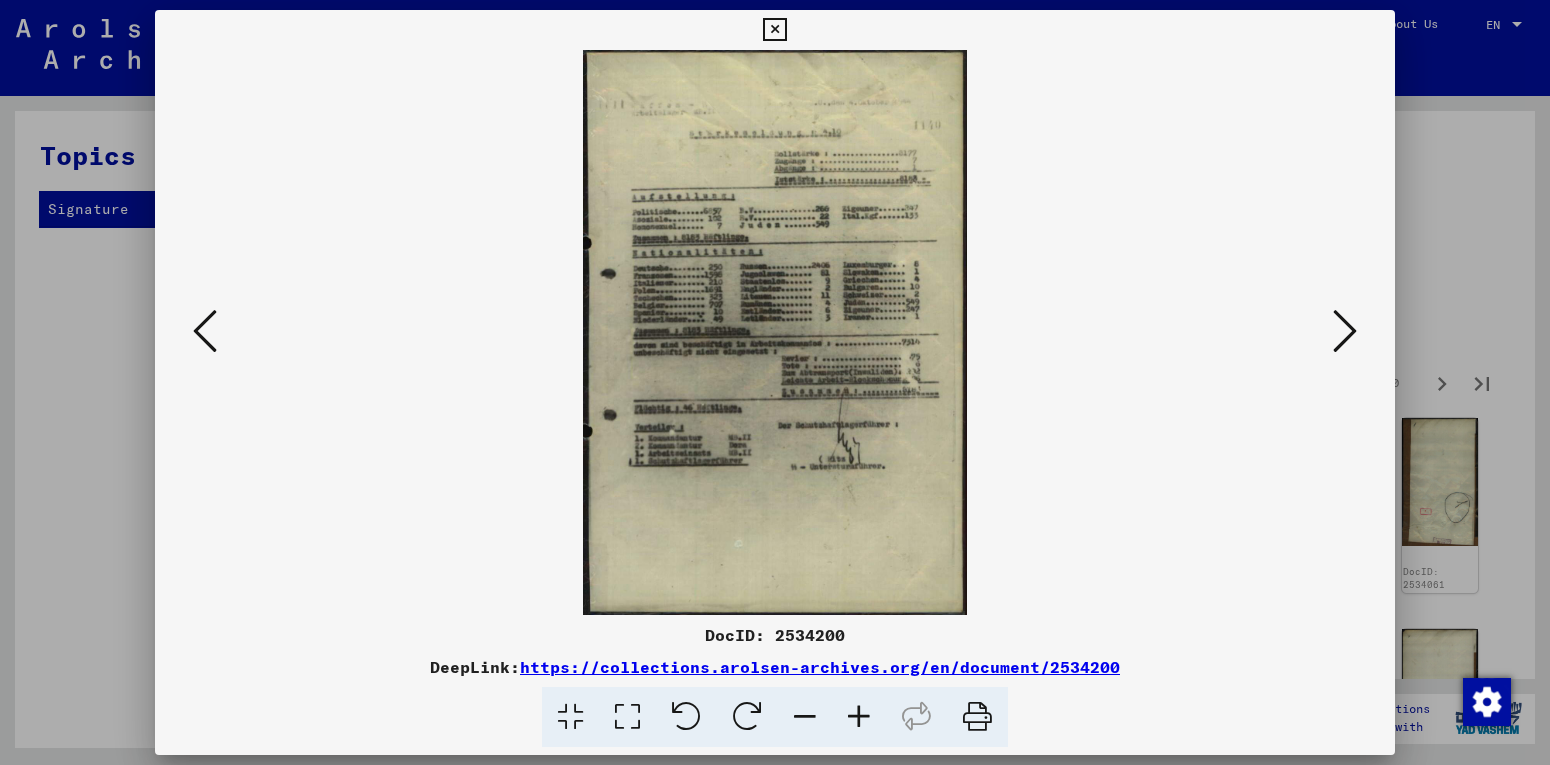 click at bounding box center (1345, 331) 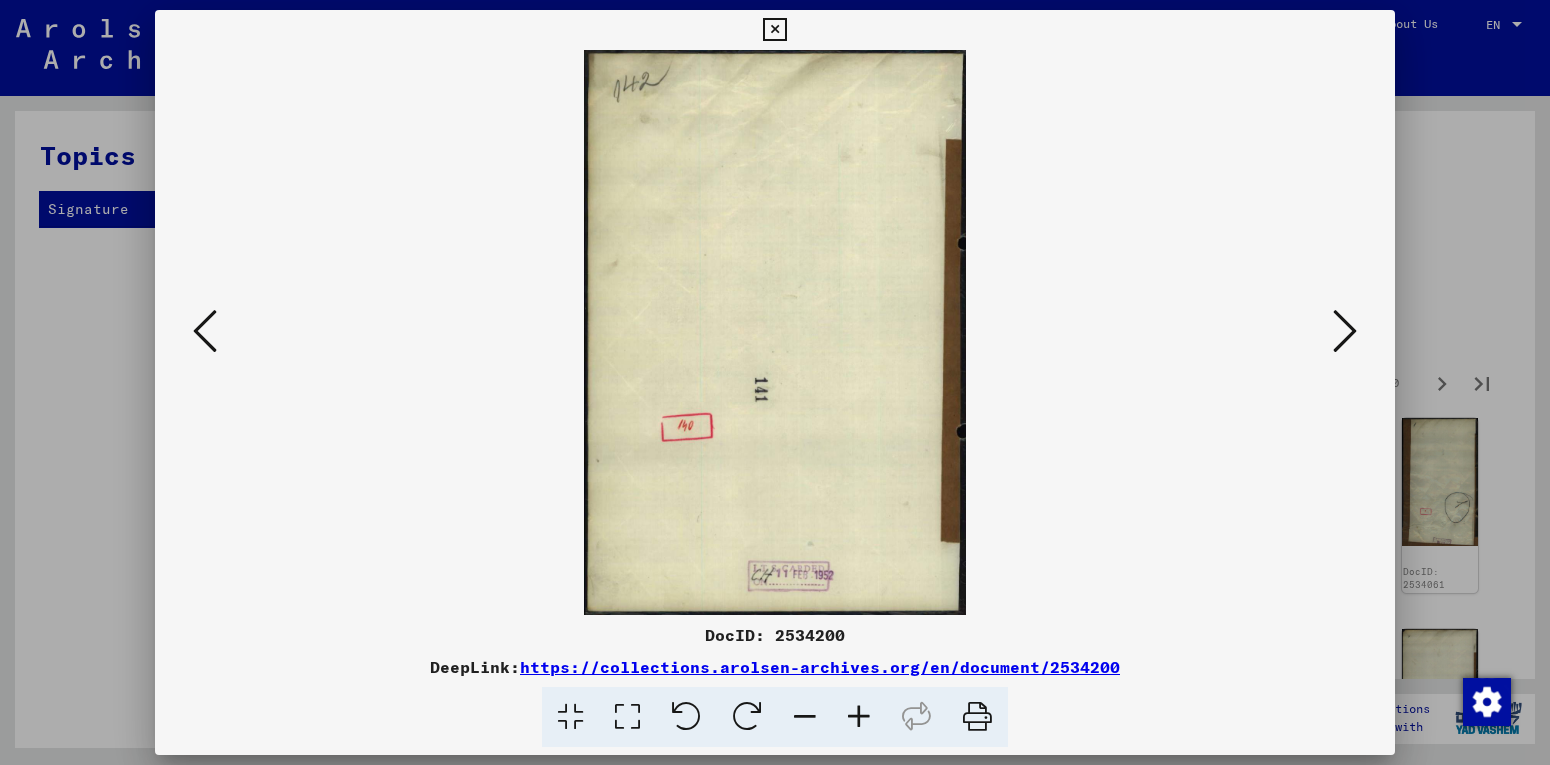 click at bounding box center [1345, 331] 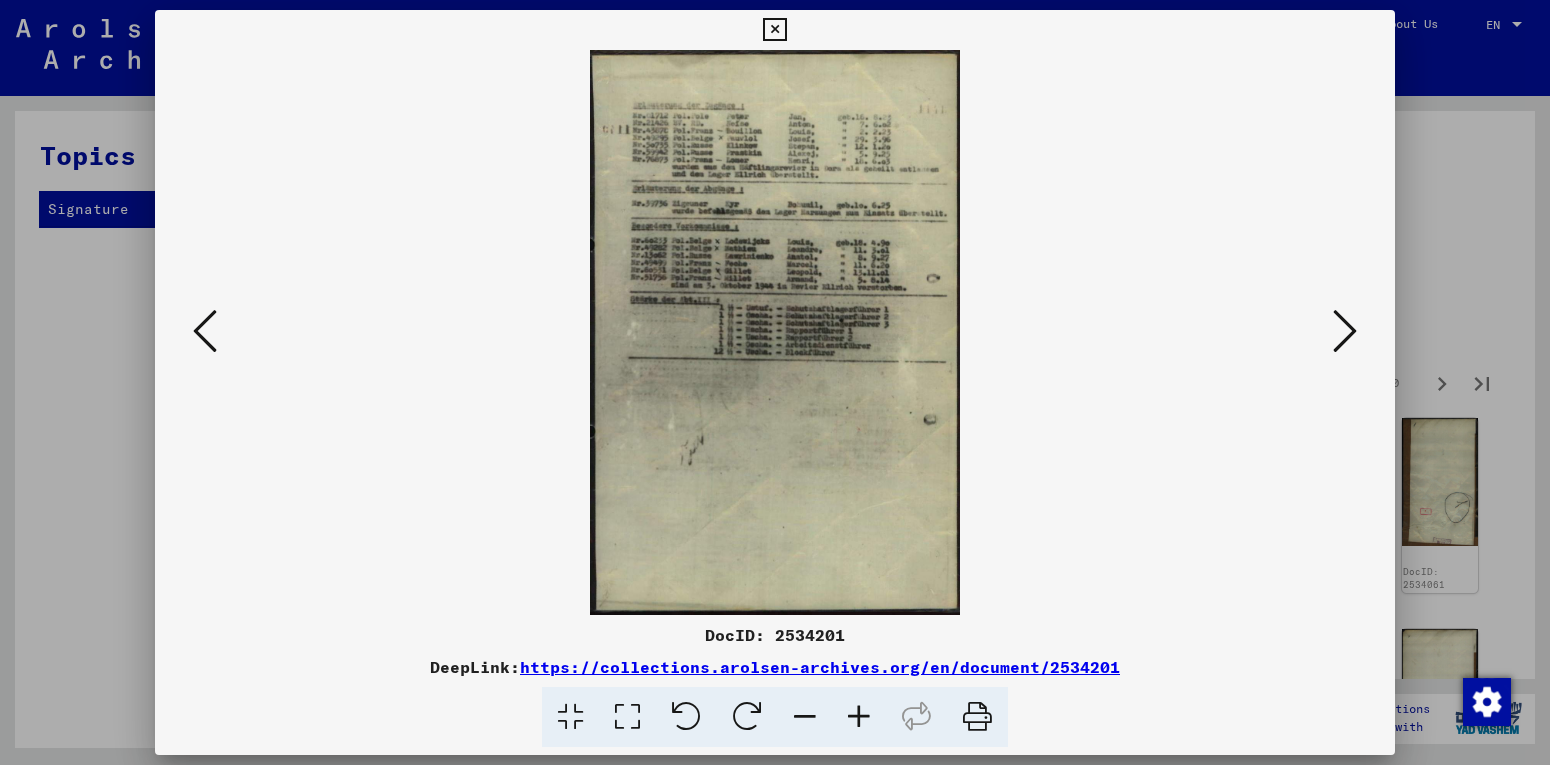 click at bounding box center (1345, 331) 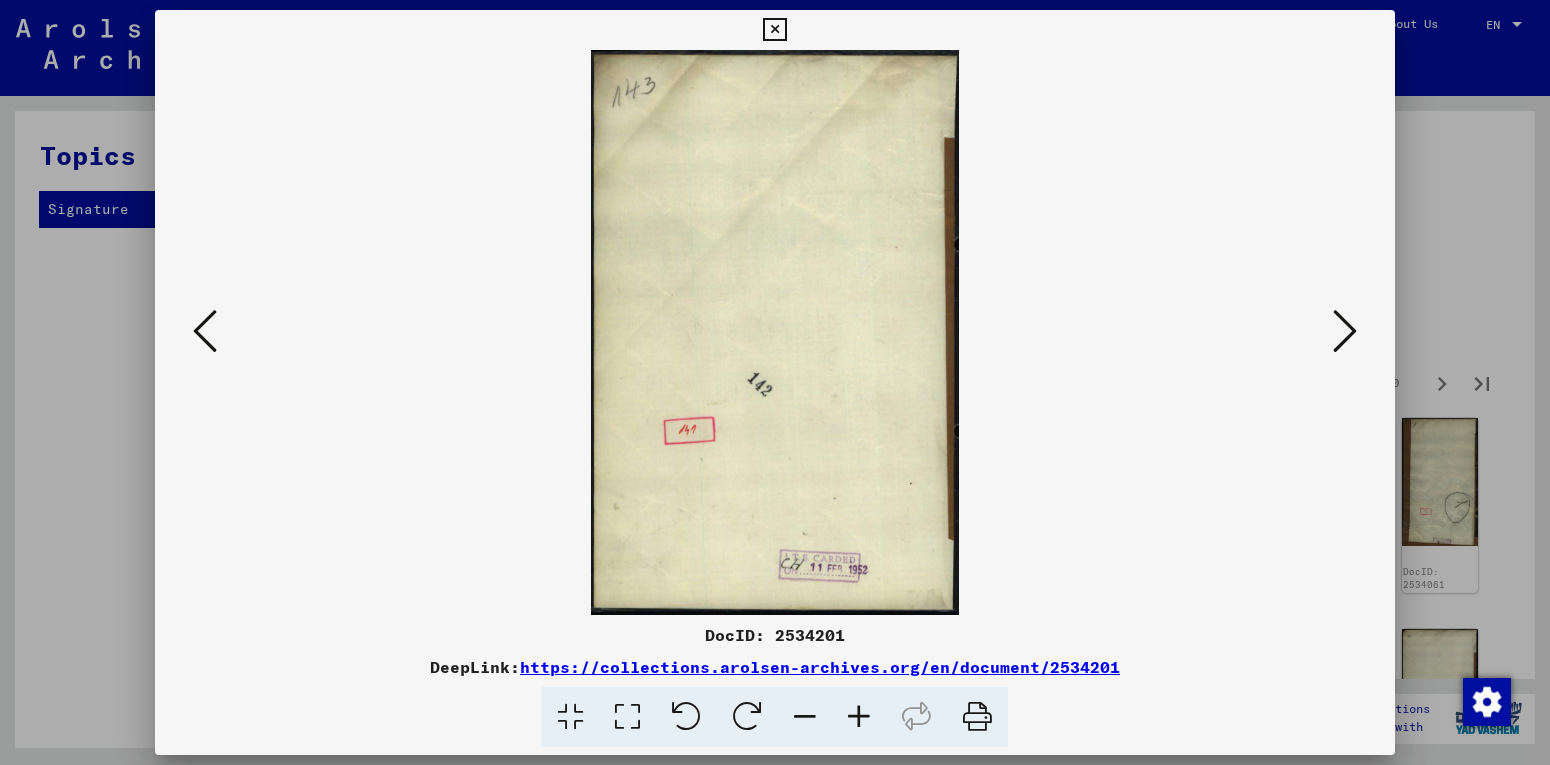 click at bounding box center [1345, 331] 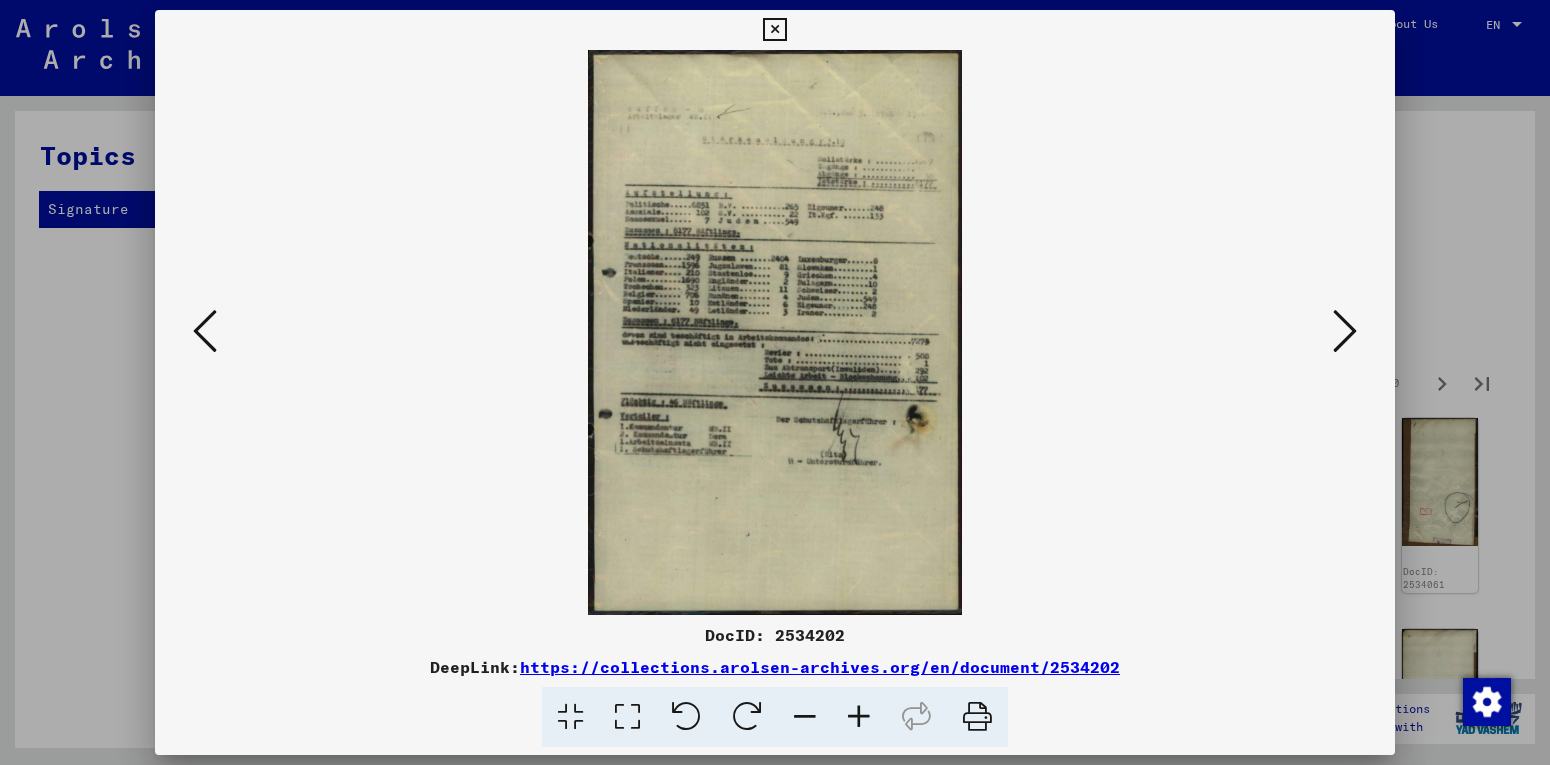 click at bounding box center (1345, 331) 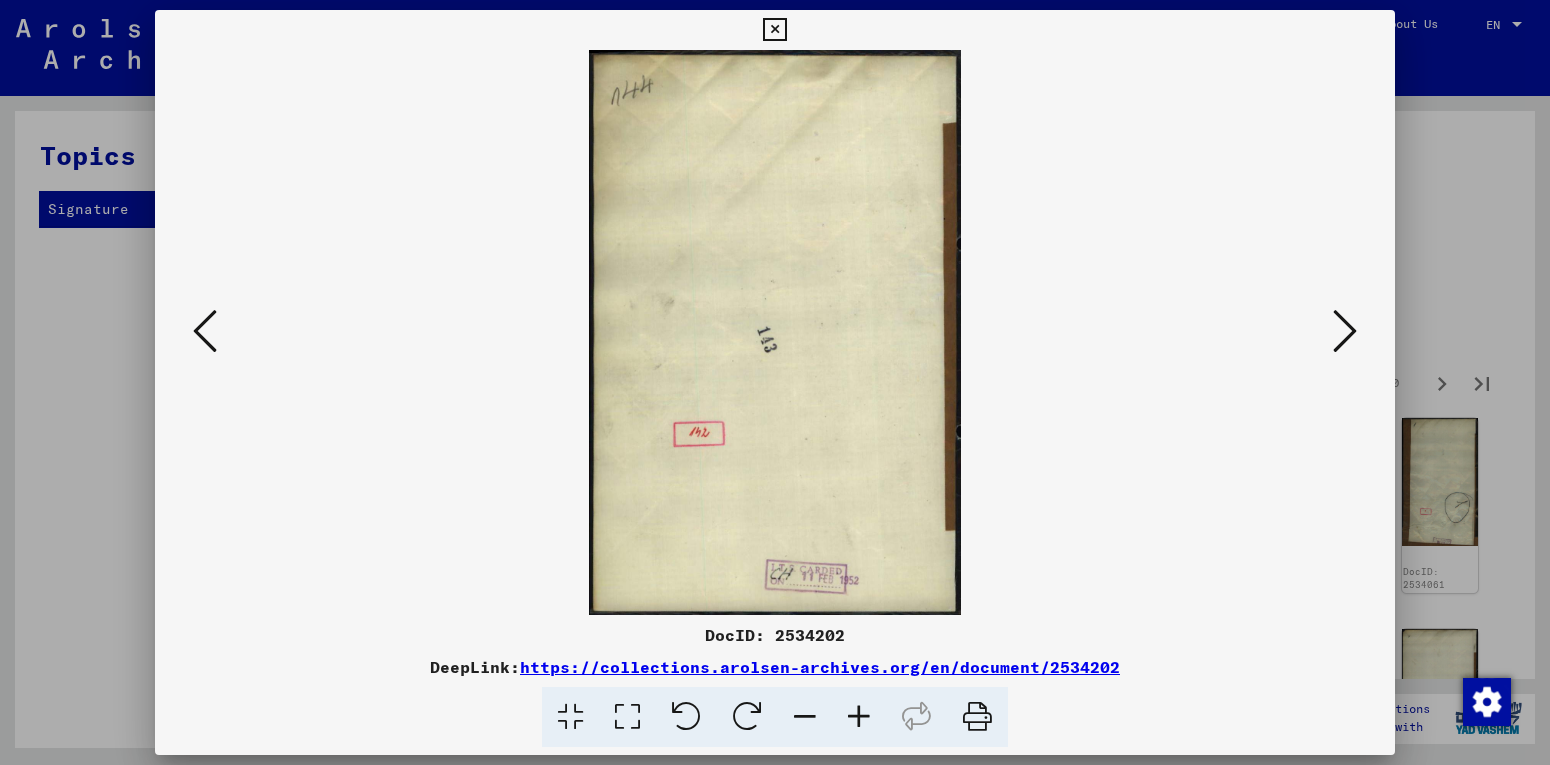 click at bounding box center (1345, 331) 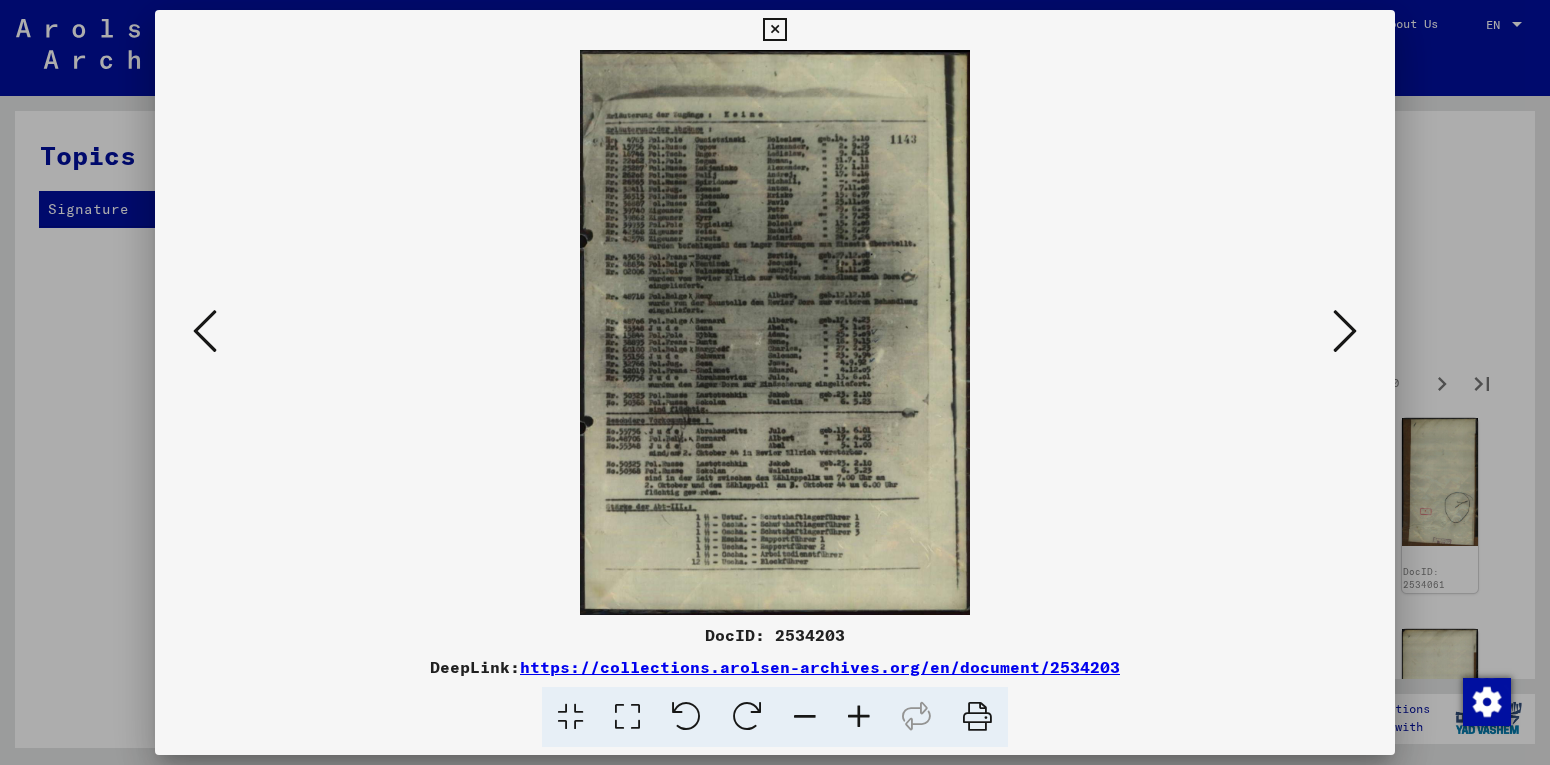click at bounding box center [1345, 331] 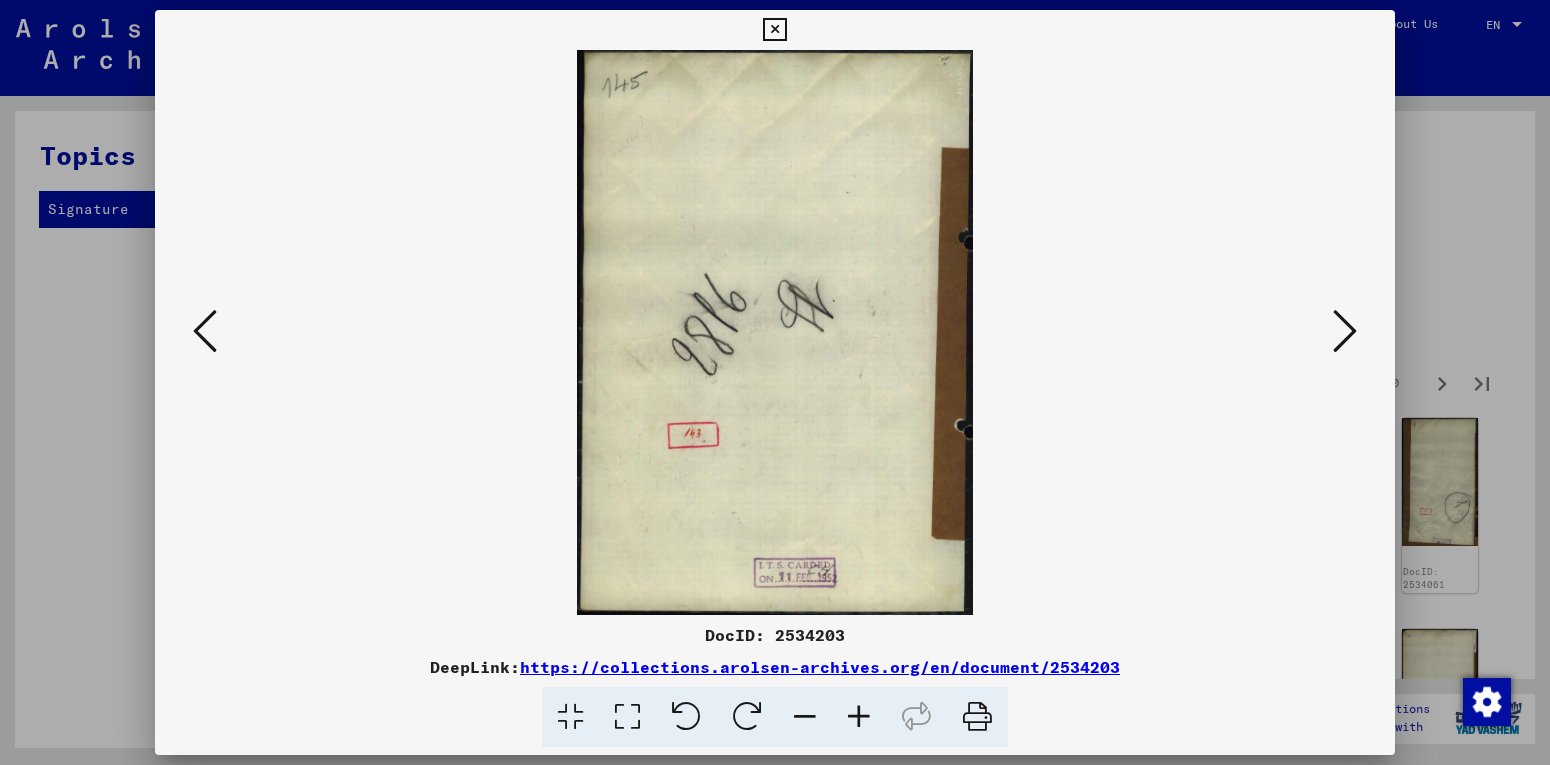 click at bounding box center (1345, 331) 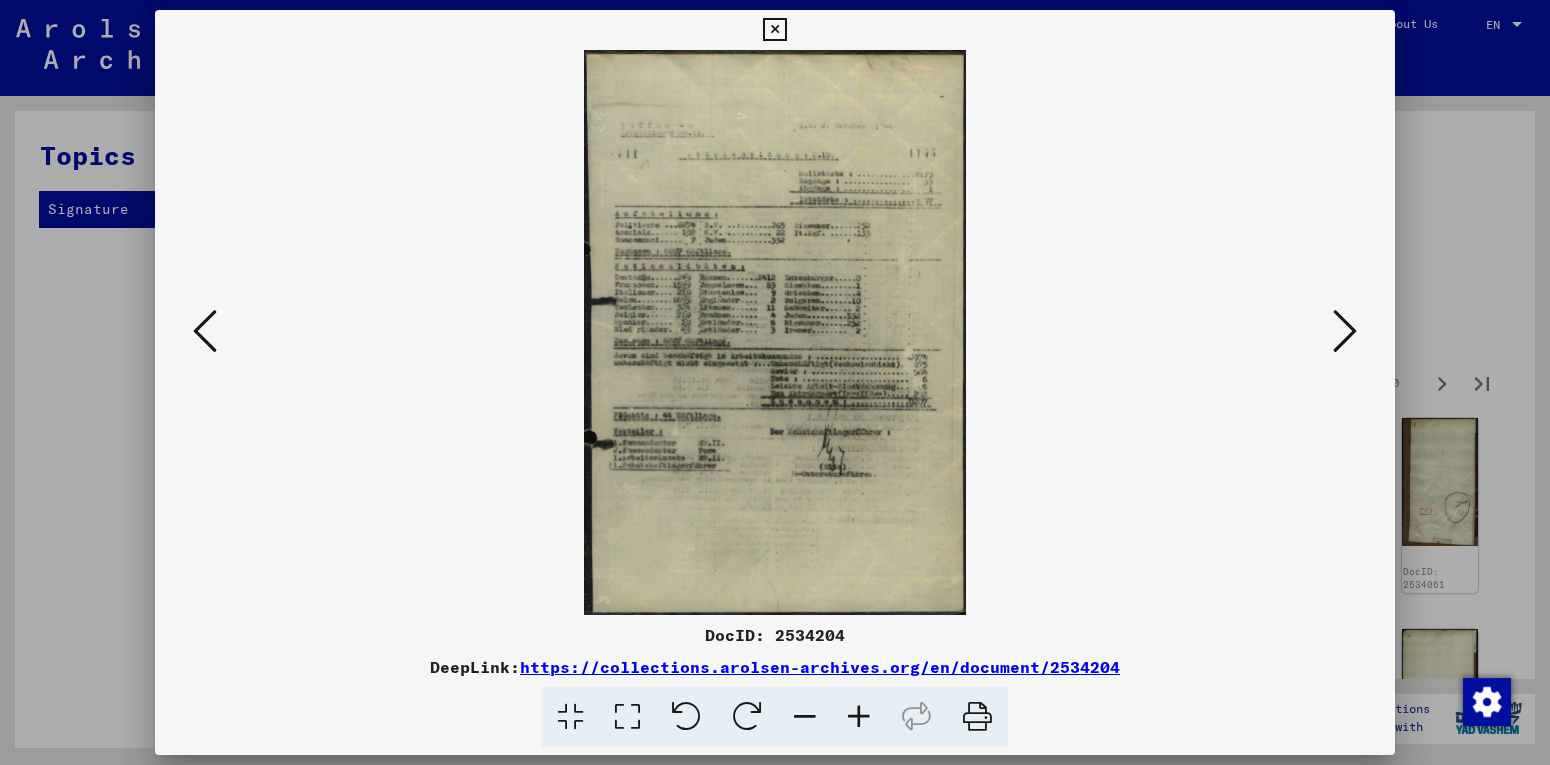 click at bounding box center [1345, 331] 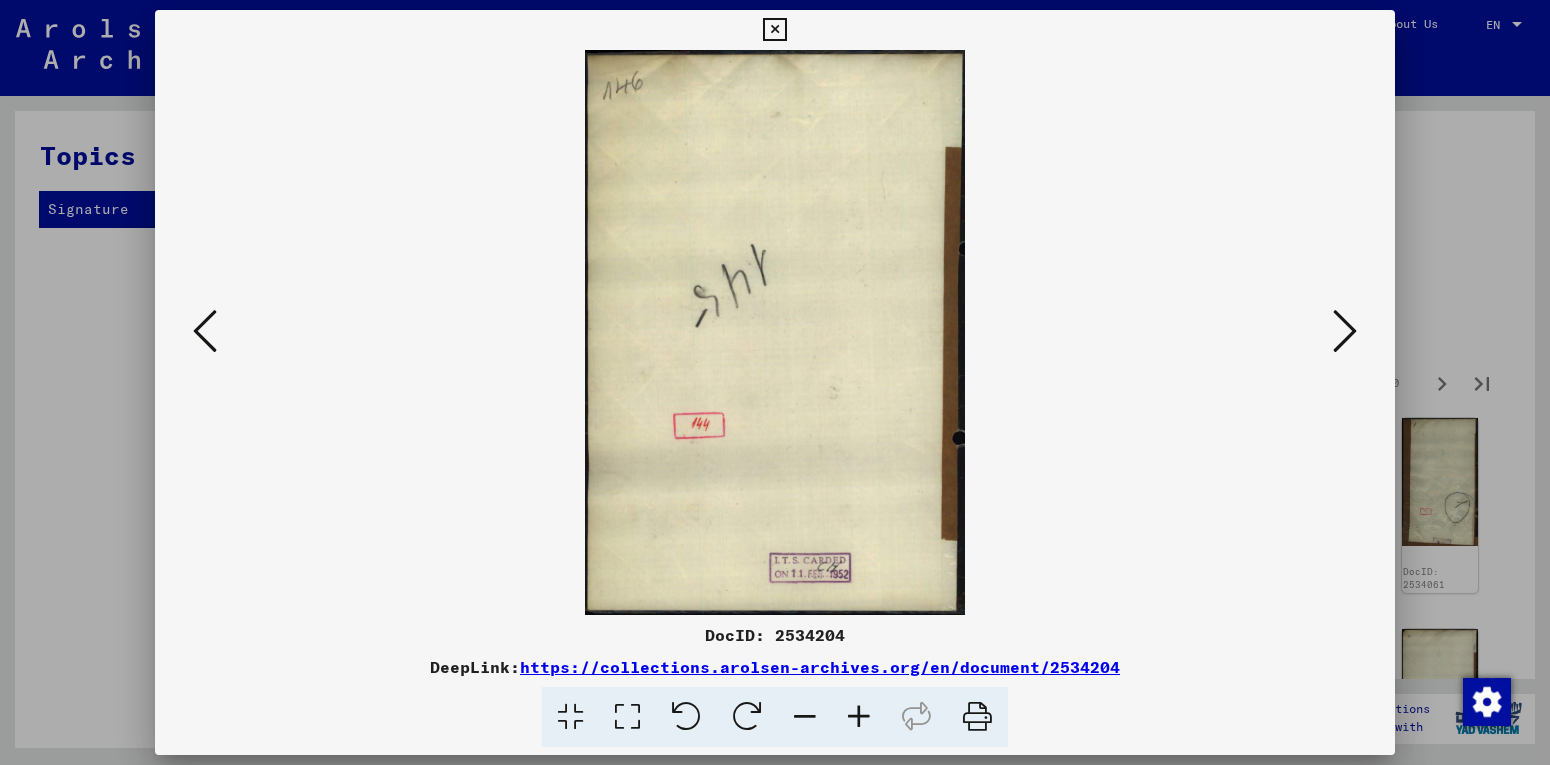 click at bounding box center (1345, 331) 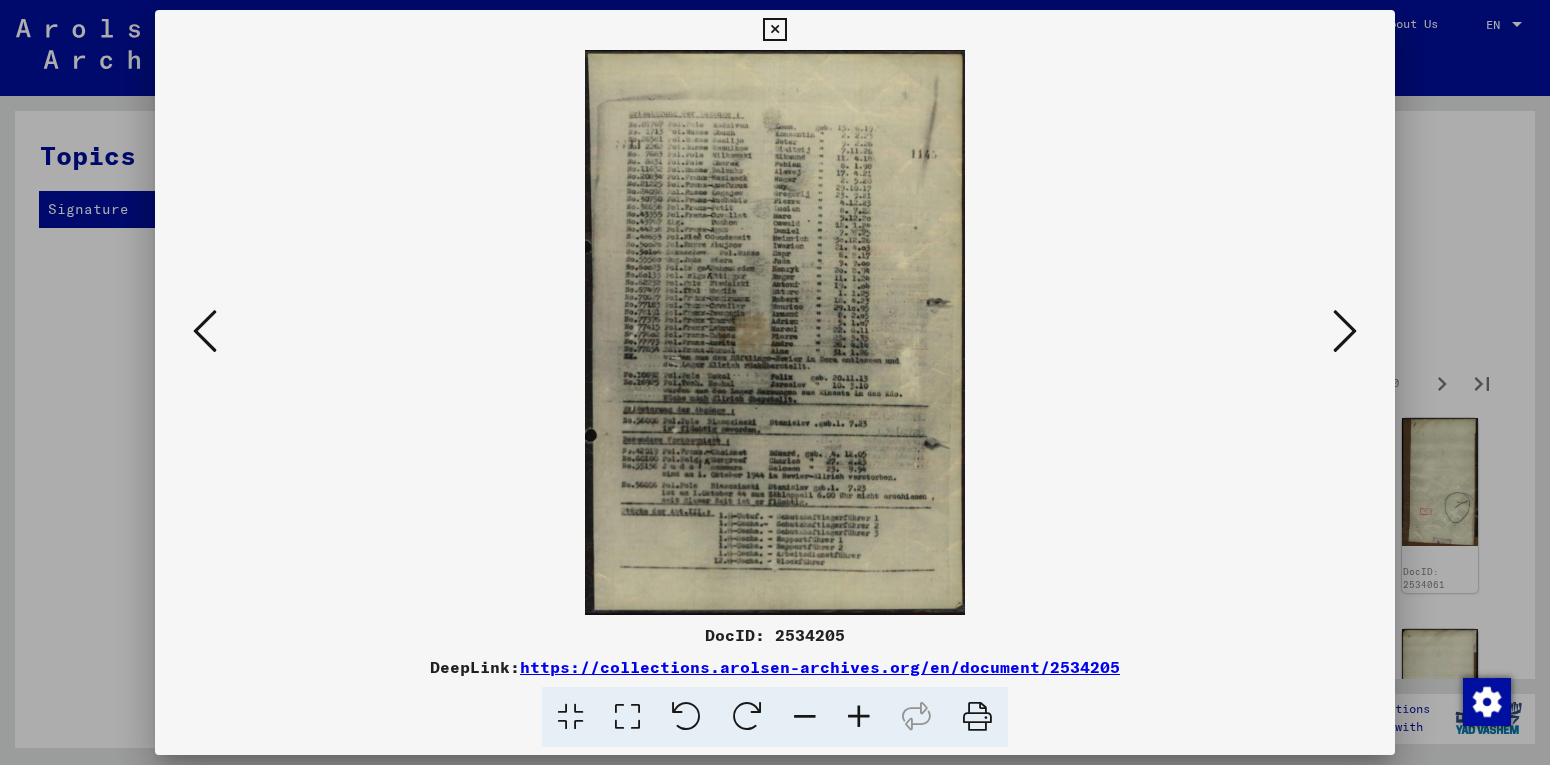 click at bounding box center [1345, 331] 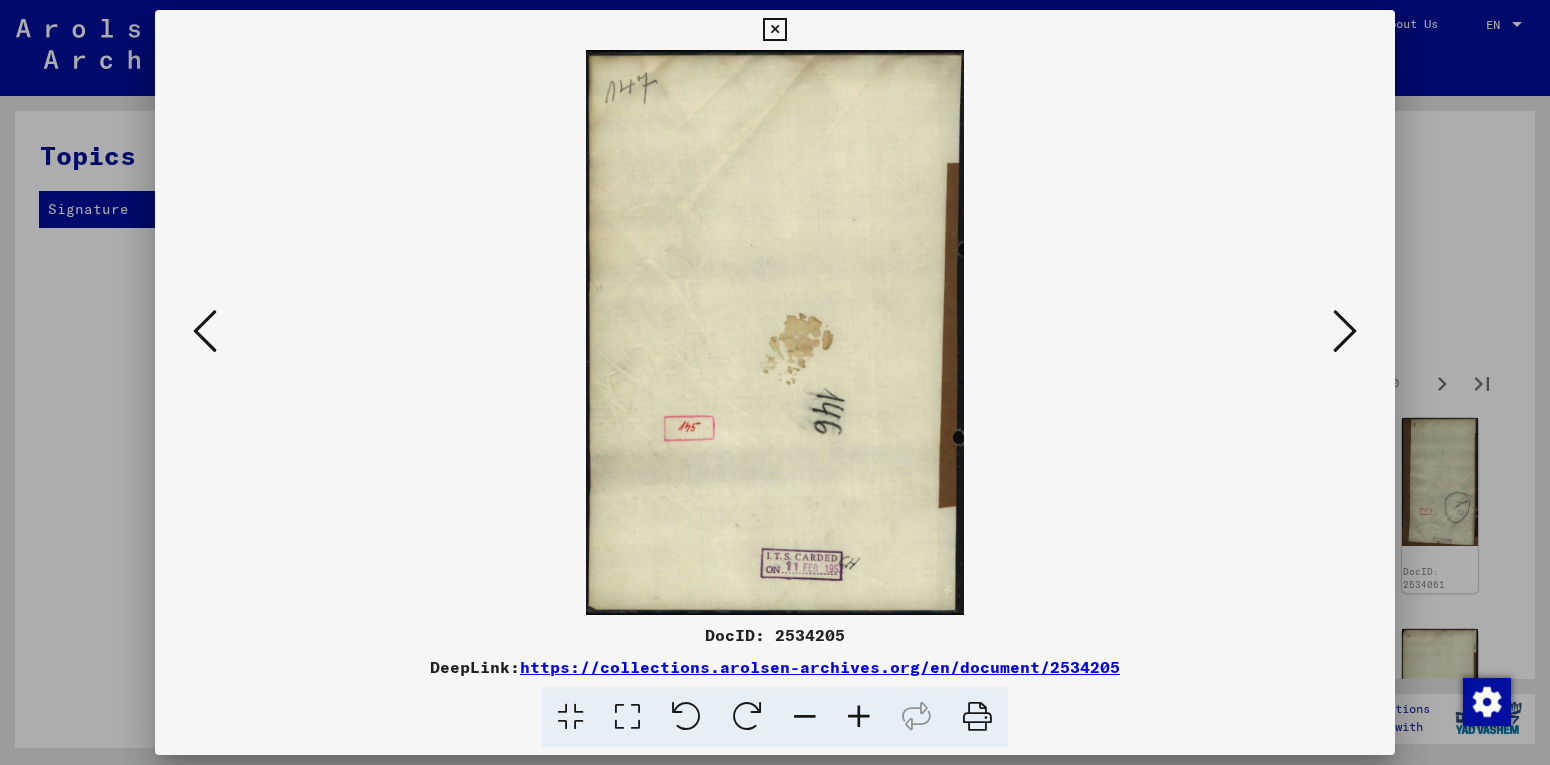 click at bounding box center [1345, 331] 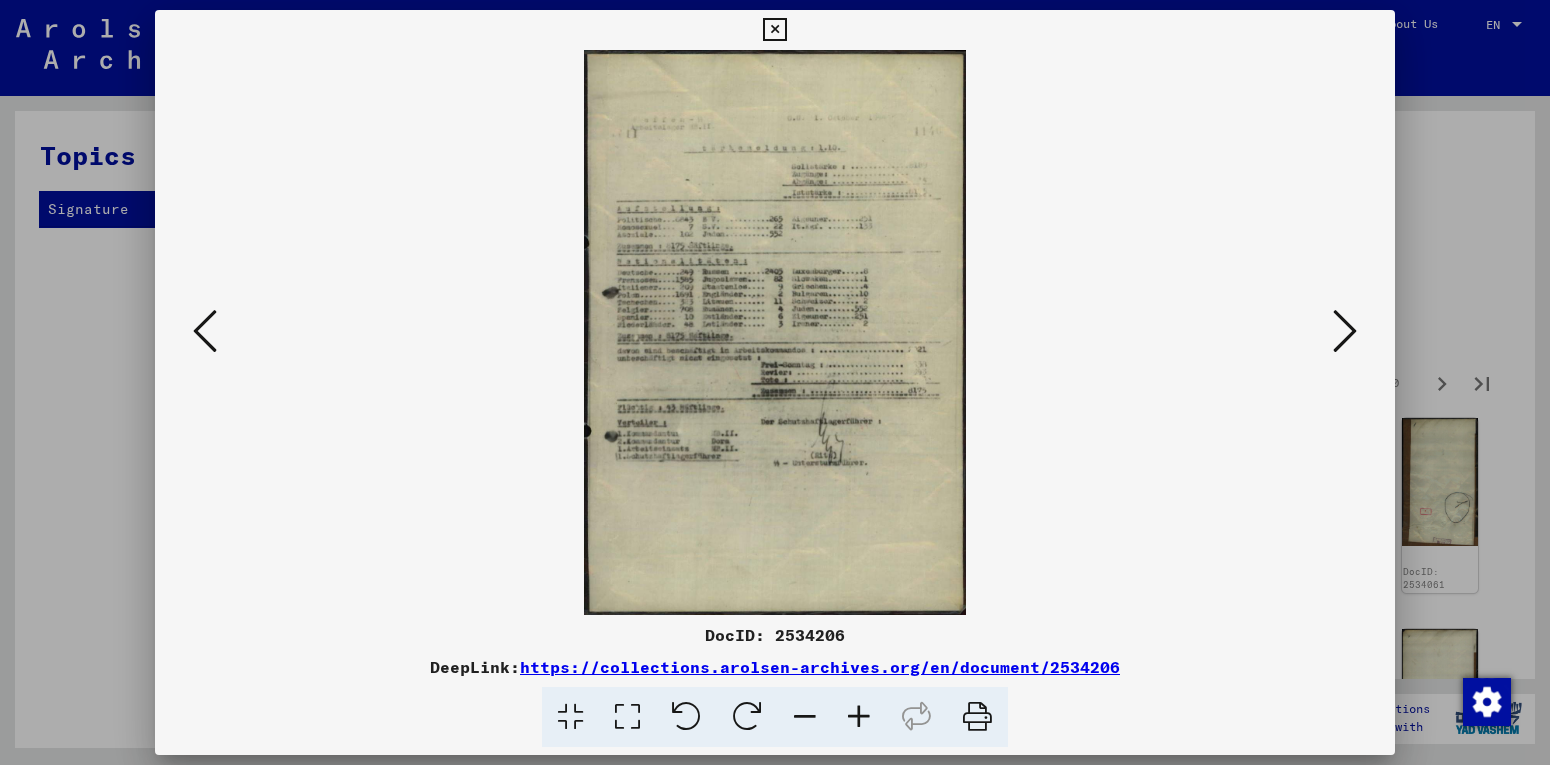 click at bounding box center (1345, 331) 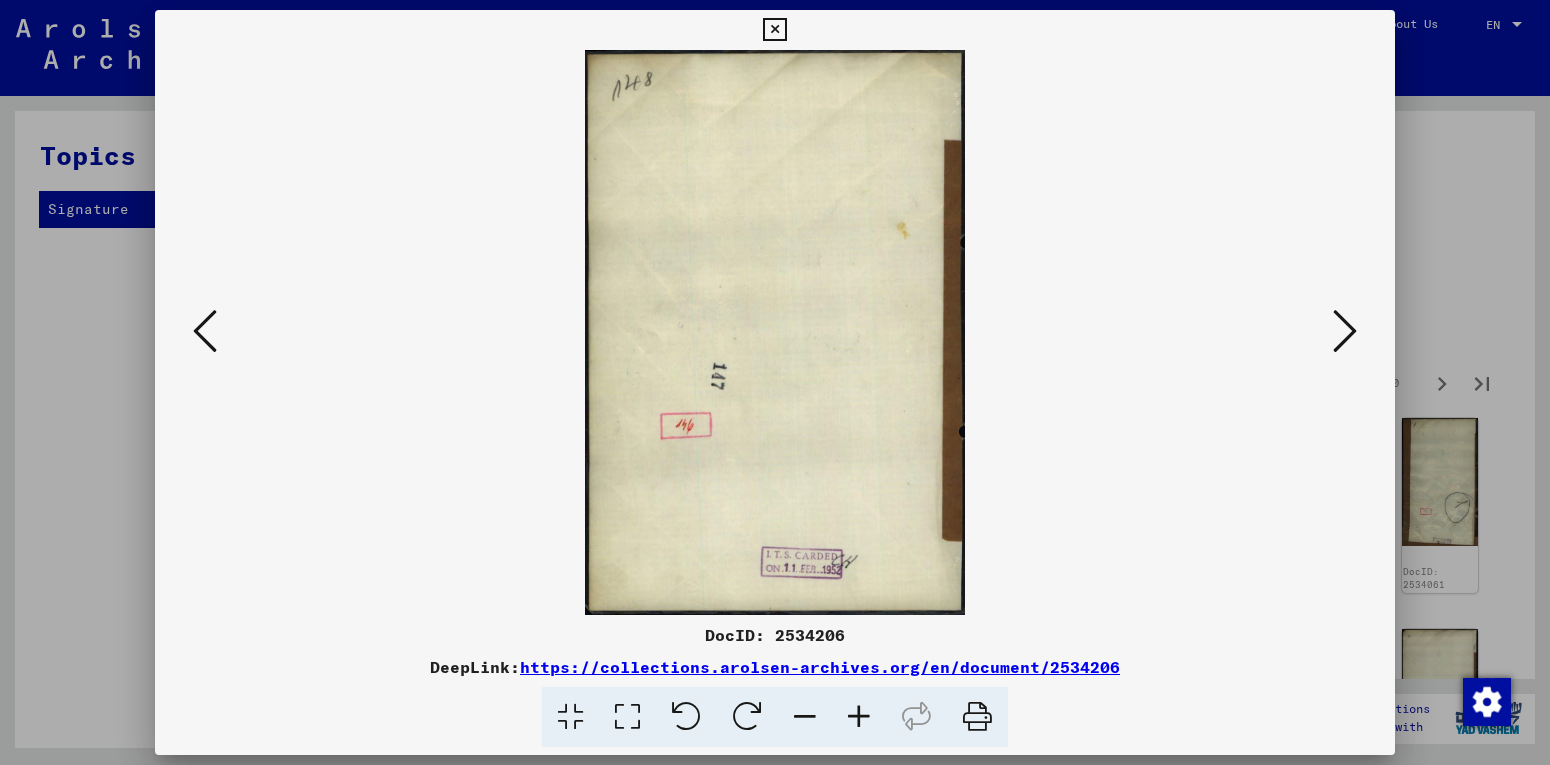 click at bounding box center [1345, 332] 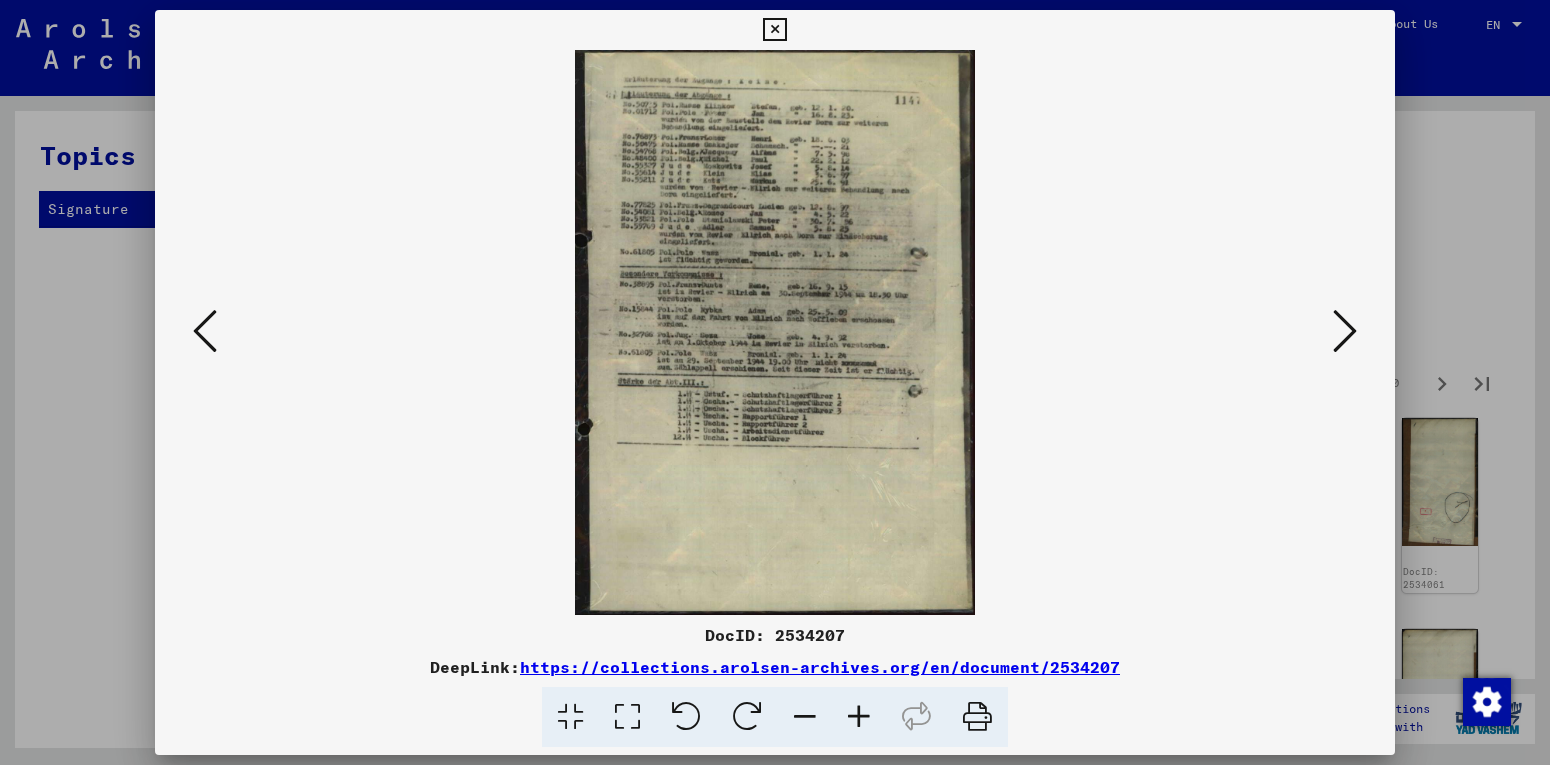 click at bounding box center [1345, 332] 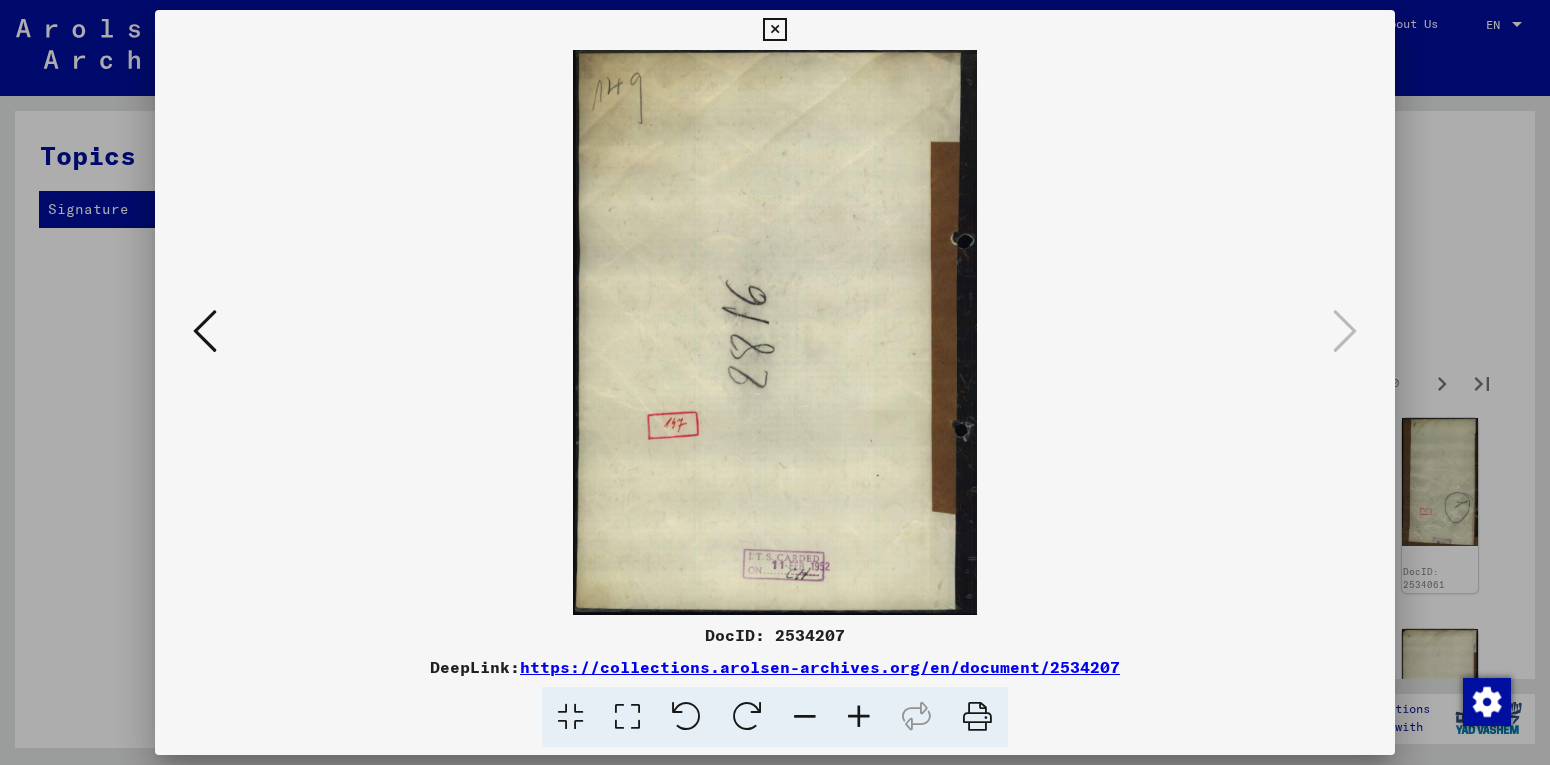 click at bounding box center [774, 30] 